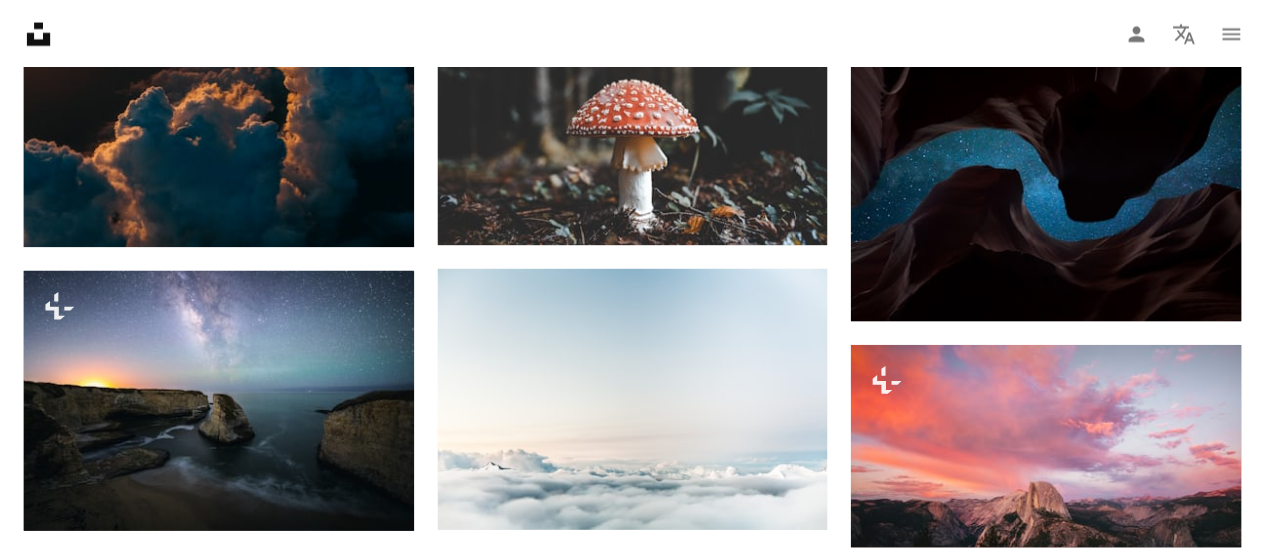 scroll, scrollTop: 4812, scrollLeft: 0, axis: vertical 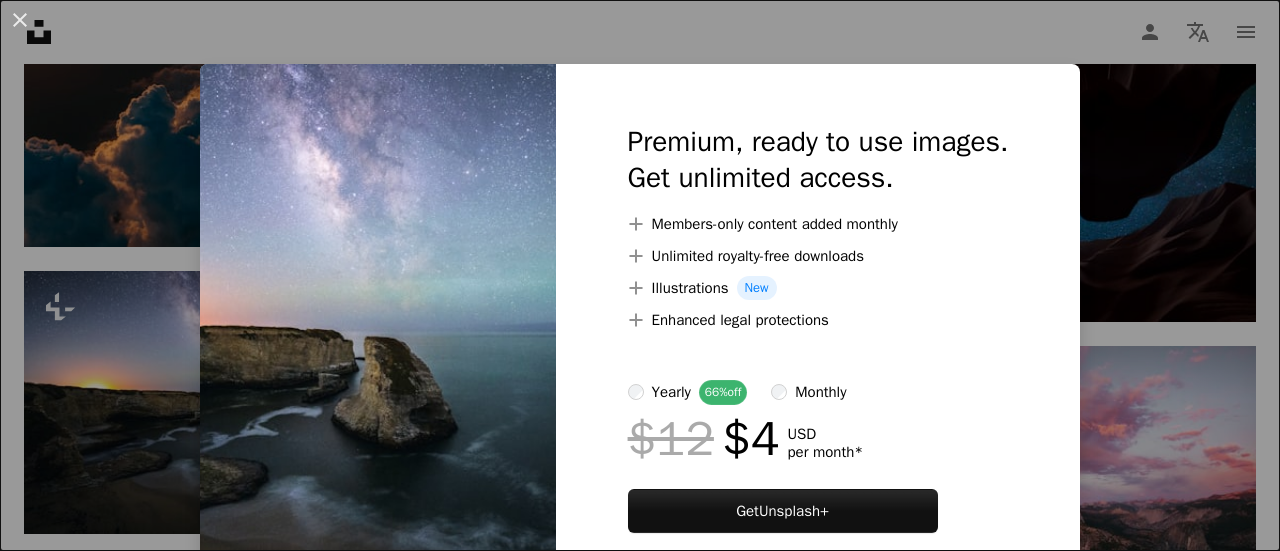 click on "An X shape Premium, ready to use images. Get unlimited access. A plus sign Members-only content added monthly A plus sign Unlimited royalty-free downloads A plus sign Illustrations  New A plus sign Enhanced legal protections yearly 66%  off monthly $12   $4 USD per month * Get  Unsplash+ * When paid annually, billed upfront  $48 Taxes where applicable. Renews automatically. Cancel anytime." at bounding box center (640, 275) 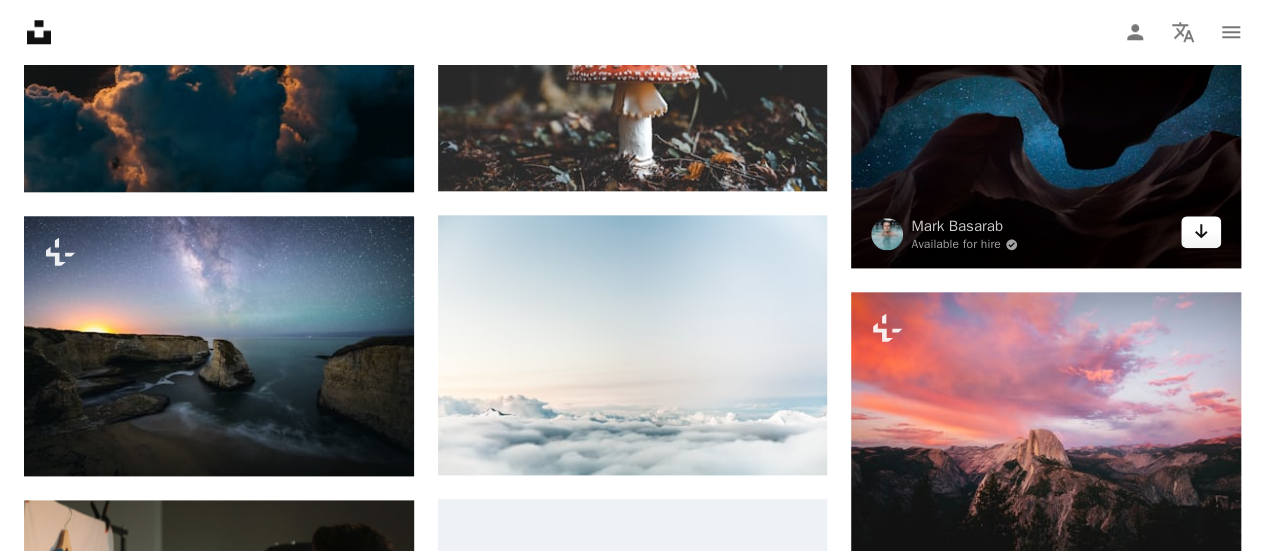 click 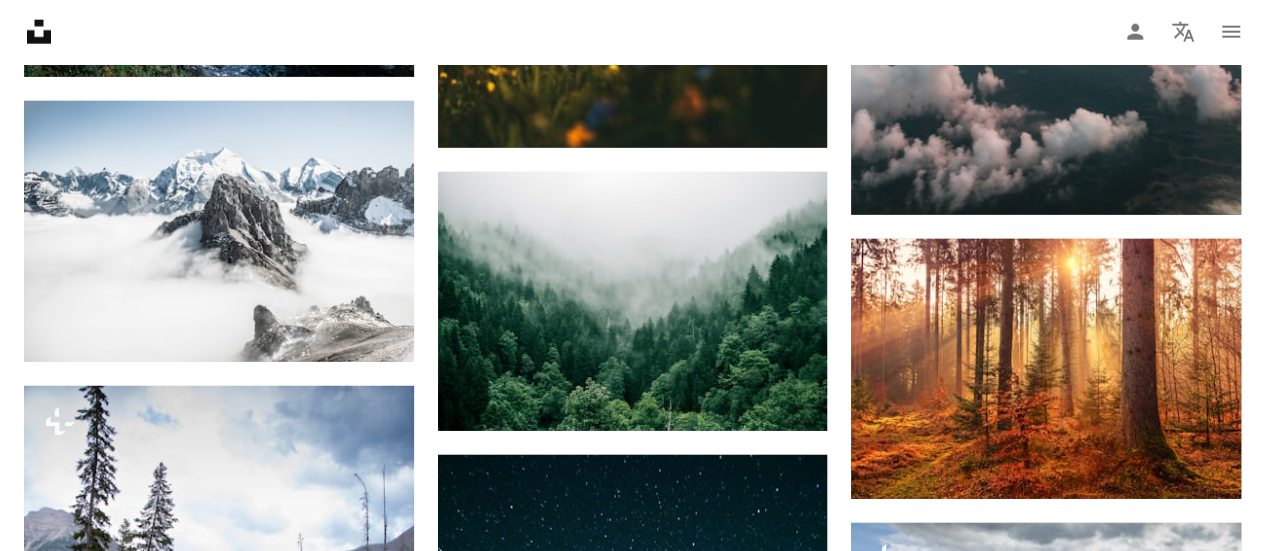 scroll, scrollTop: 6410, scrollLeft: 0, axis: vertical 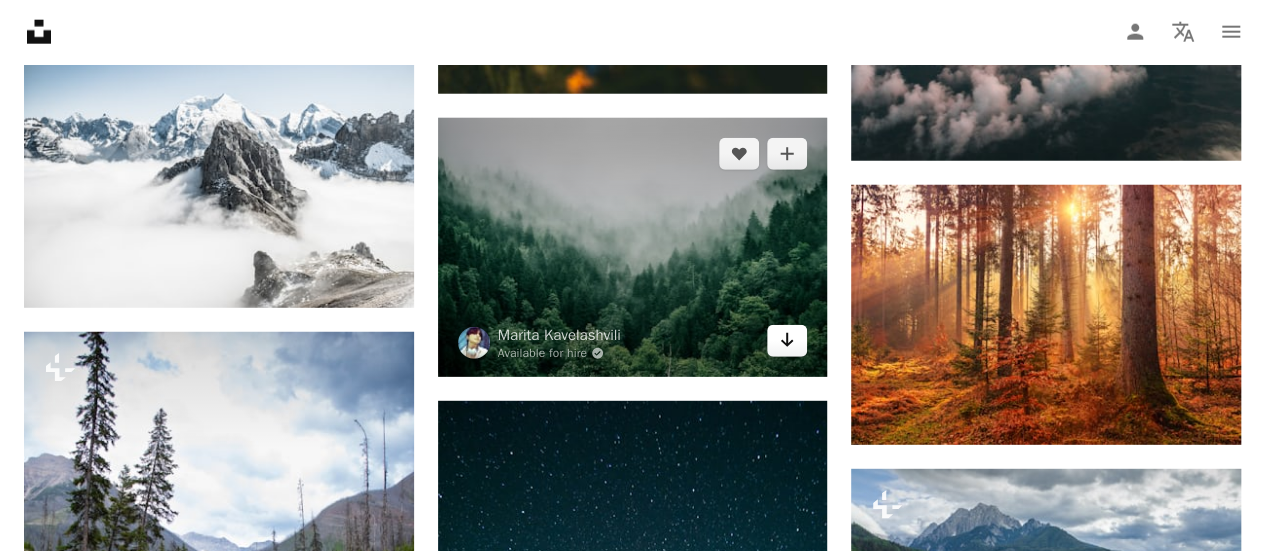 click on "Arrow pointing down" 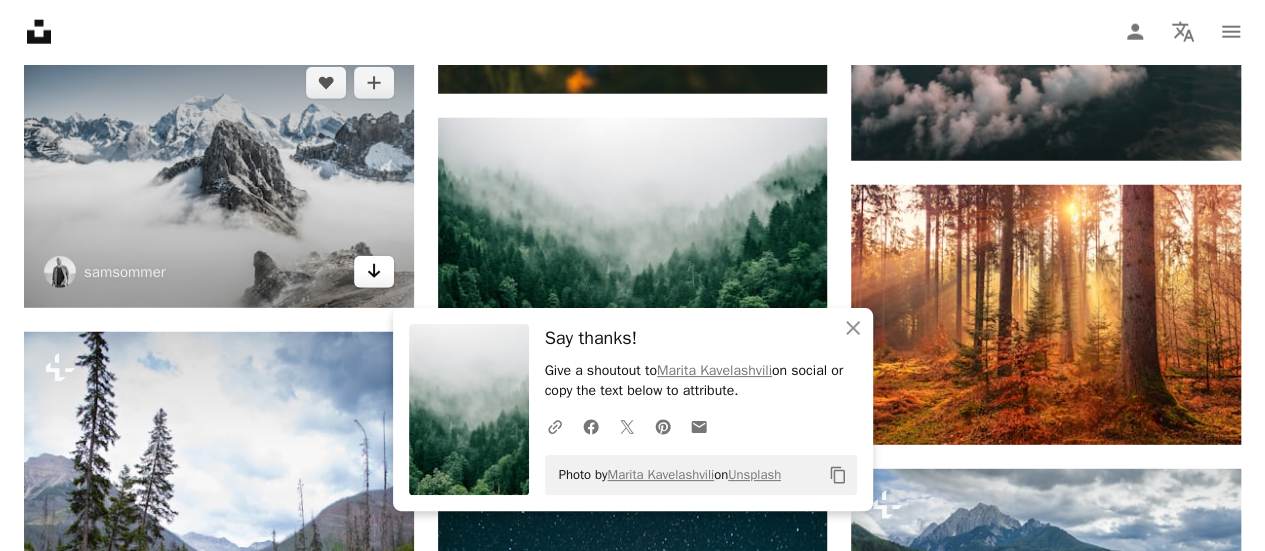 click on "Arrow pointing down" at bounding box center (374, 272) 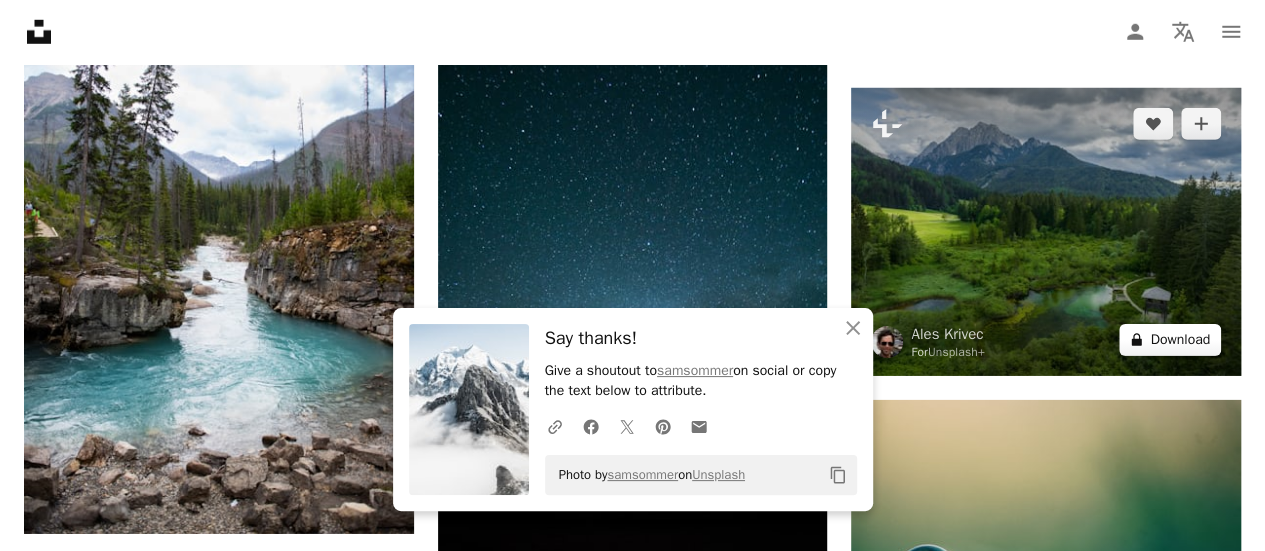 scroll, scrollTop: 6483, scrollLeft: 0, axis: vertical 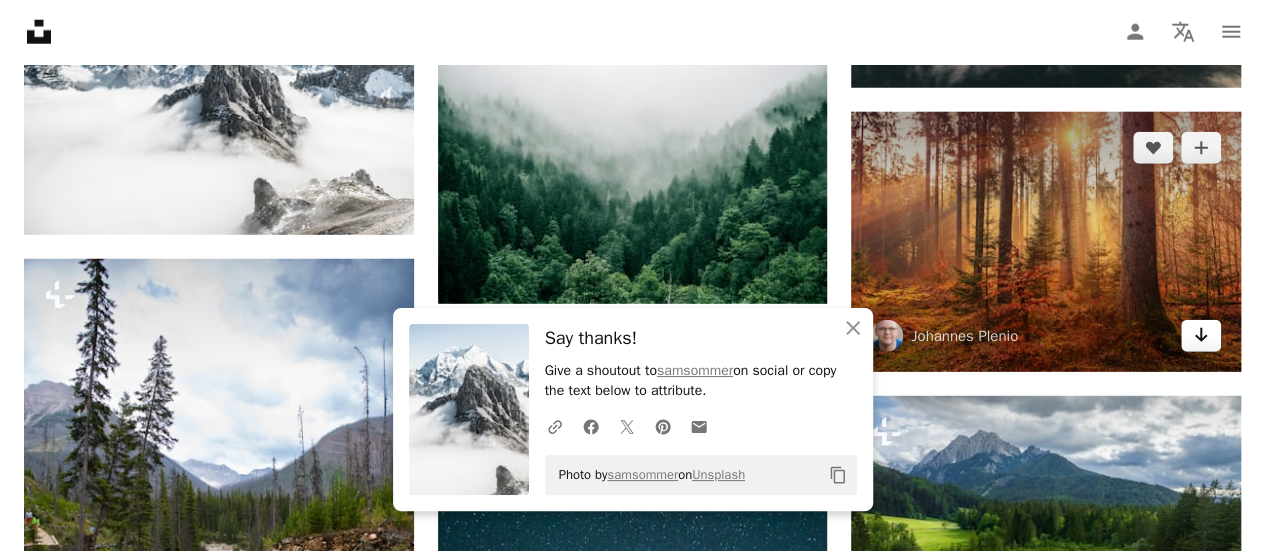 click on "Arrow pointing down" 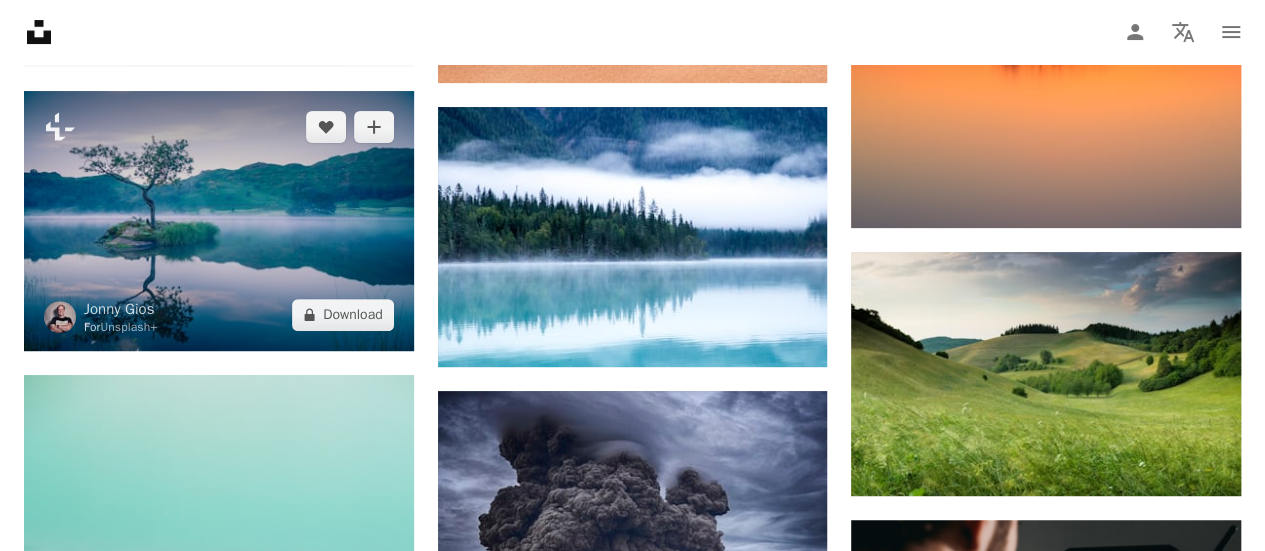 scroll, scrollTop: 7823, scrollLeft: 0, axis: vertical 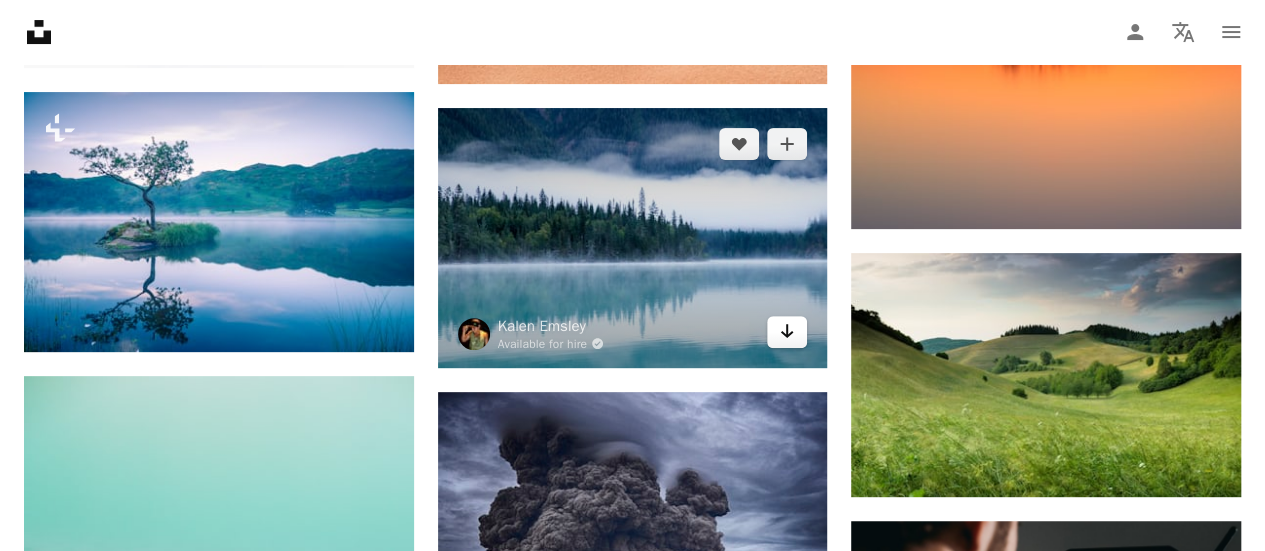 click on "Arrow pointing down" 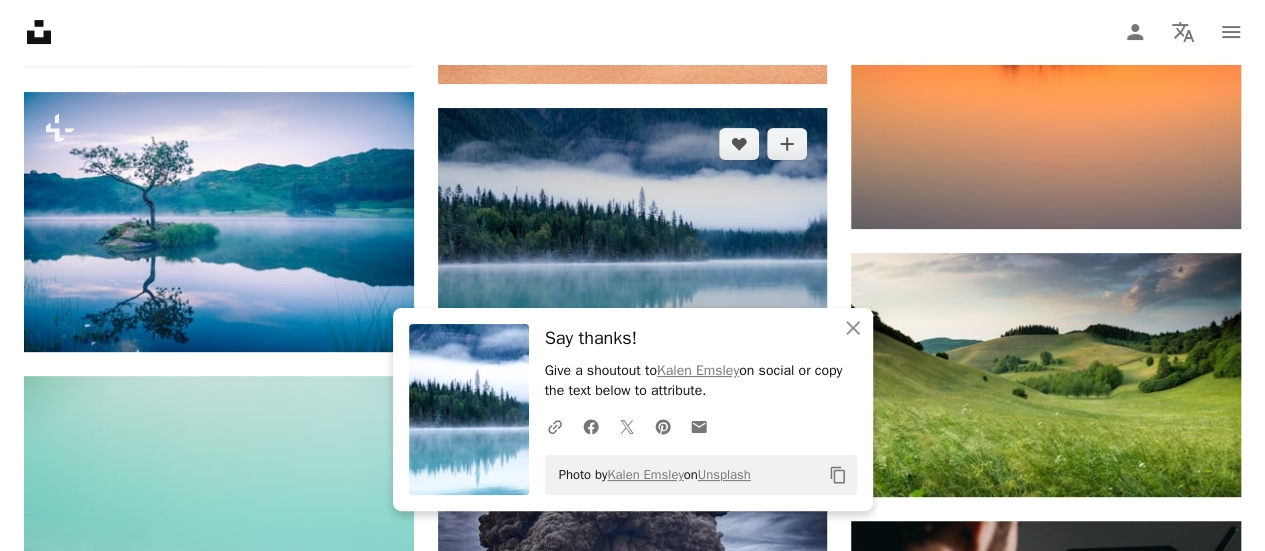 scroll, scrollTop: 7961, scrollLeft: 0, axis: vertical 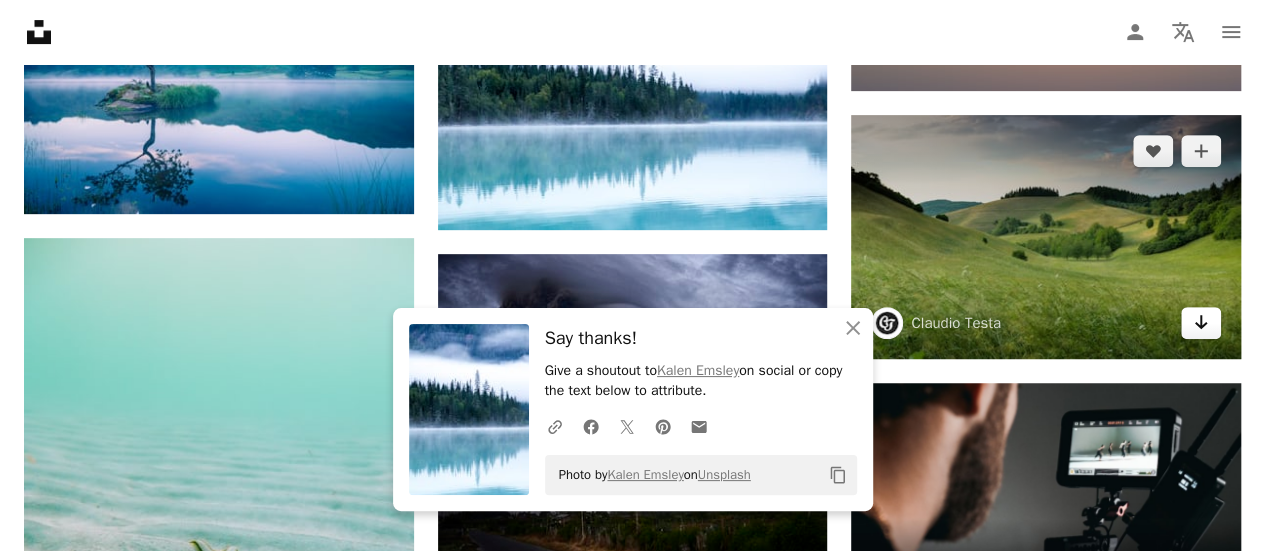 click 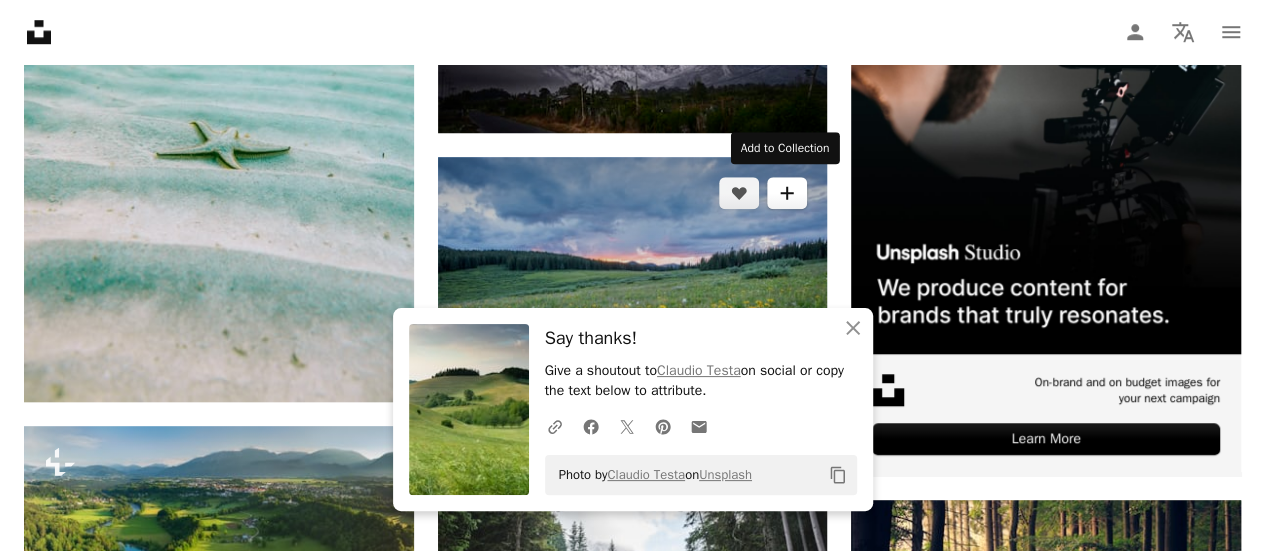 scroll, scrollTop: 8257, scrollLeft: 0, axis: vertical 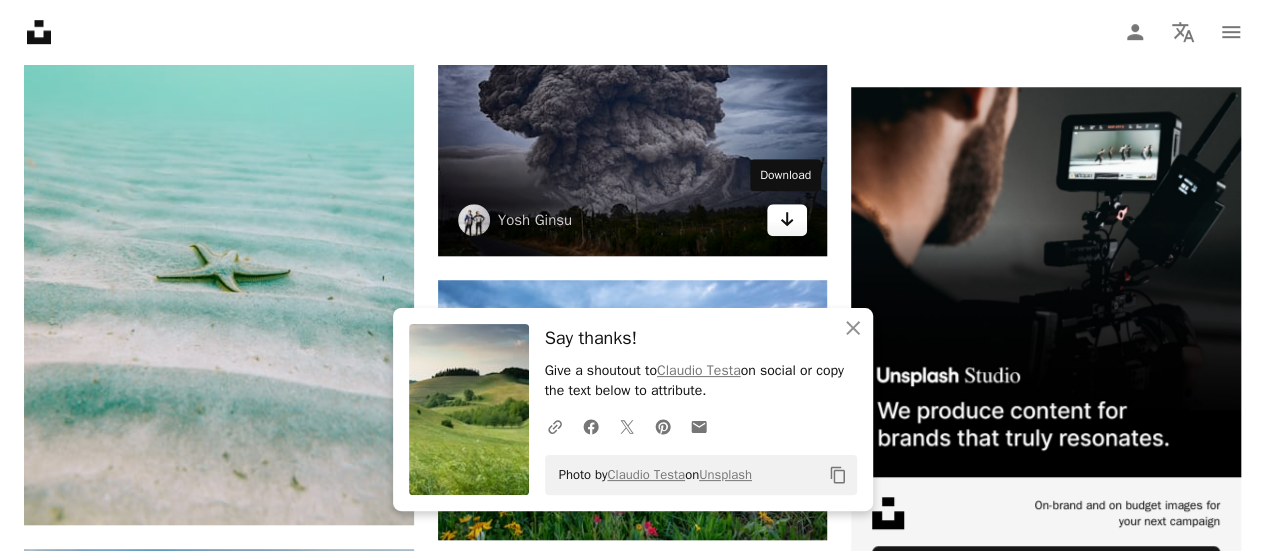click 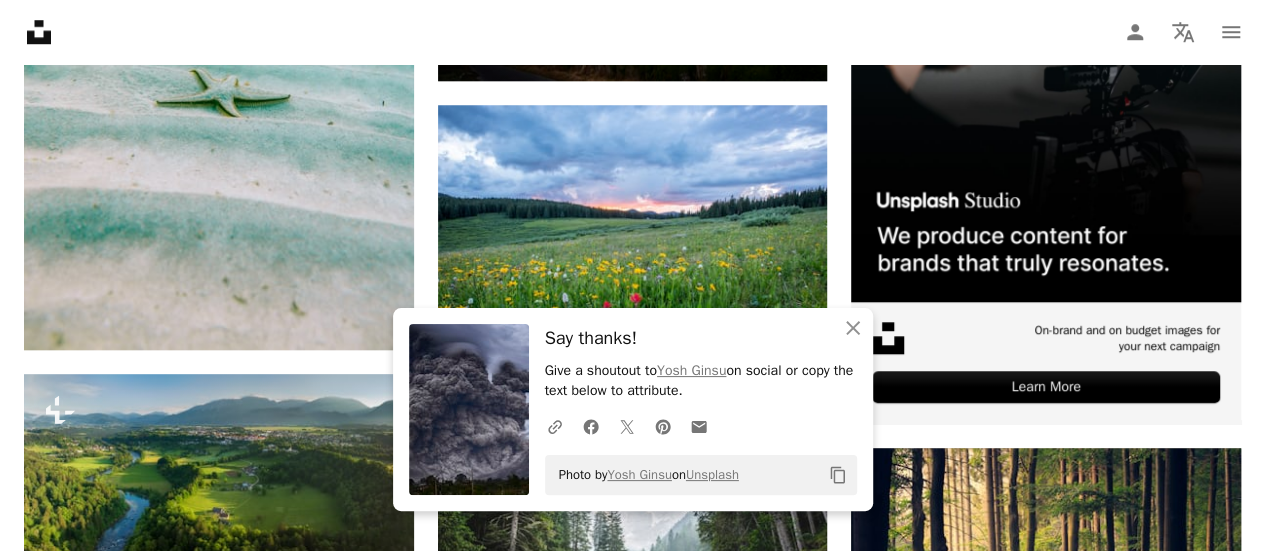 scroll, scrollTop: 8493, scrollLeft: 0, axis: vertical 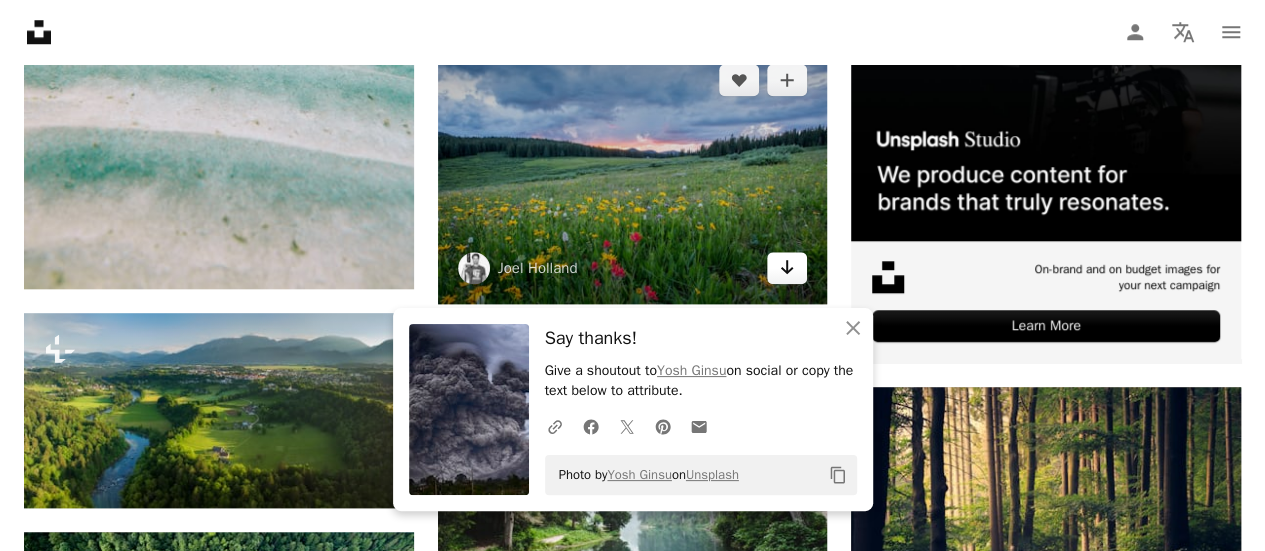 click on "Arrow pointing down" 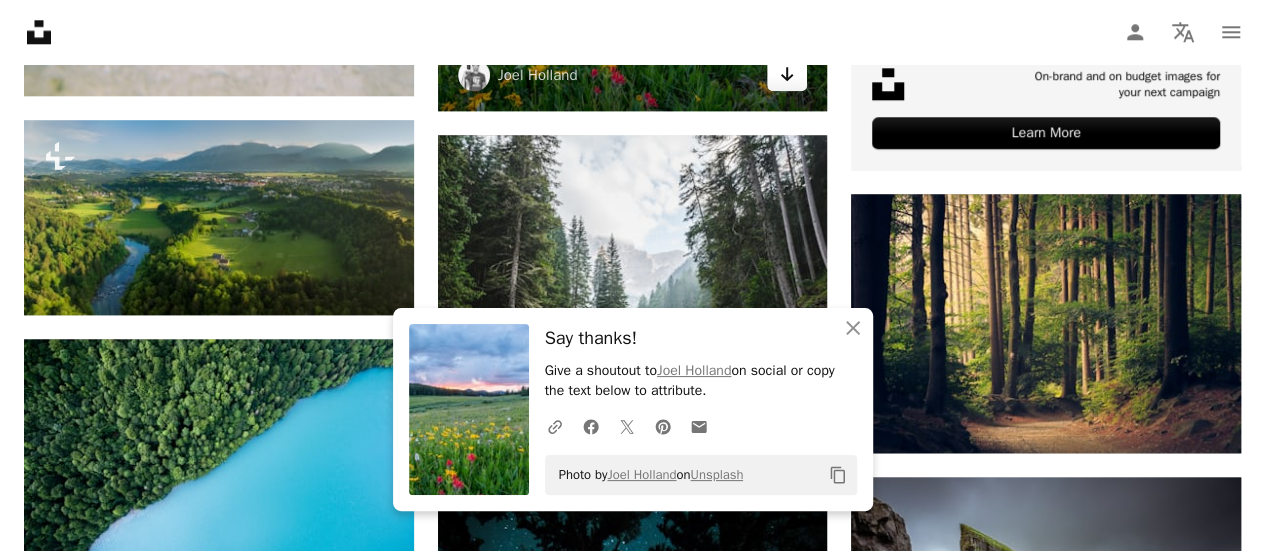 scroll, scrollTop: 8727, scrollLeft: 0, axis: vertical 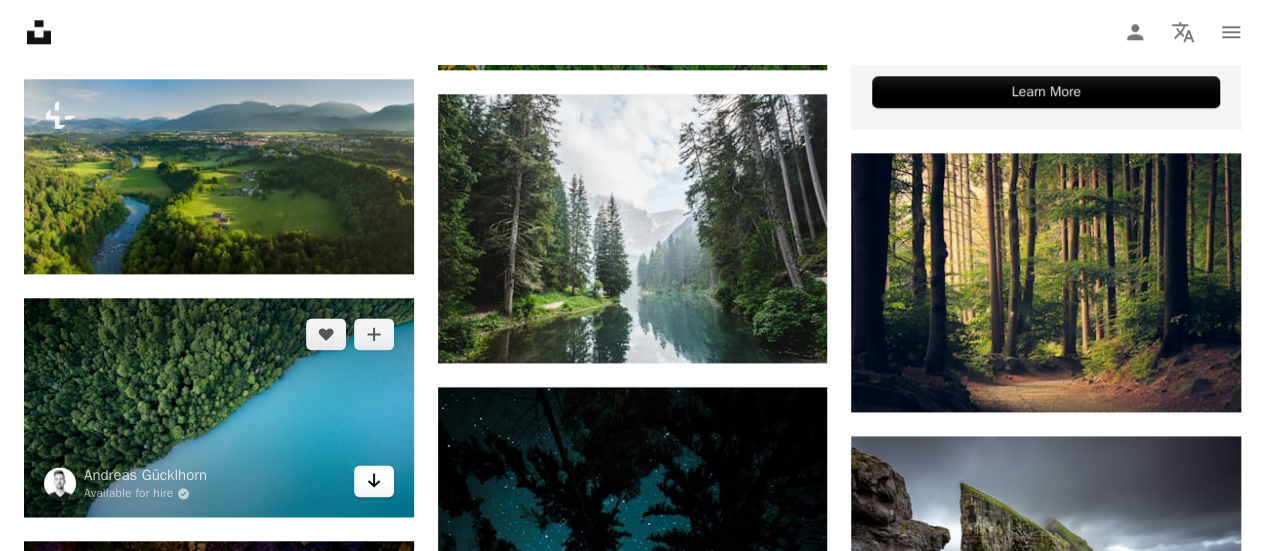 click on "Arrow pointing down" 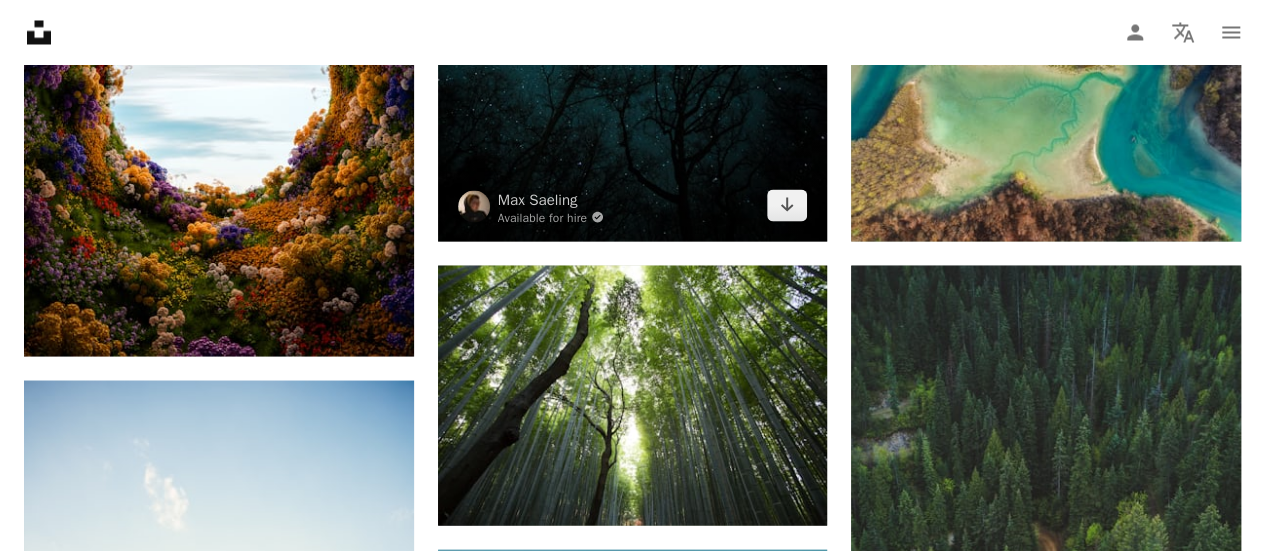 scroll, scrollTop: 9680, scrollLeft: 0, axis: vertical 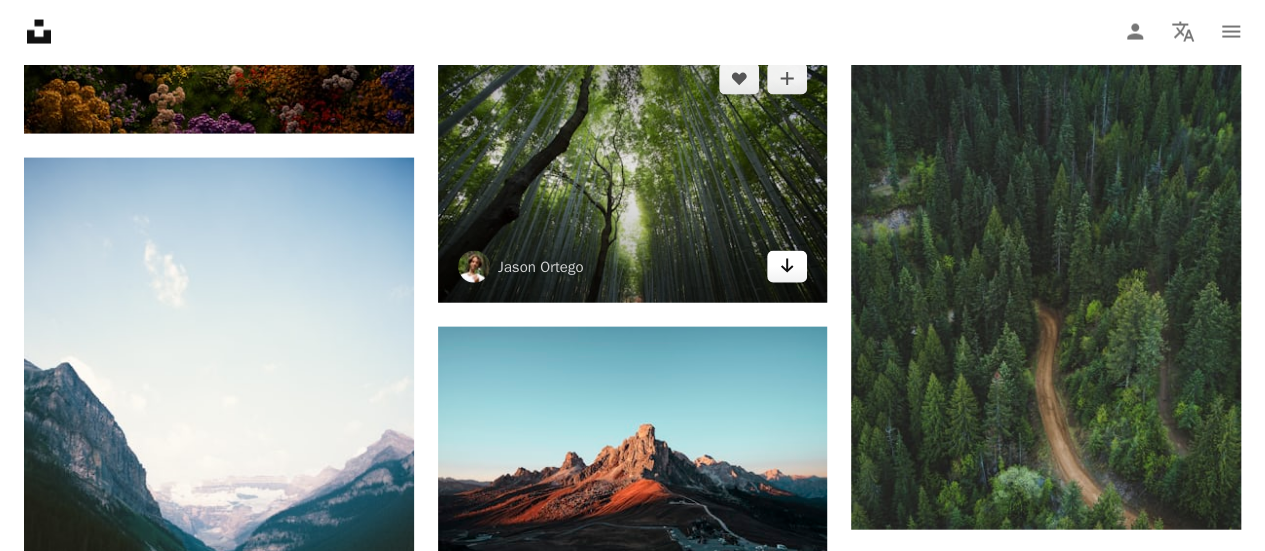 click 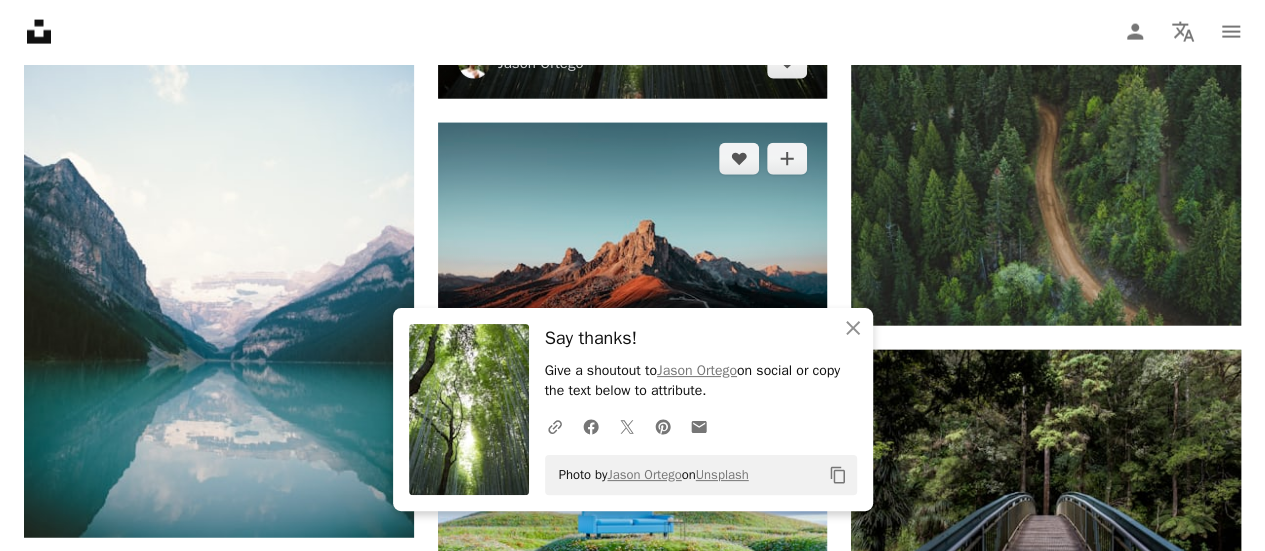 scroll, scrollTop: 10003, scrollLeft: 0, axis: vertical 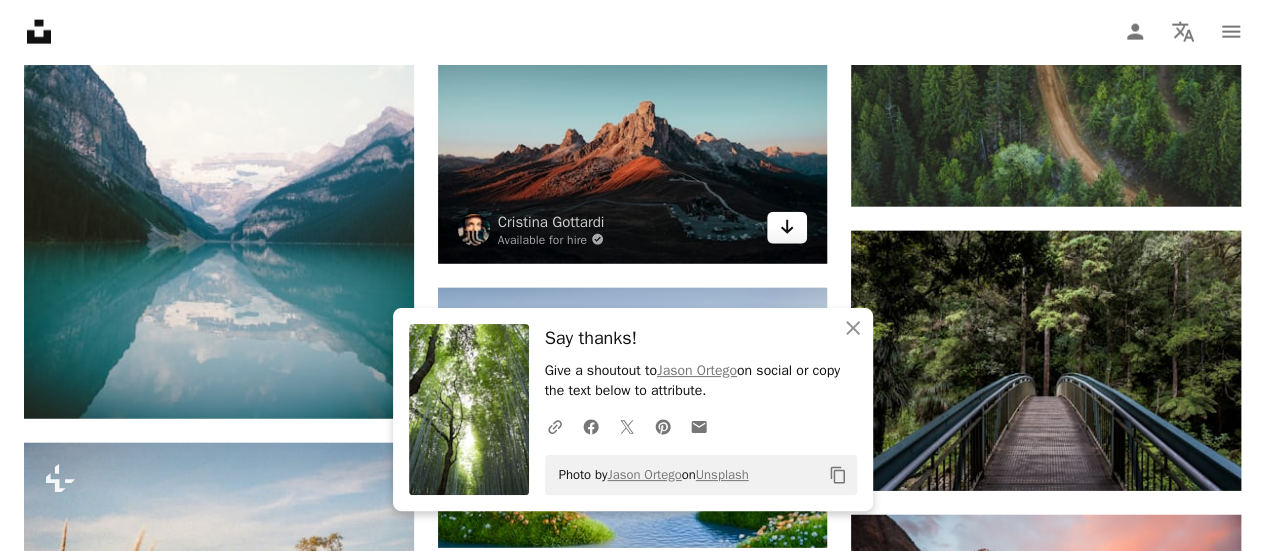 click on "Arrow pointing down" at bounding box center (787, 228) 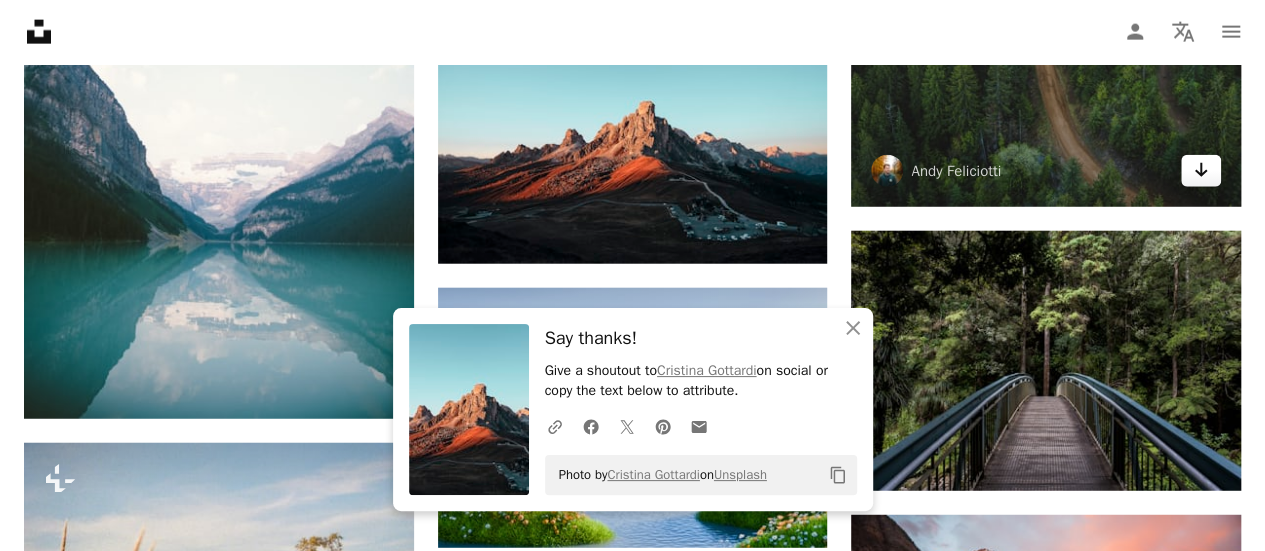 click on "Arrow pointing down" 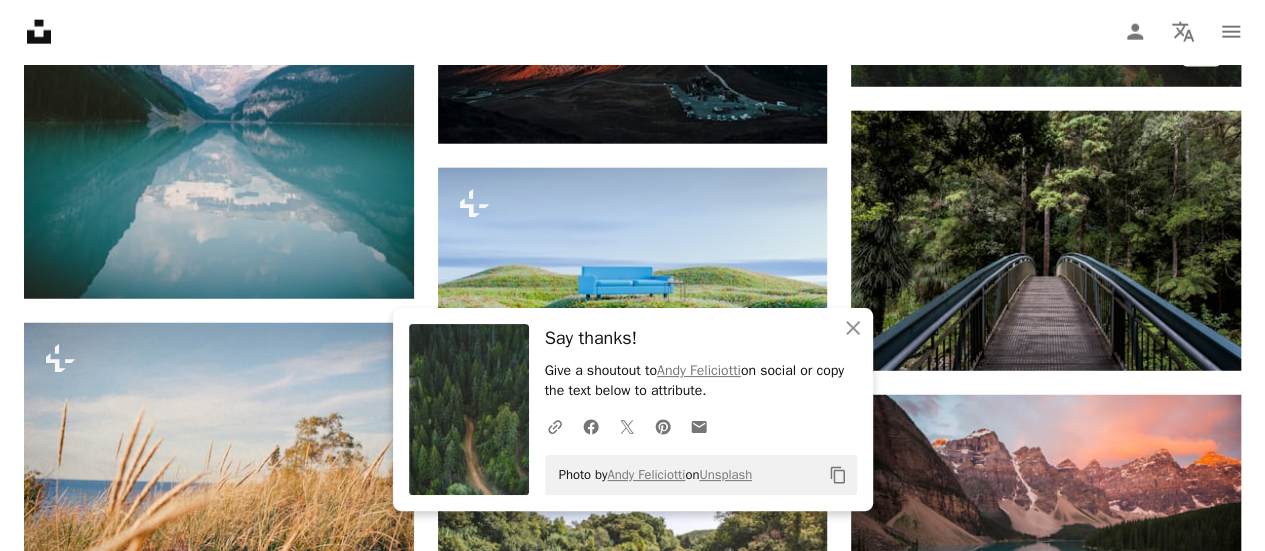 scroll, scrollTop: 10129, scrollLeft: 0, axis: vertical 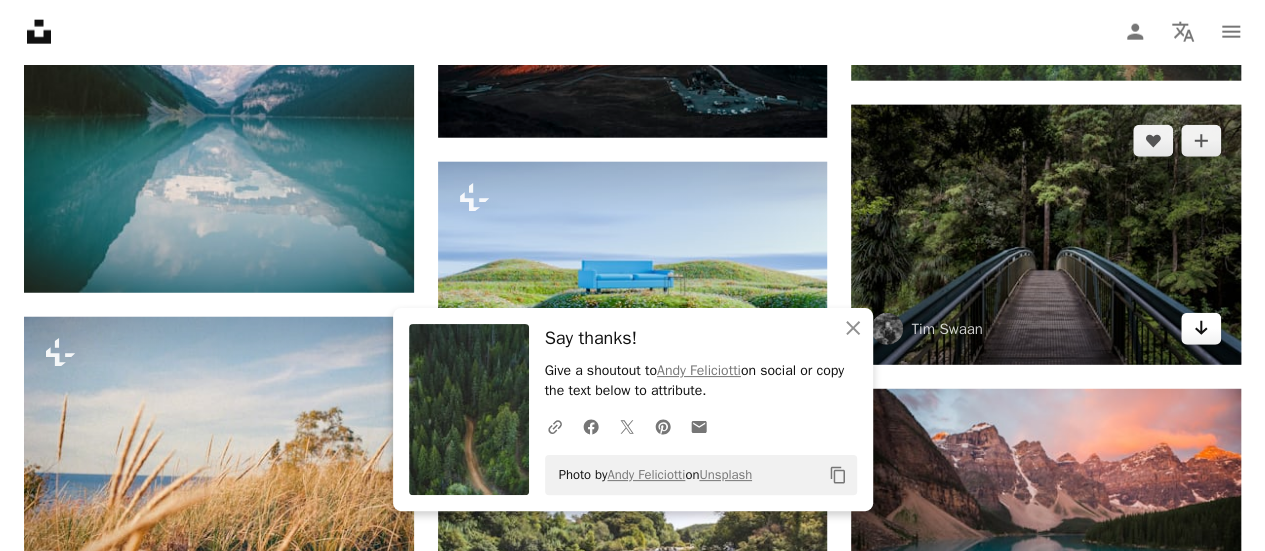 click on "Arrow pointing down" 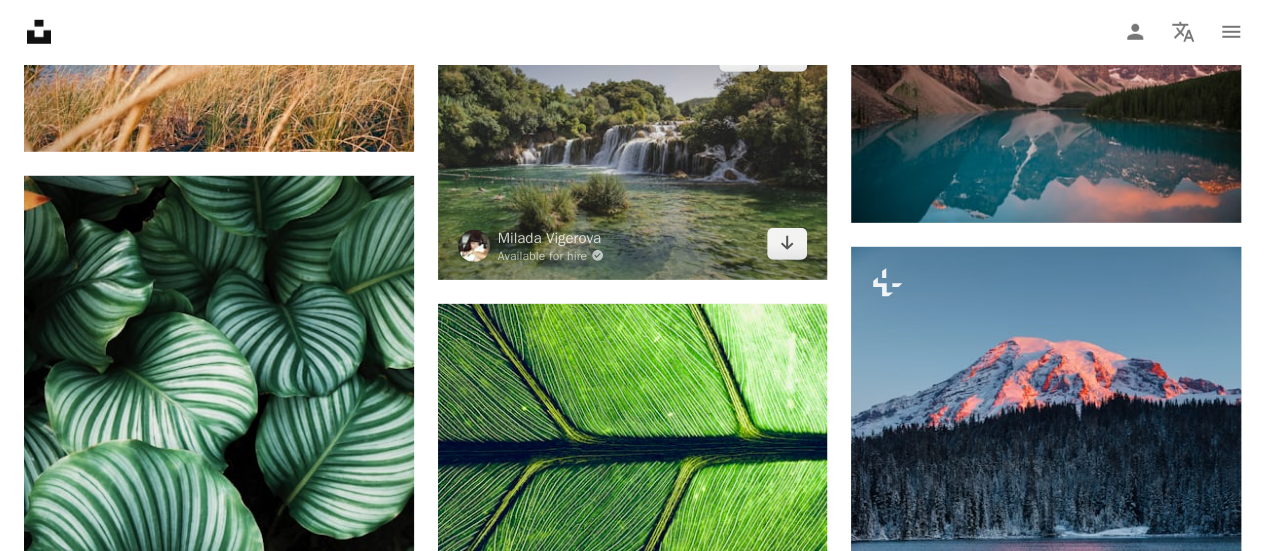 scroll, scrollTop: 10556, scrollLeft: 0, axis: vertical 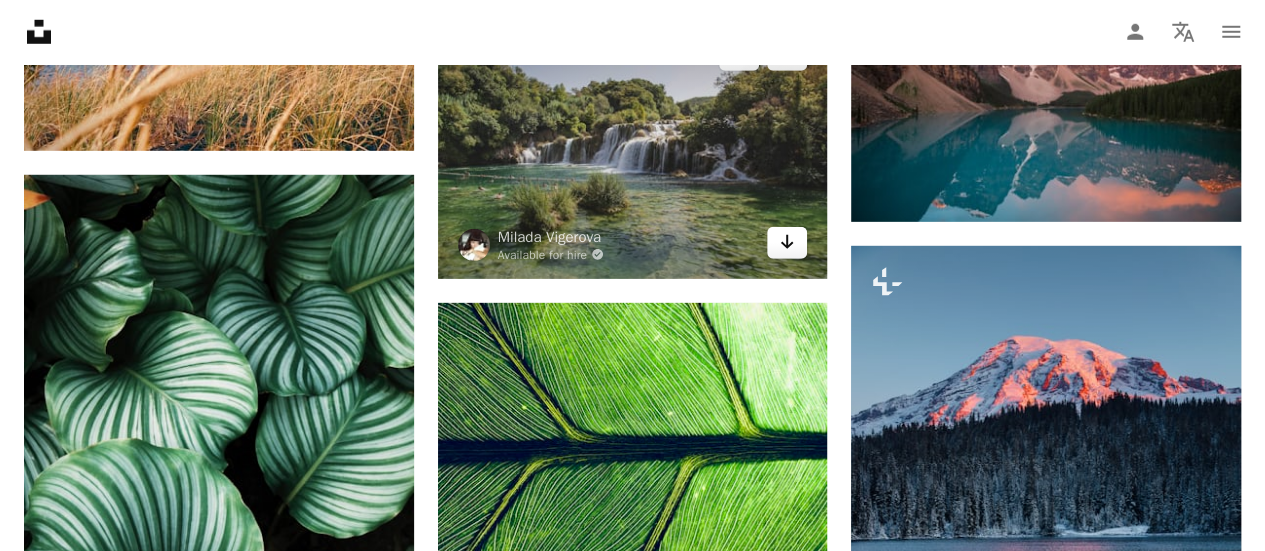 click on "Arrow pointing down" at bounding box center [787, 243] 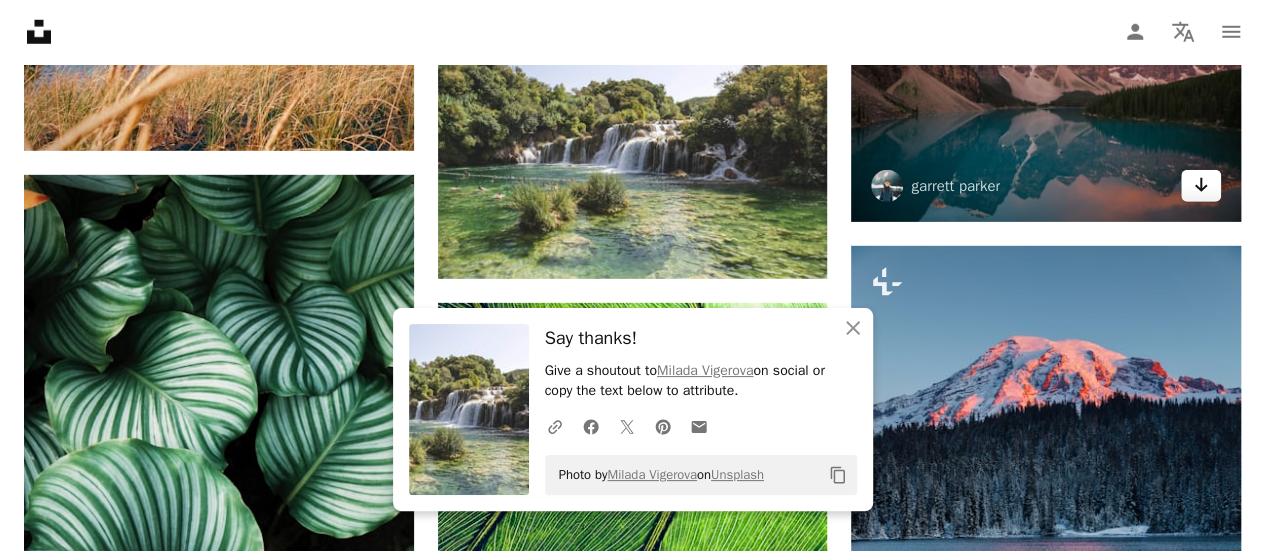 click on "Arrow pointing down" at bounding box center (1201, 186) 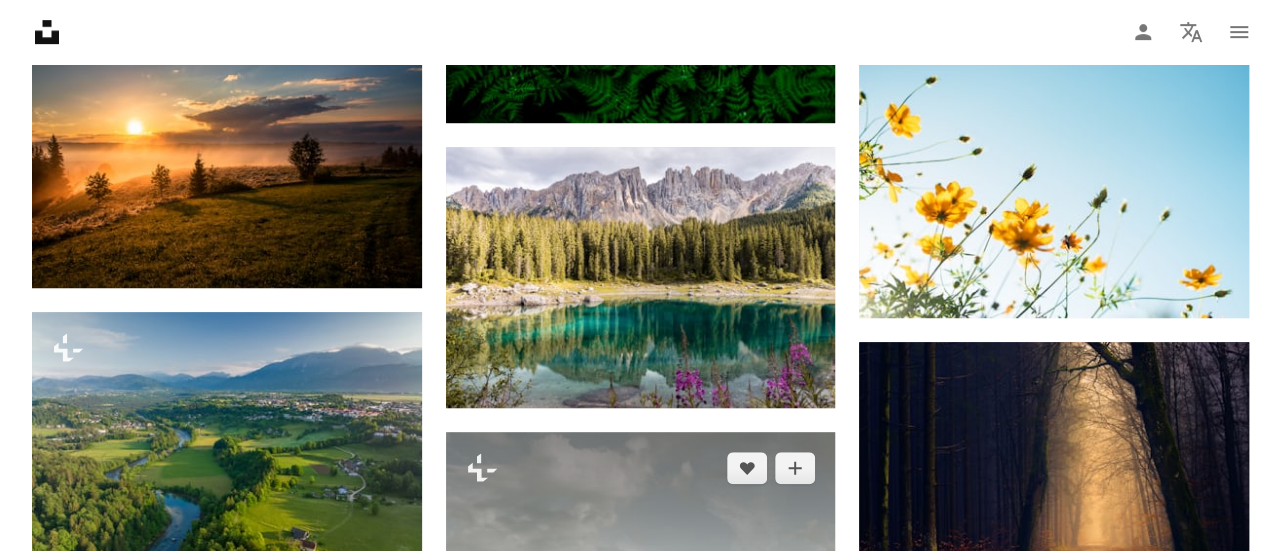 scroll, scrollTop: 11918, scrollLeft: 0, axis: vertical 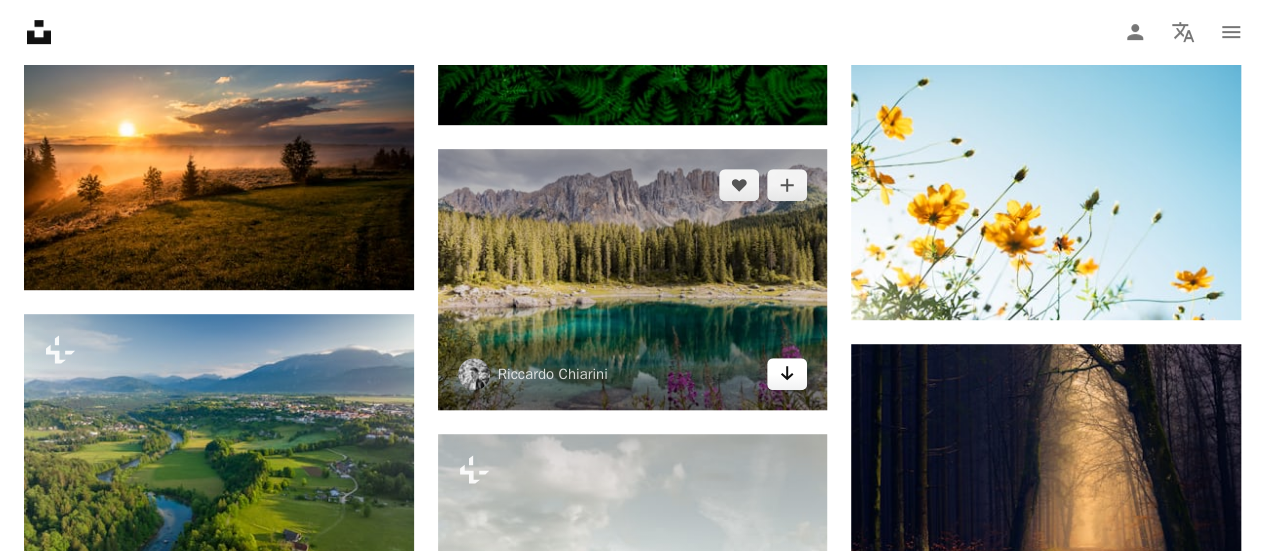 click on "Arrow pointing down" at bounding box center [787, 374] 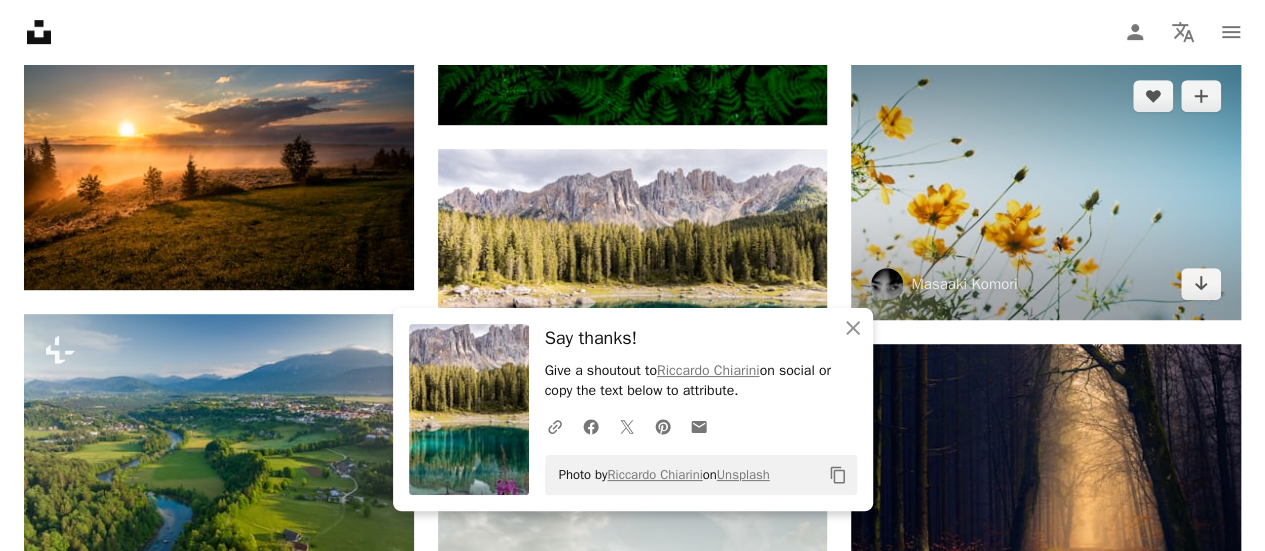 click at bounding box center (1046, 190) 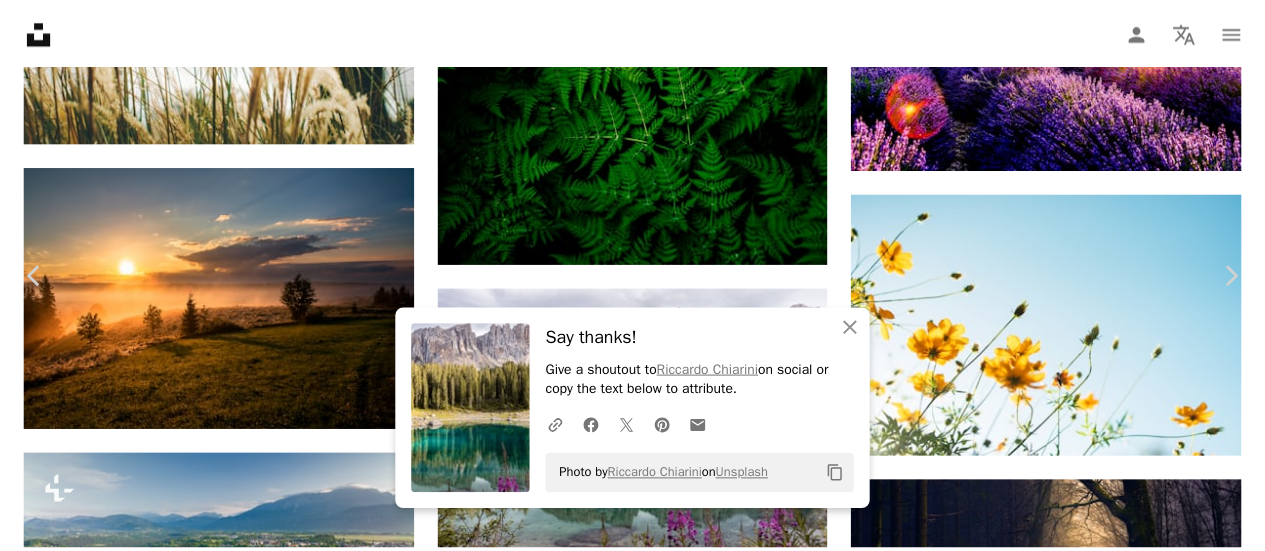 scroll, scrollTop: 482, scrollLeft: 0, axis: vertical 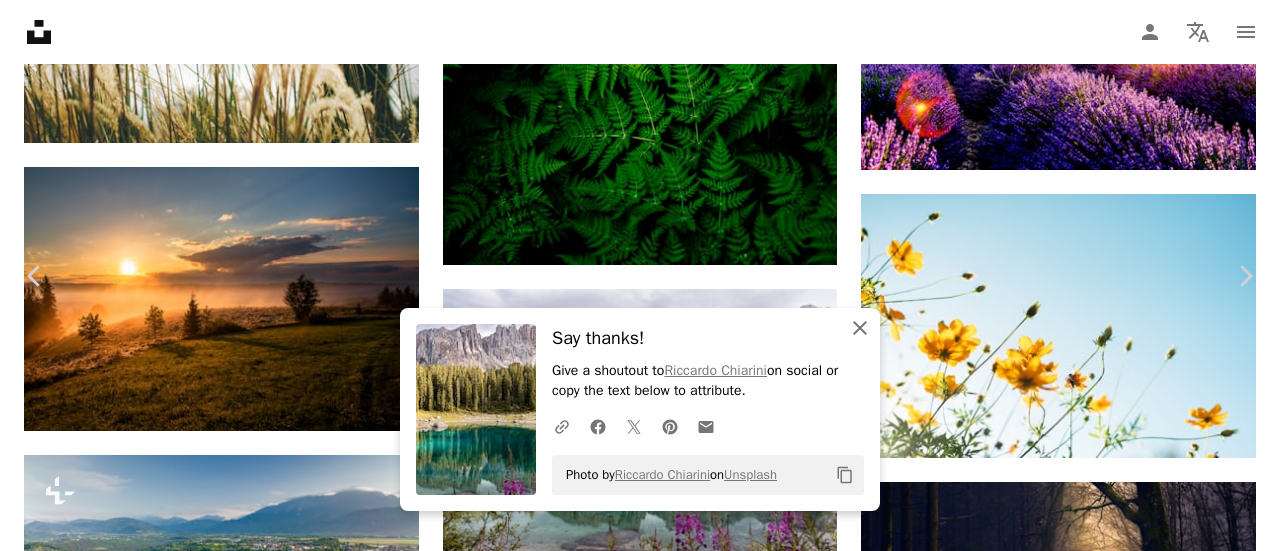 click on "An X shape" 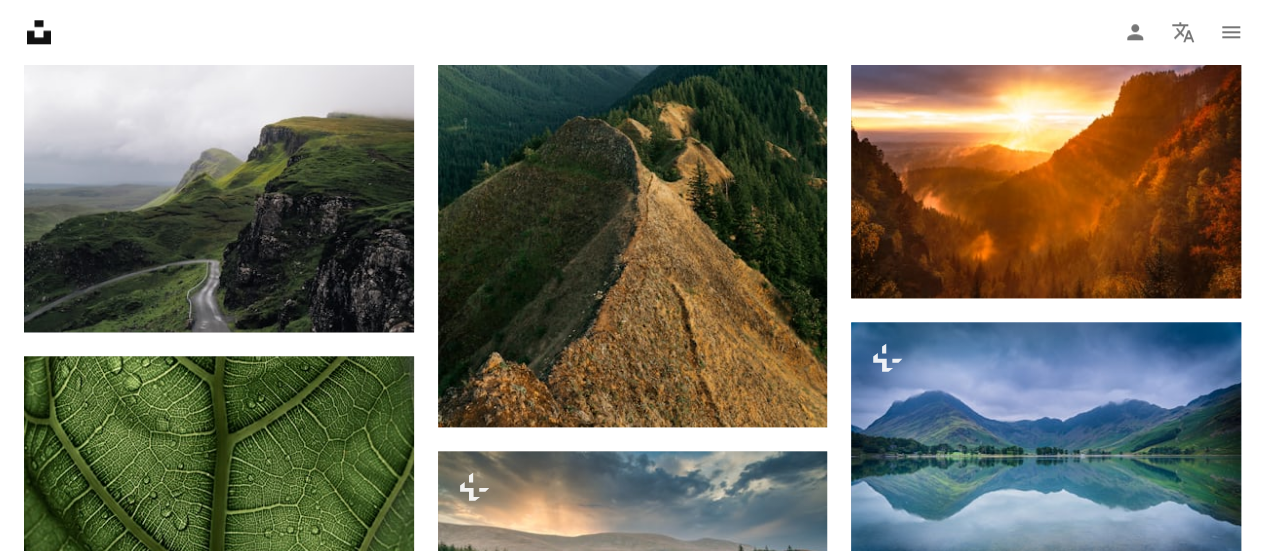 scroll, scrollTop: 12510, scrollLeft: 0, axis: vertical 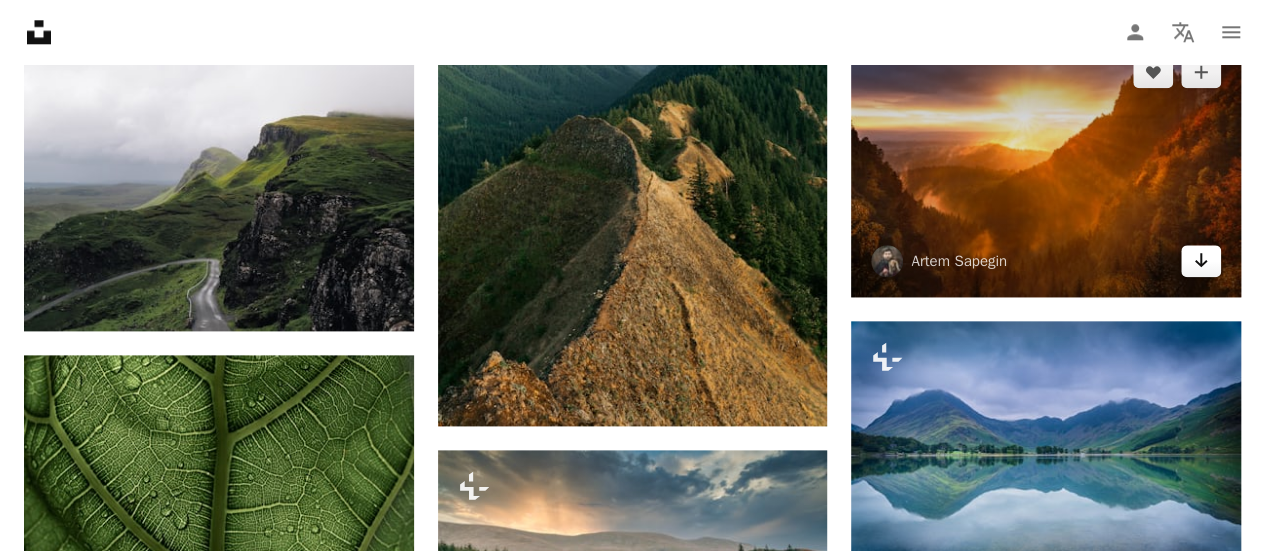 click on "Arrow pointing down" at bounding box center (1201, 261) 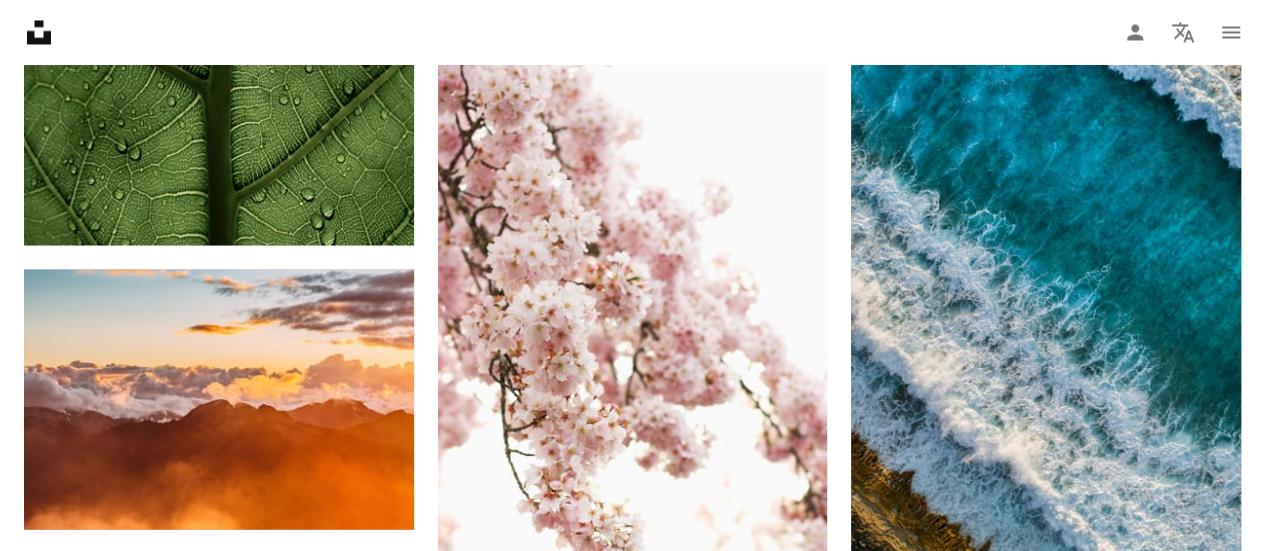 scroll, scrollTop: 13518, scrollLeft: 0, axis: vertical 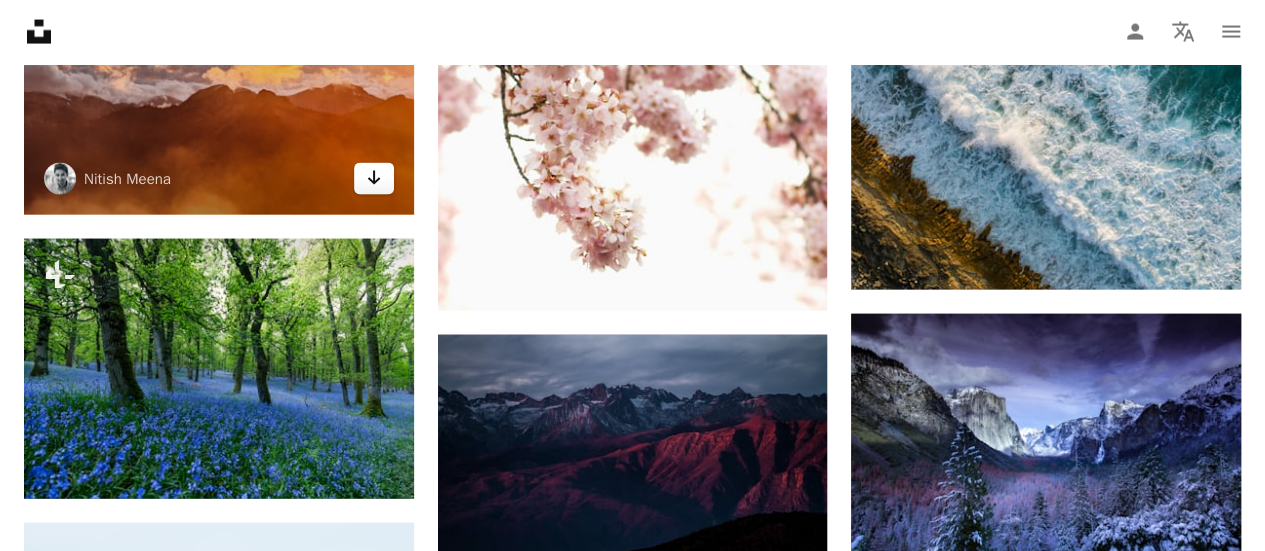 click on "Arrow pointing down" 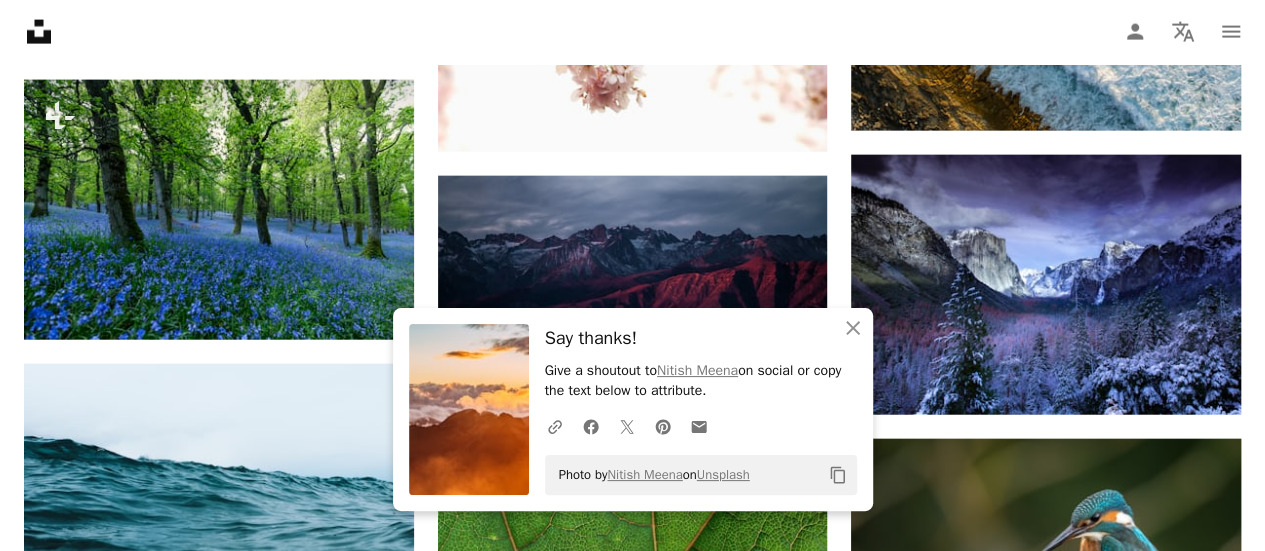 scroll, scrollTop: 13777, scrollLeft: 0, axis: vertical 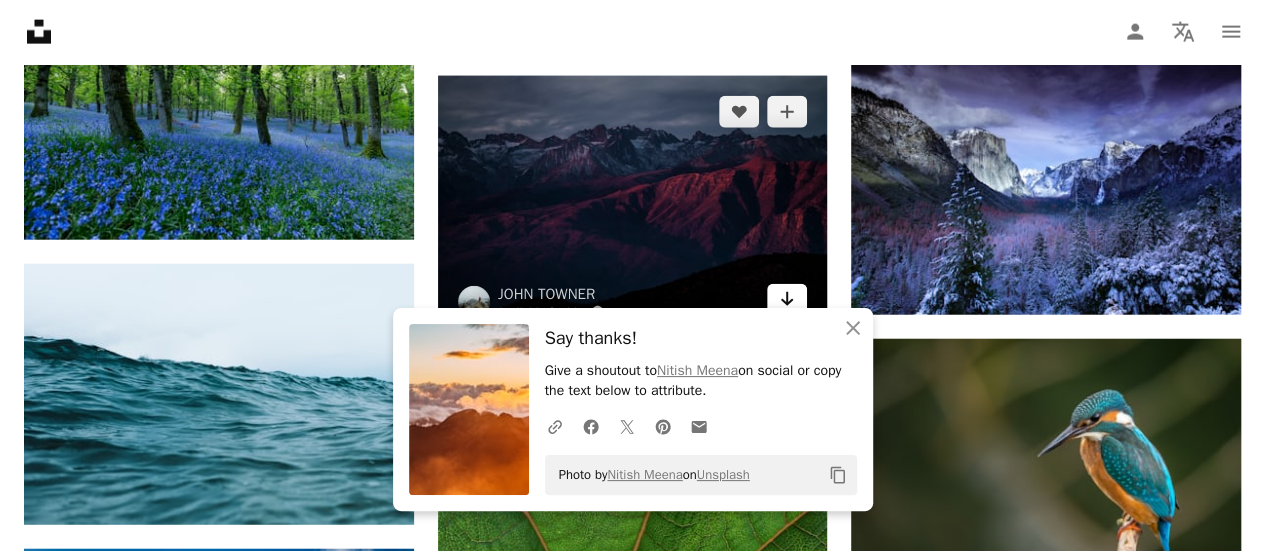 click on "Arrow pointing down" 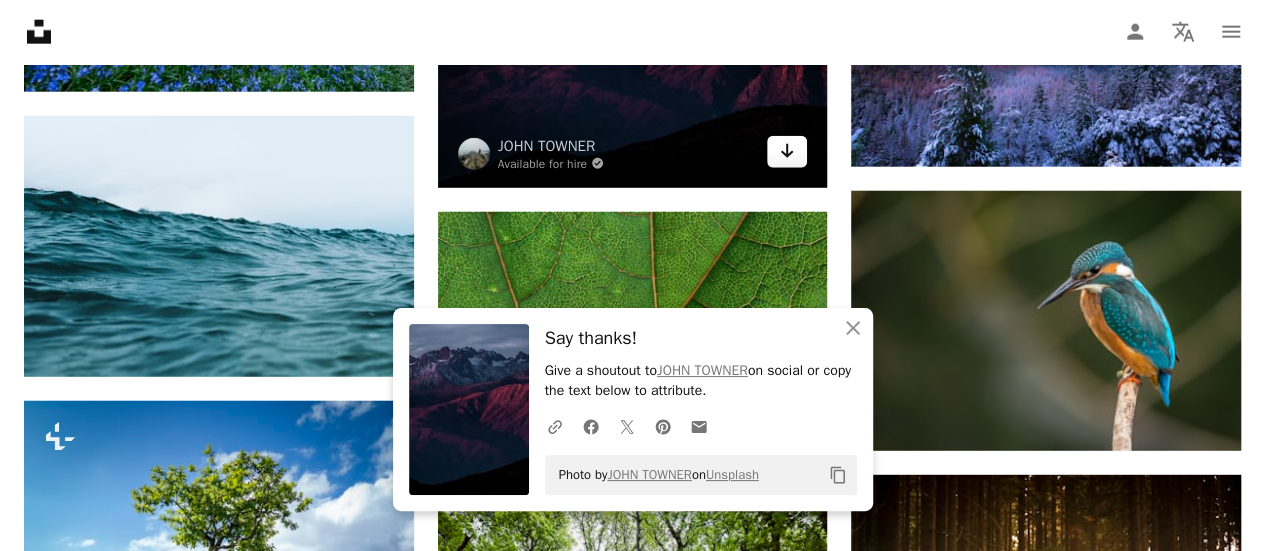 scroll, scrollTop: 13931, scrollLeft: 0, axis: vertical 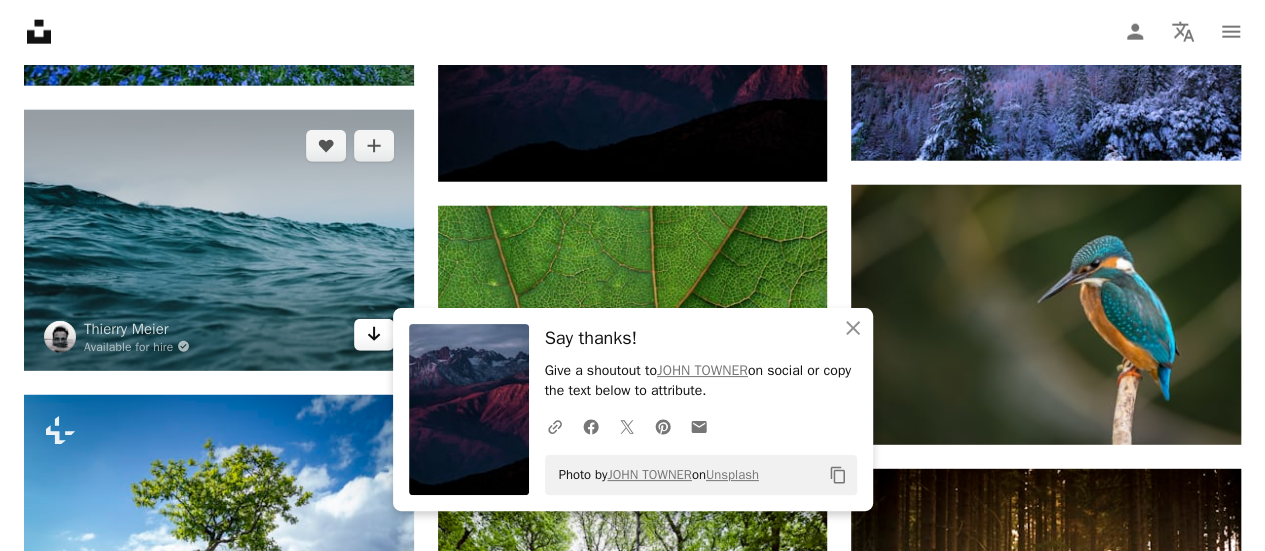 click 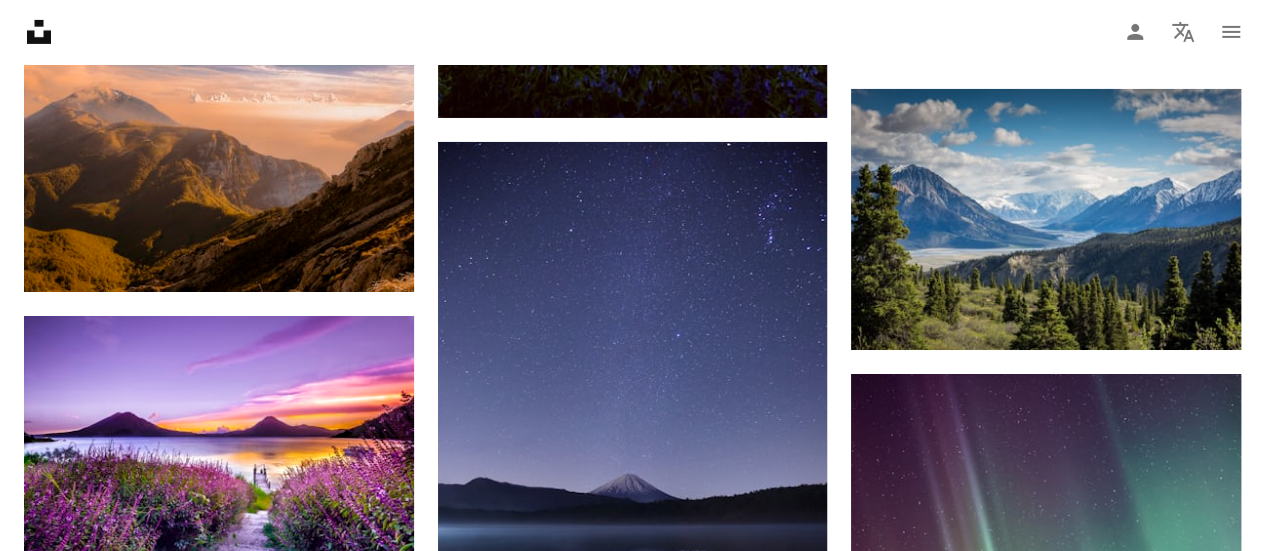 scroll, scrollTop: 14848, scrollLeft: 0, axis: vertical 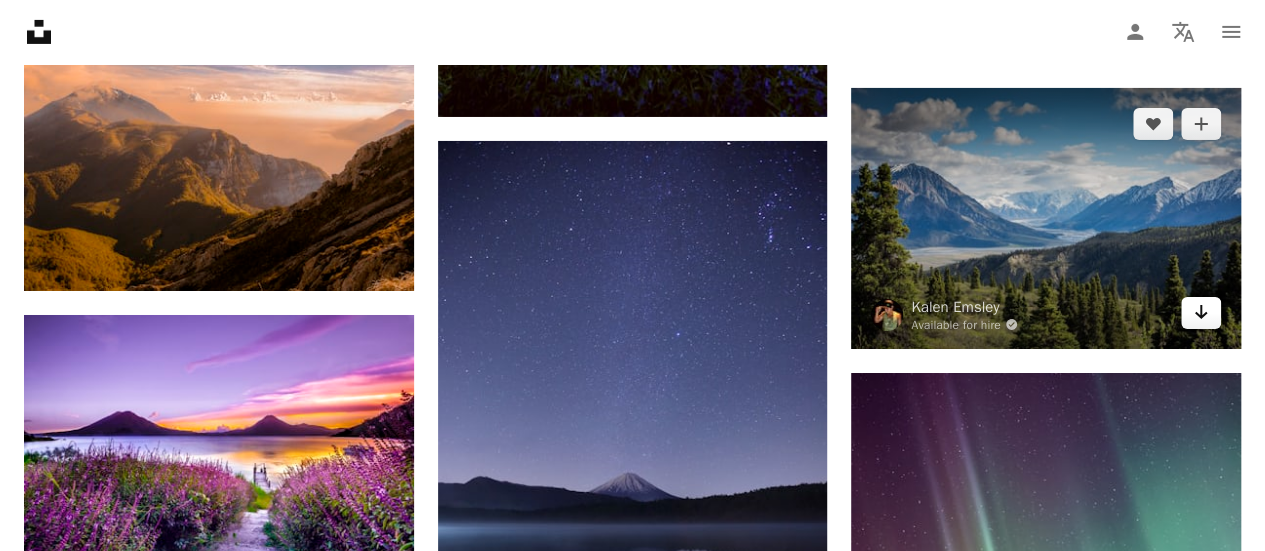 click on "Arrow pointing down" at bounding box center (1201, 313) 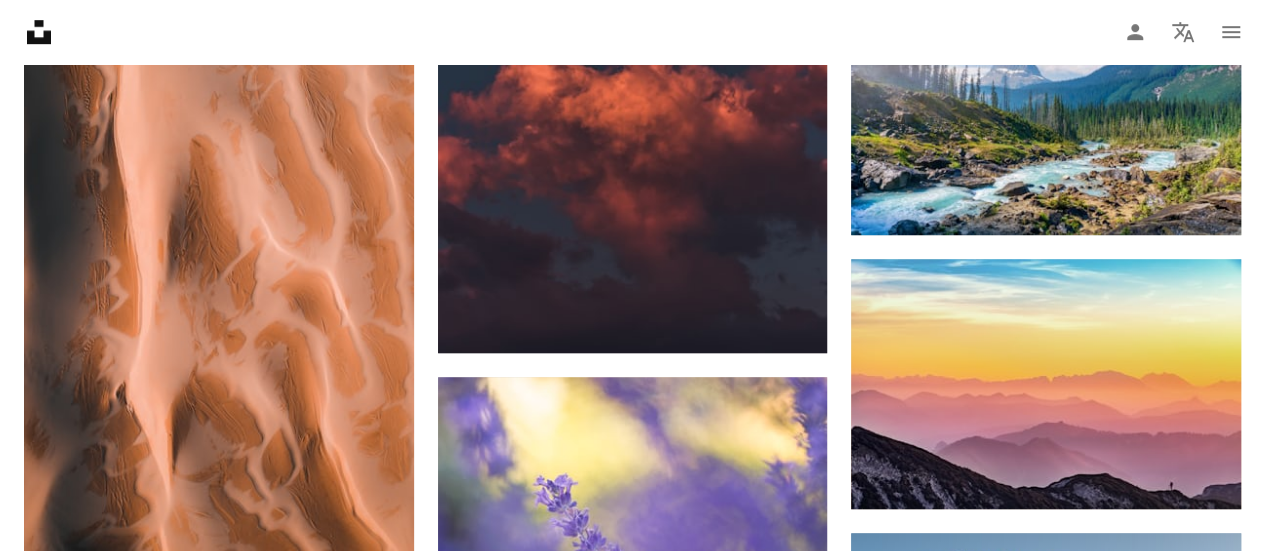 scroll, scrollTop: 15830, scrollLeft: 0, axis: vertical 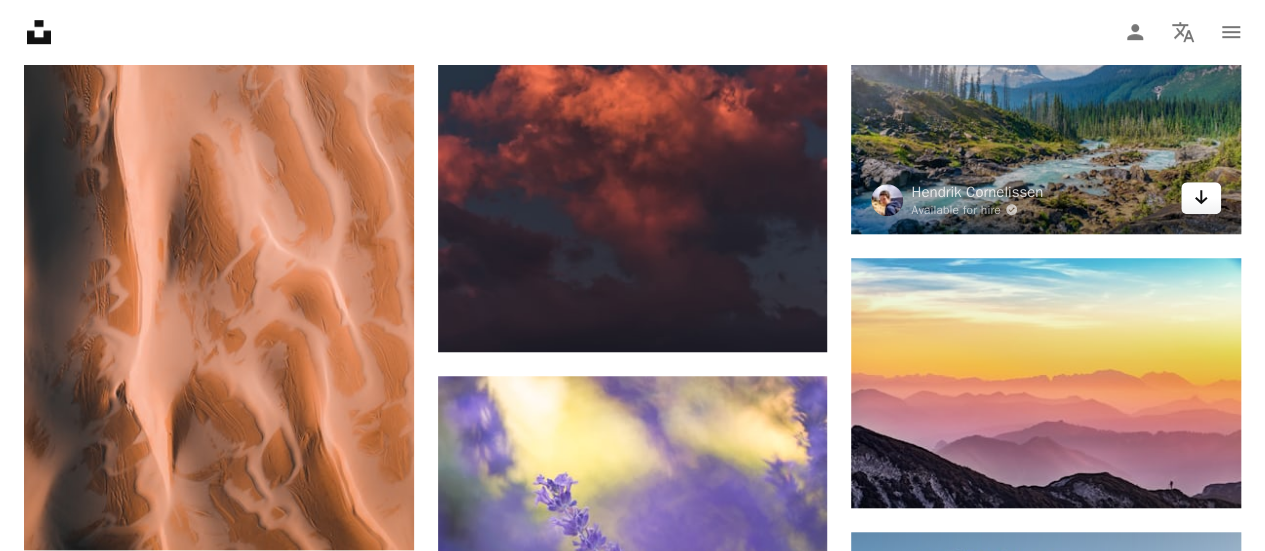 click on "Arrow pointing down" 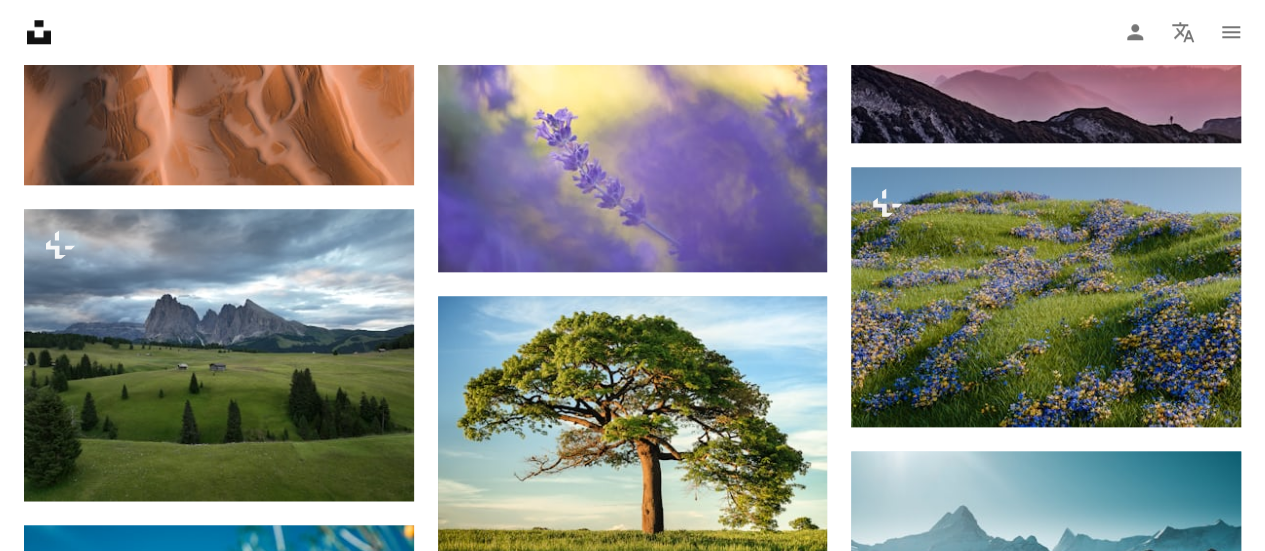 scroll, scrollTop: 16783, scrollLeft: 0, axis: vertical 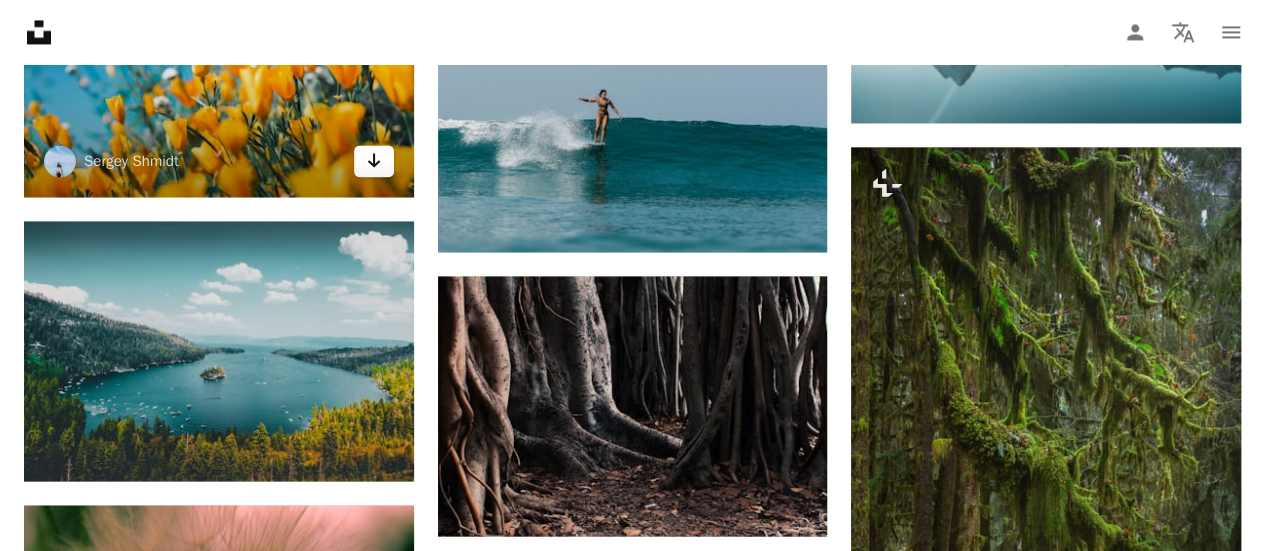 click 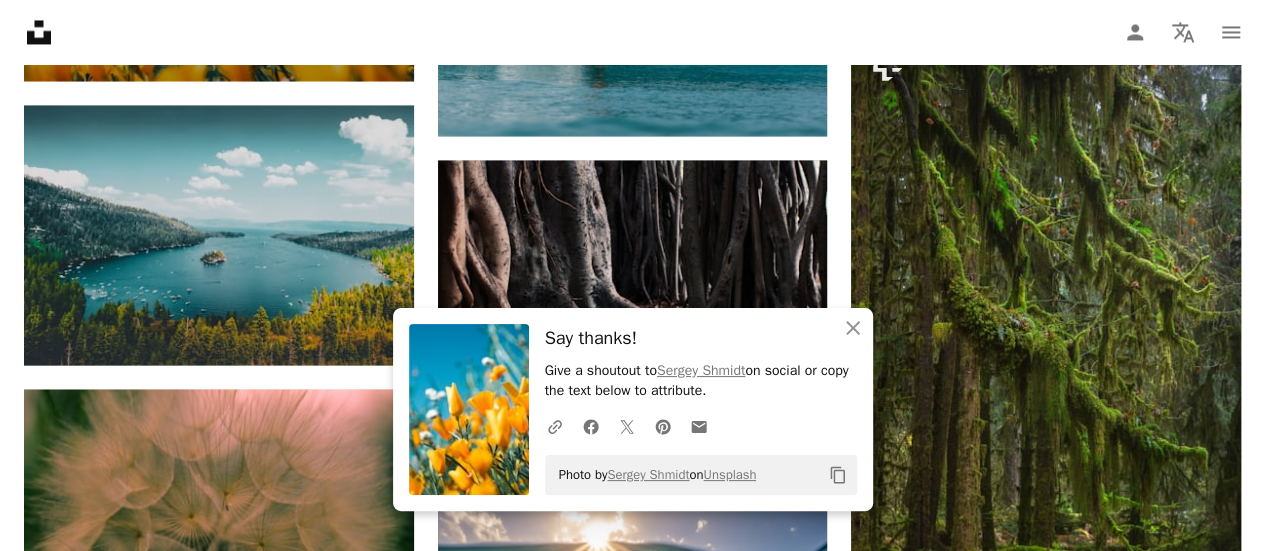 scroll, scrollTop: 16907, scrollLeft: 0, axis: vertical 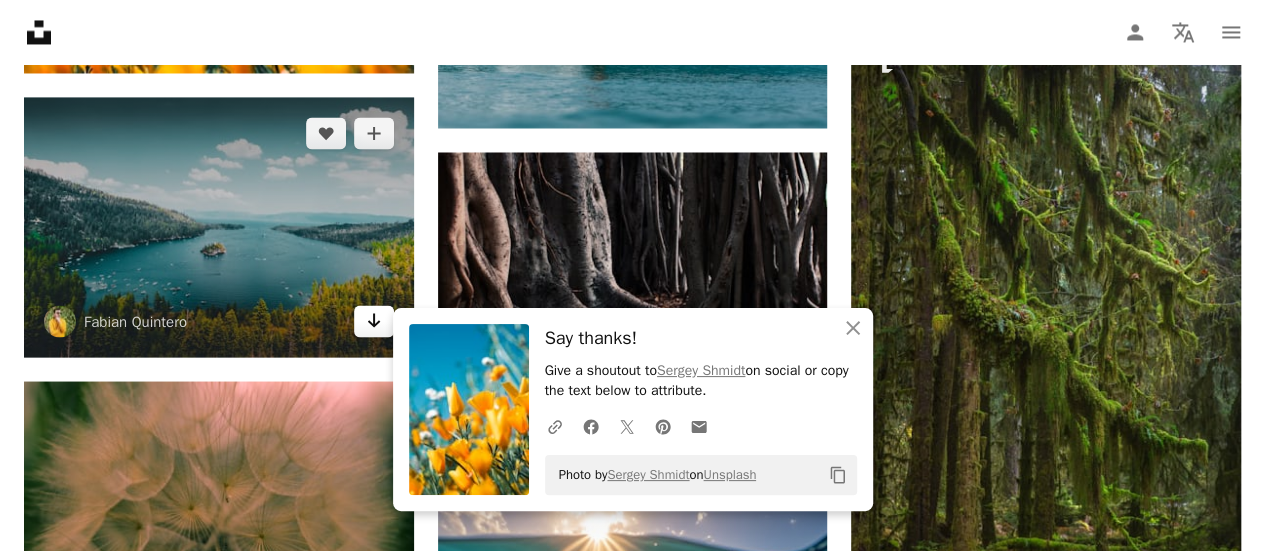click on "Arrow pointing down" 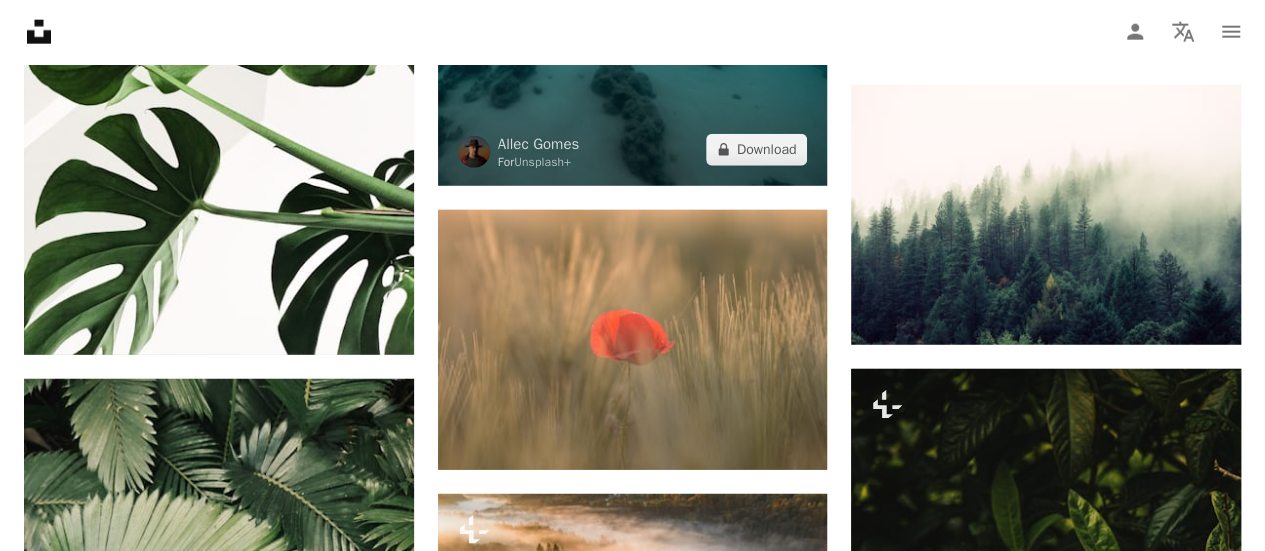 scroll, scrollTop: 17505, scrollLeft: 0, axis: vertical 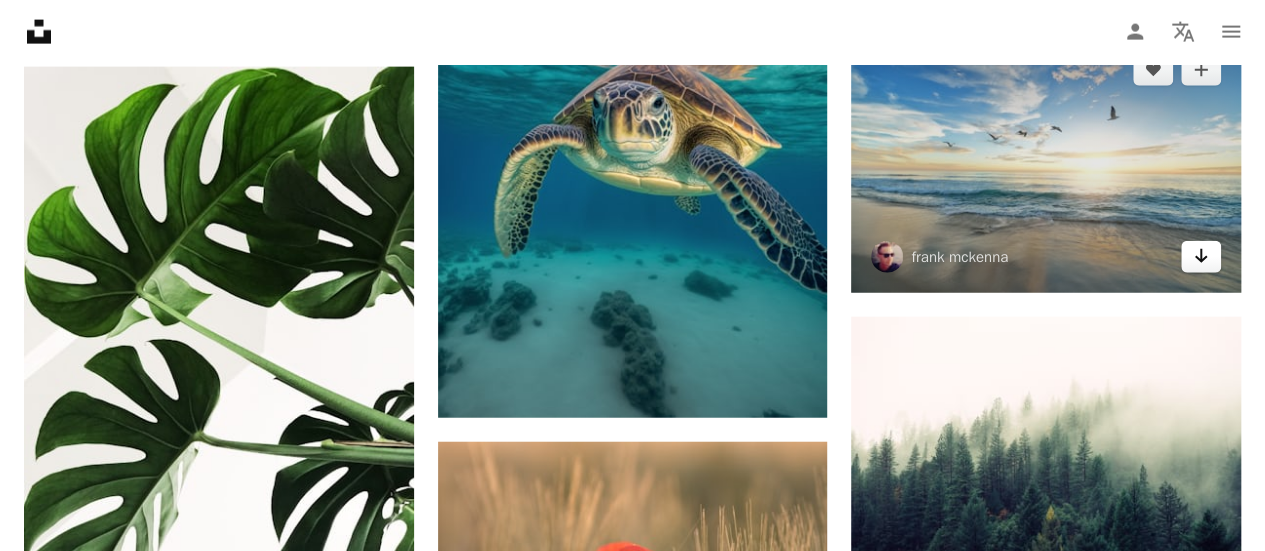 click on "Arrow pointing down" at bounding box center (1201, 257) 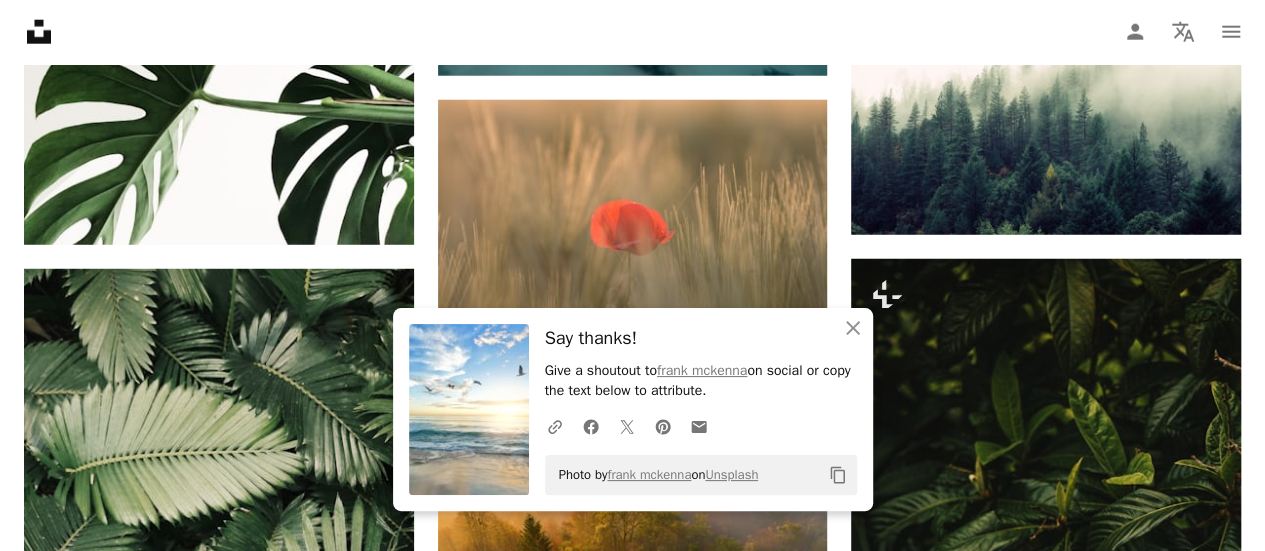 scroll, scrollTop: 17879, scrollLeft: 0, axis: vertical 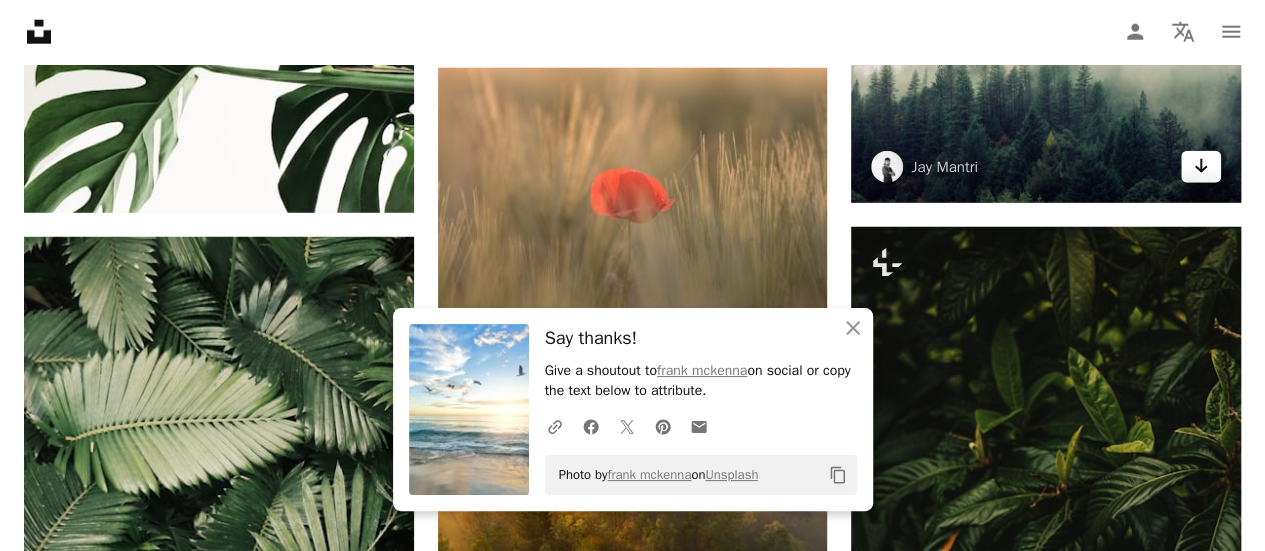 click on "Arrow pointing down" at bounding box center (1201, 167) 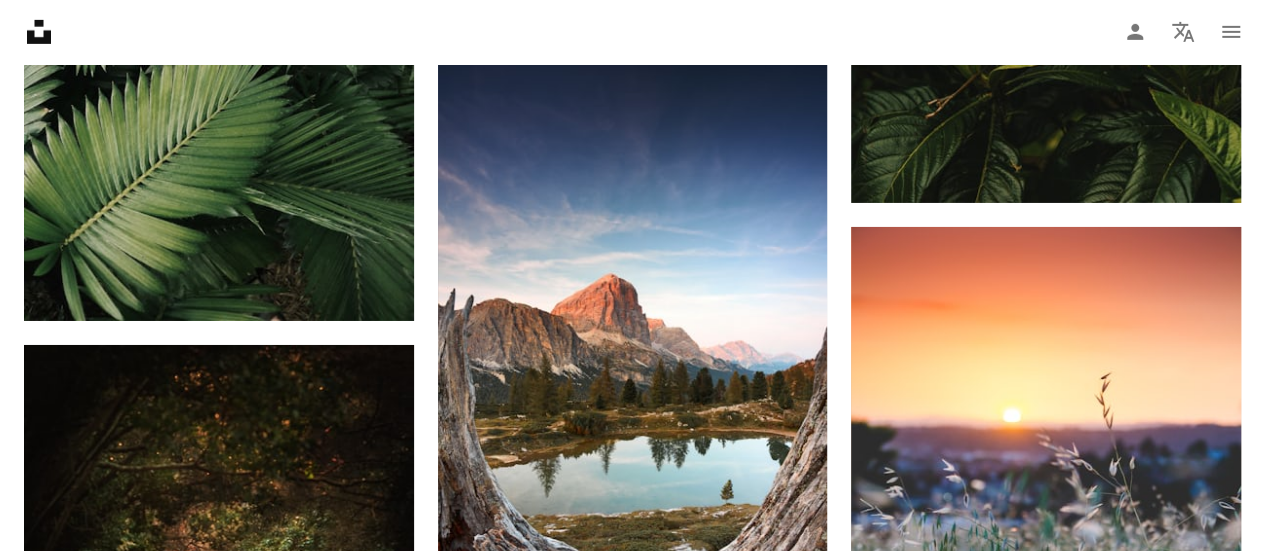 scroll, scrollTop: 19477, scrollLeft: 0, axis: vertical 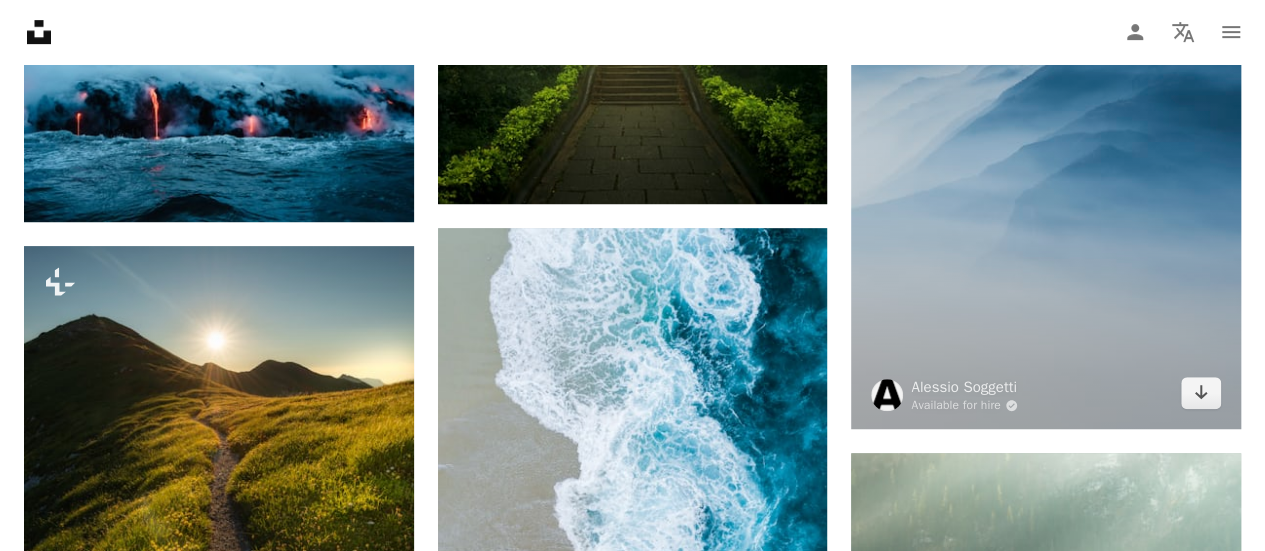 click at bounding box center (1046, 138) 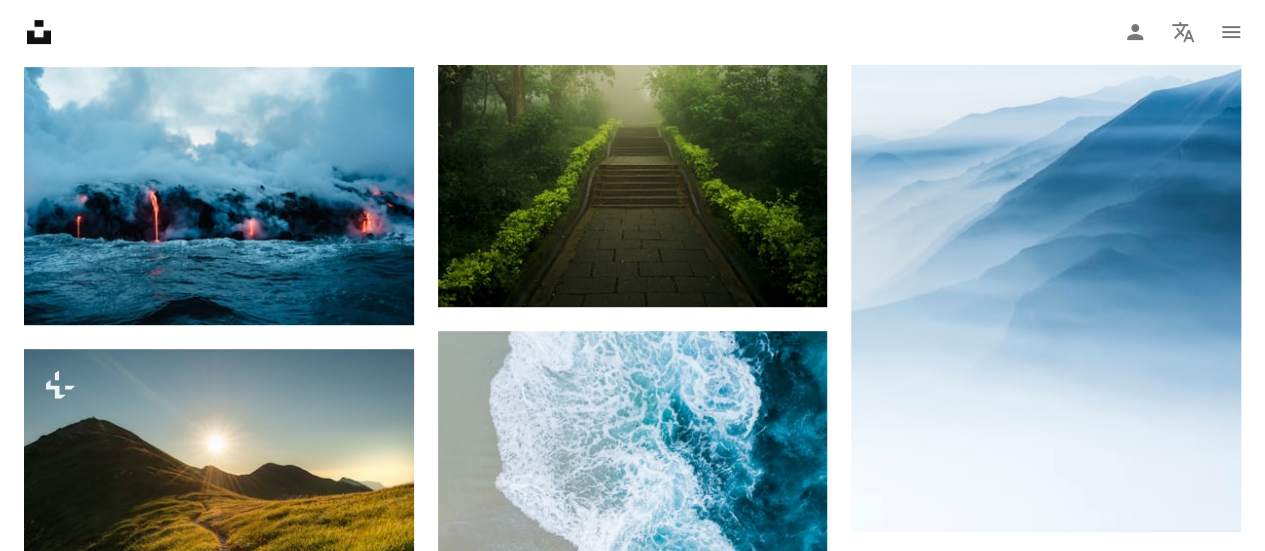 scroll, scrollTop: 19373, scrollLeft: 0, axis: vertical 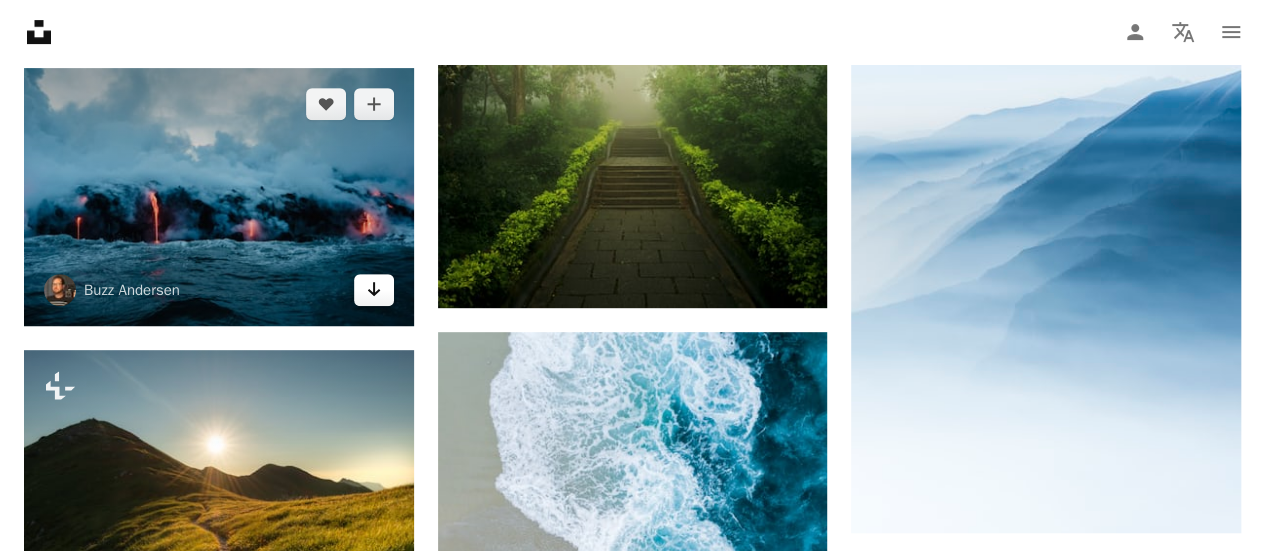 click on "Arrow pointing down" 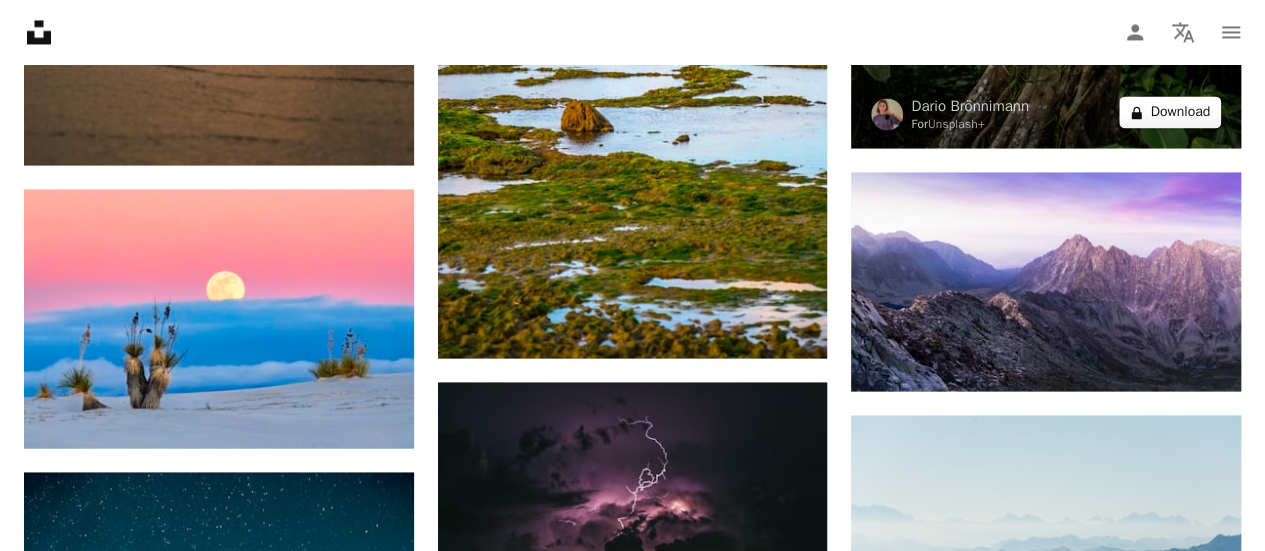 scroll, scrollTop: 20688, scrollLeft: 0, axis: vertical 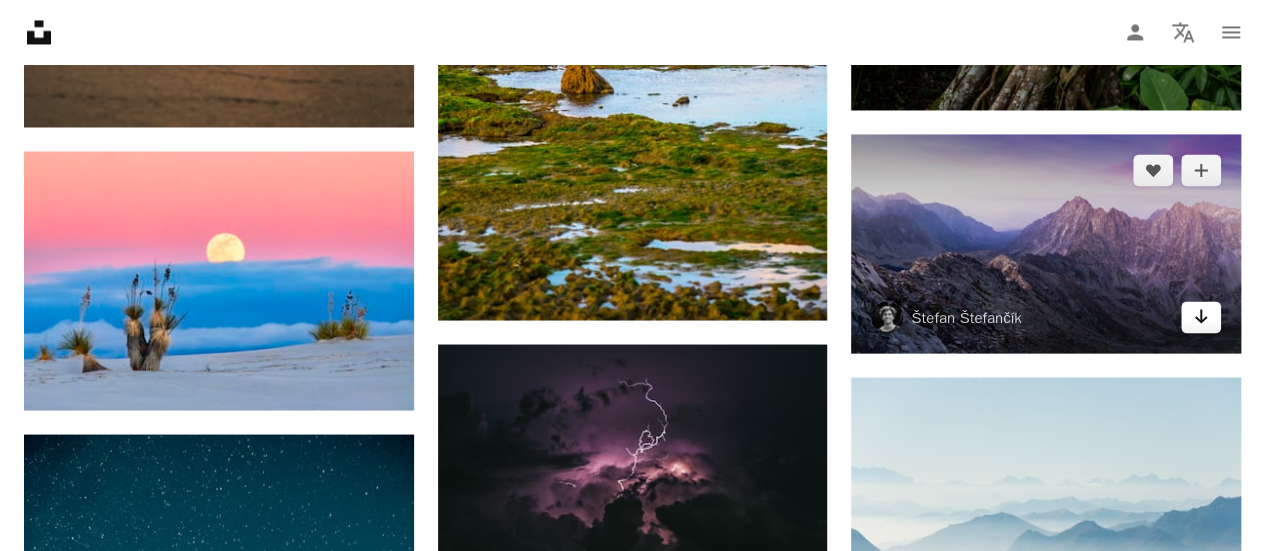 click on "Arrow pointing down" 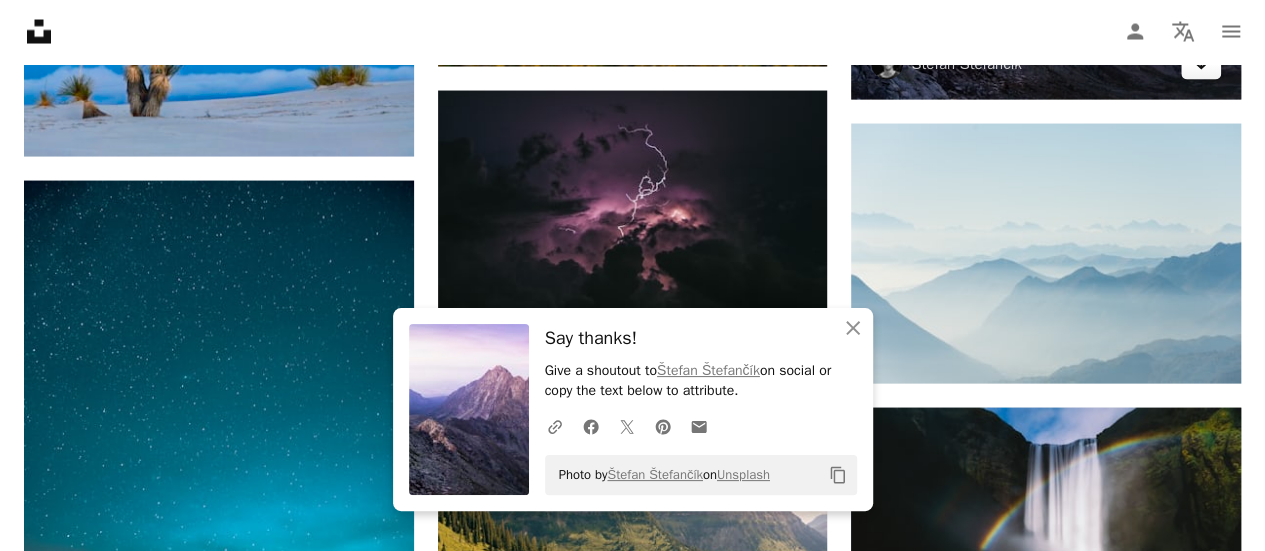 scroll, scrollTop: 20962, scrollLeft: 0, axis: vertical 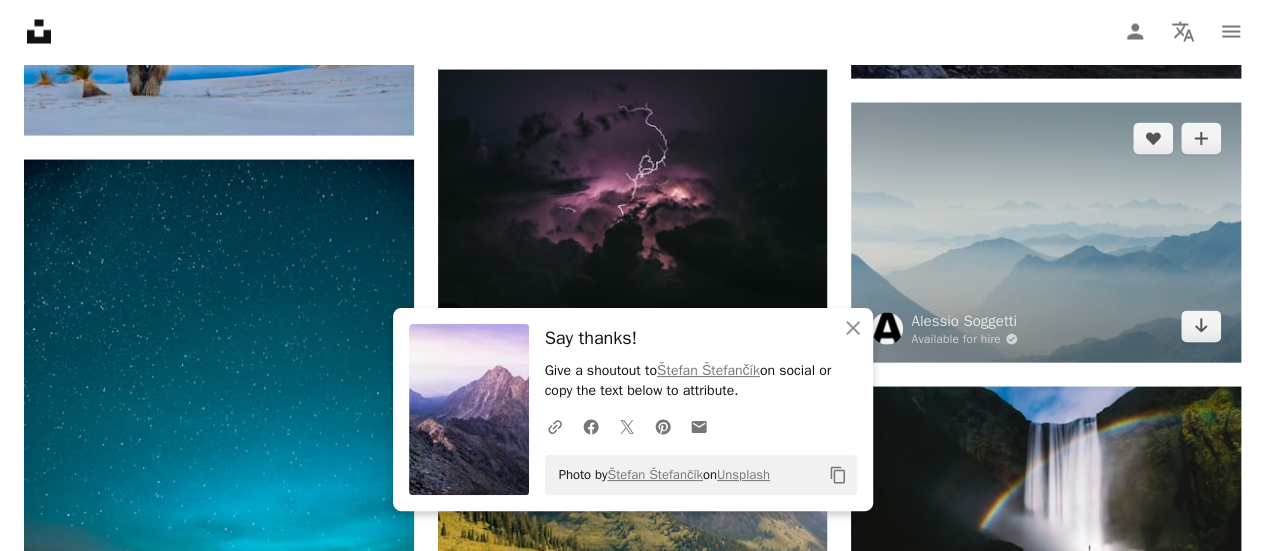 click on "Arrow pointing down" 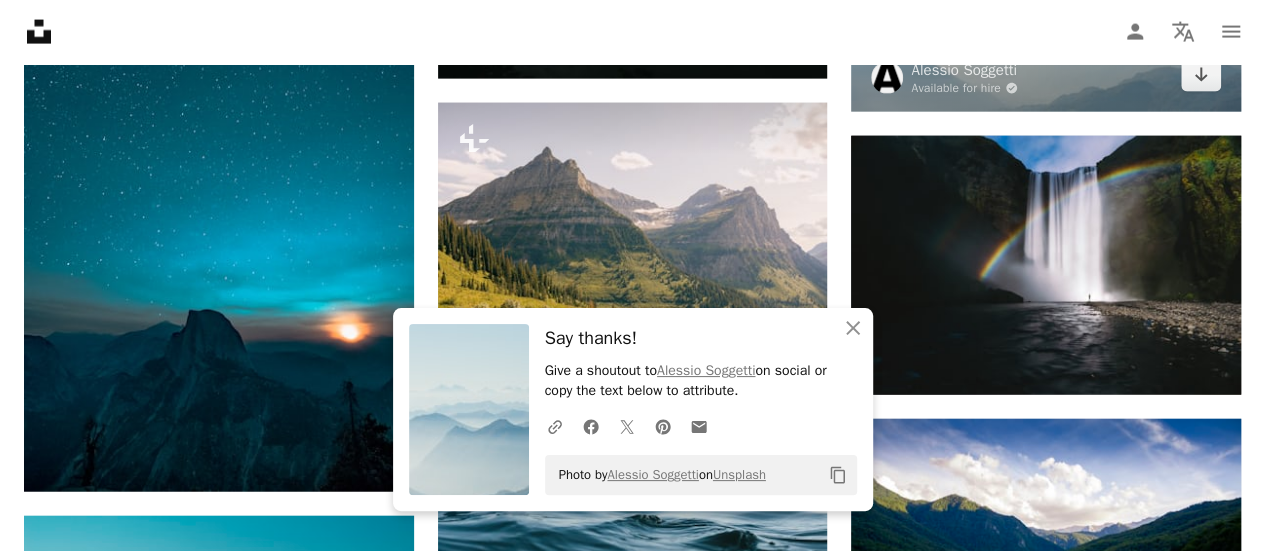 scroll, scrollTop: 21216, scrollLeft: 0, axis: vertical 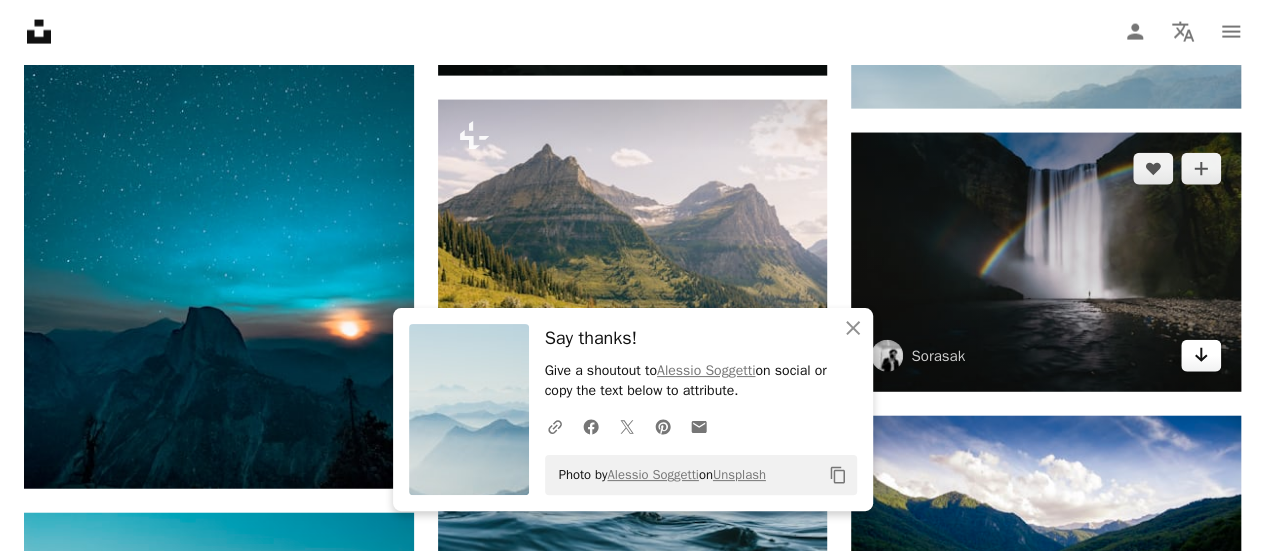 click on "Arrow pointing down" 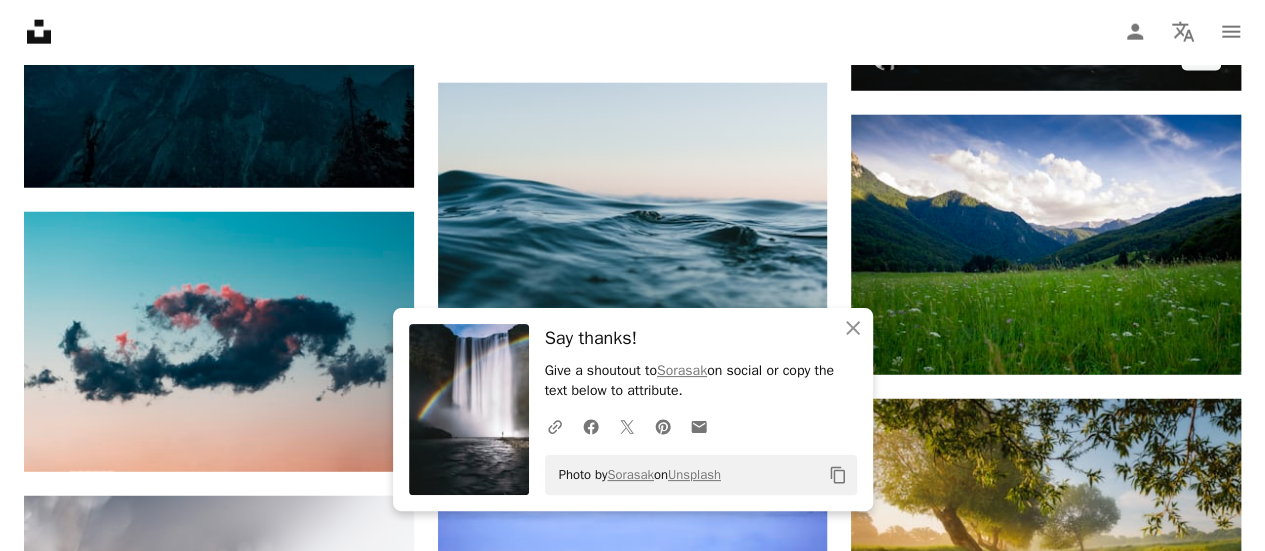 scroll, scrollTop: 21518, scrollLeft: 0, axis: vertical 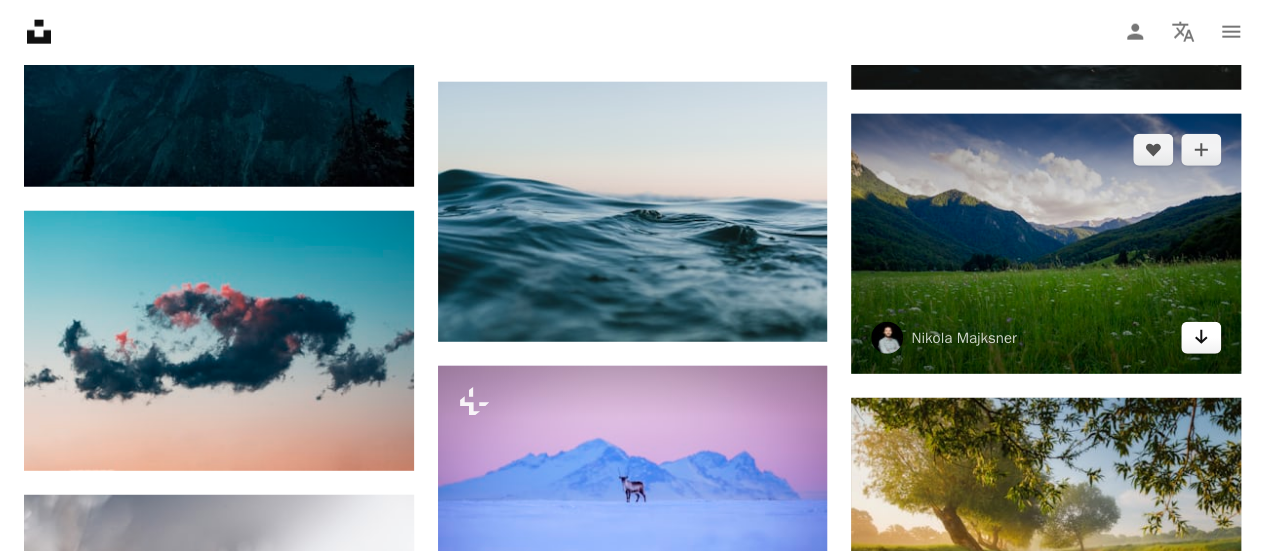click on "Arrow pointing down" 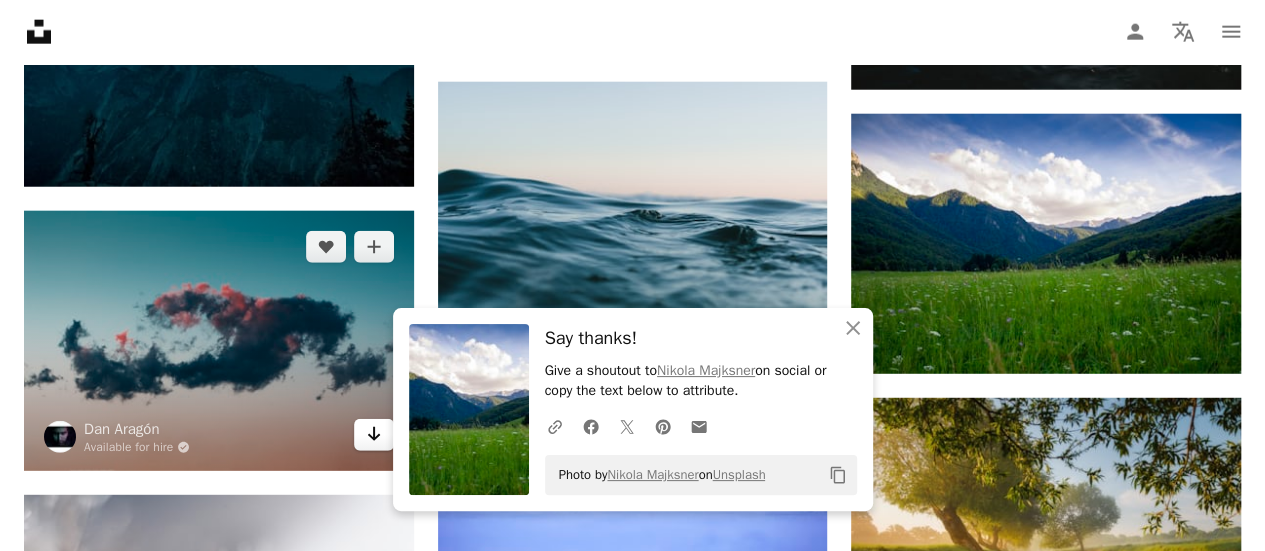 click on "Arrow pointing down" 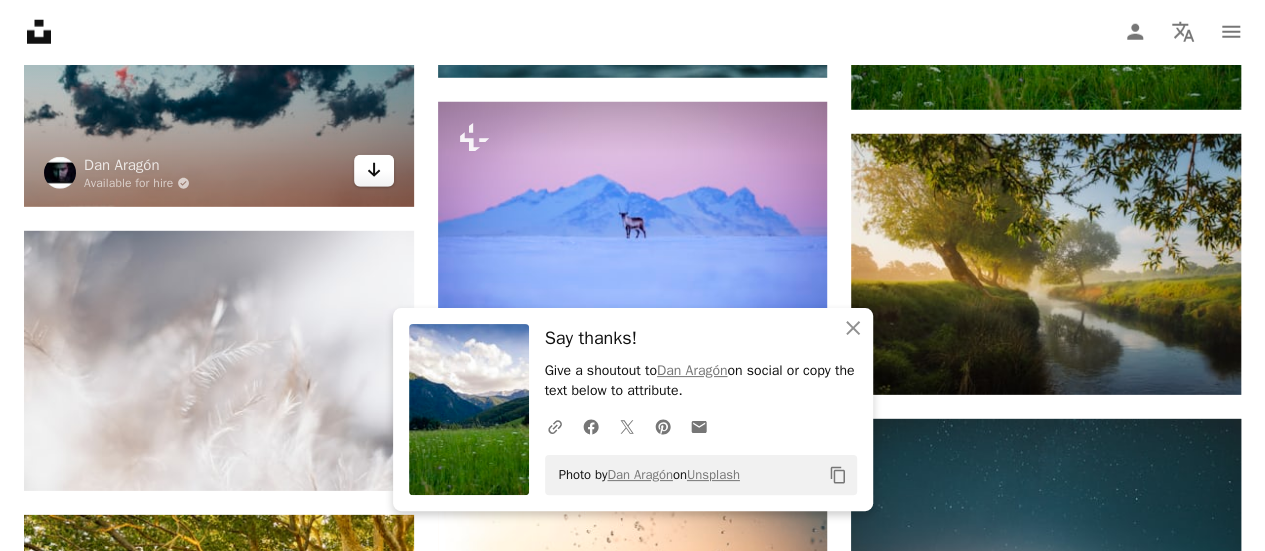 scroll, scrollTop: 21783, scrollLeft: 0, axis: vertical 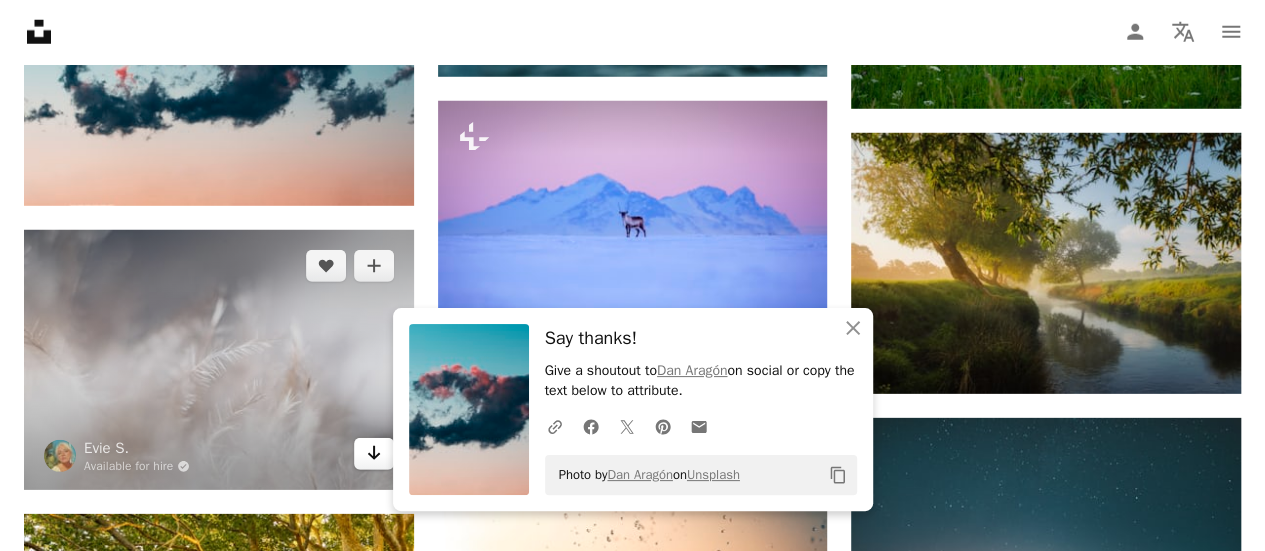 click on "Arrow pointing down" 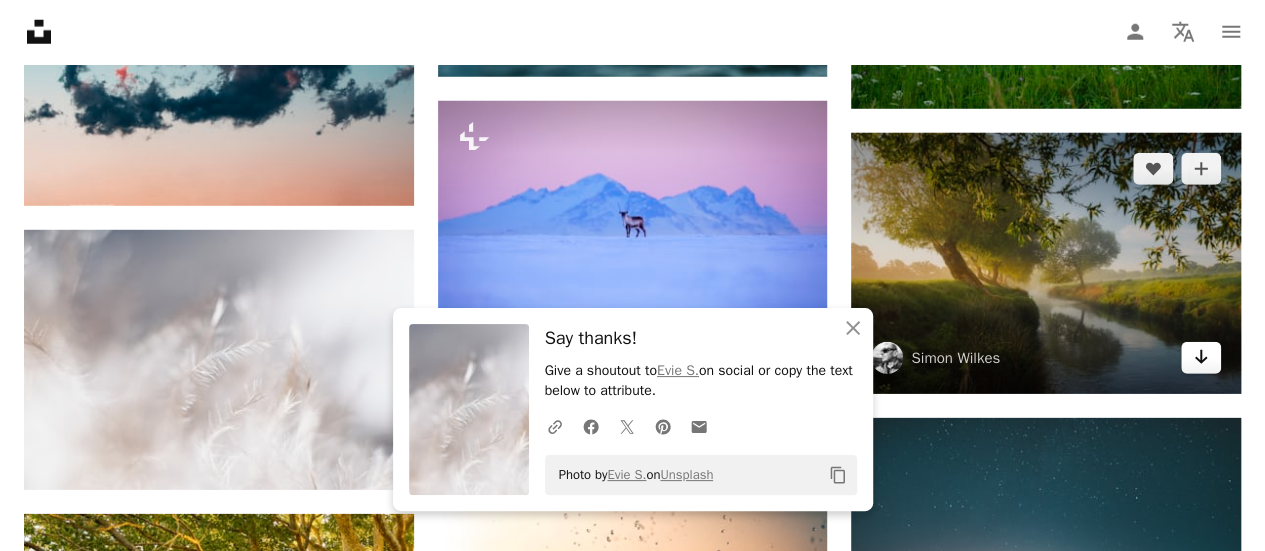 click 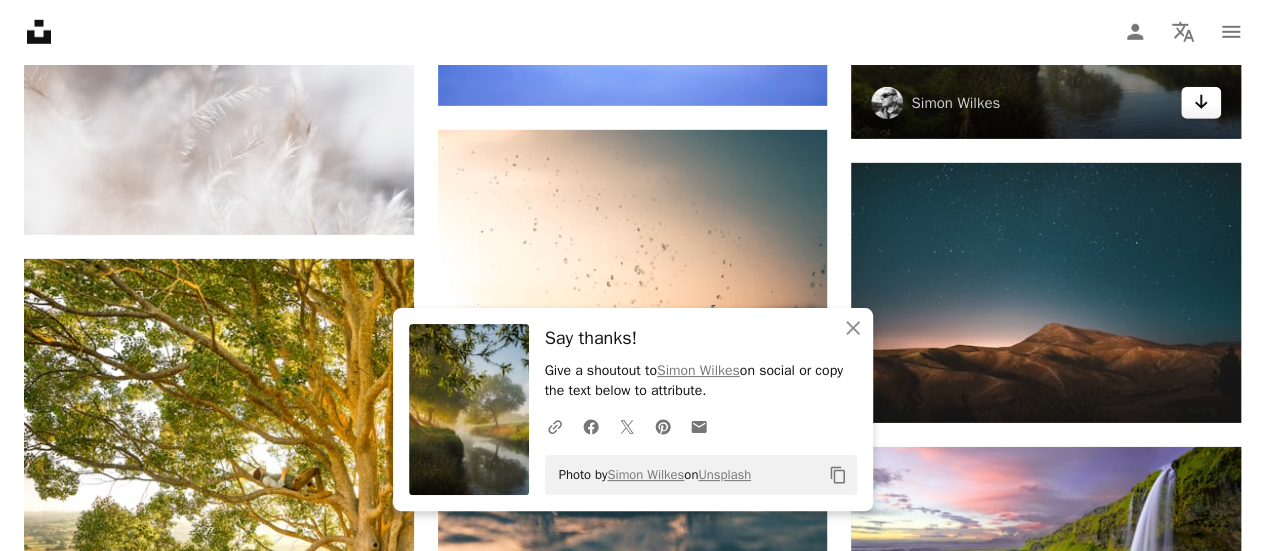 scroll, scrollTop: 22039, scrollLeft: 0, axis: vertical 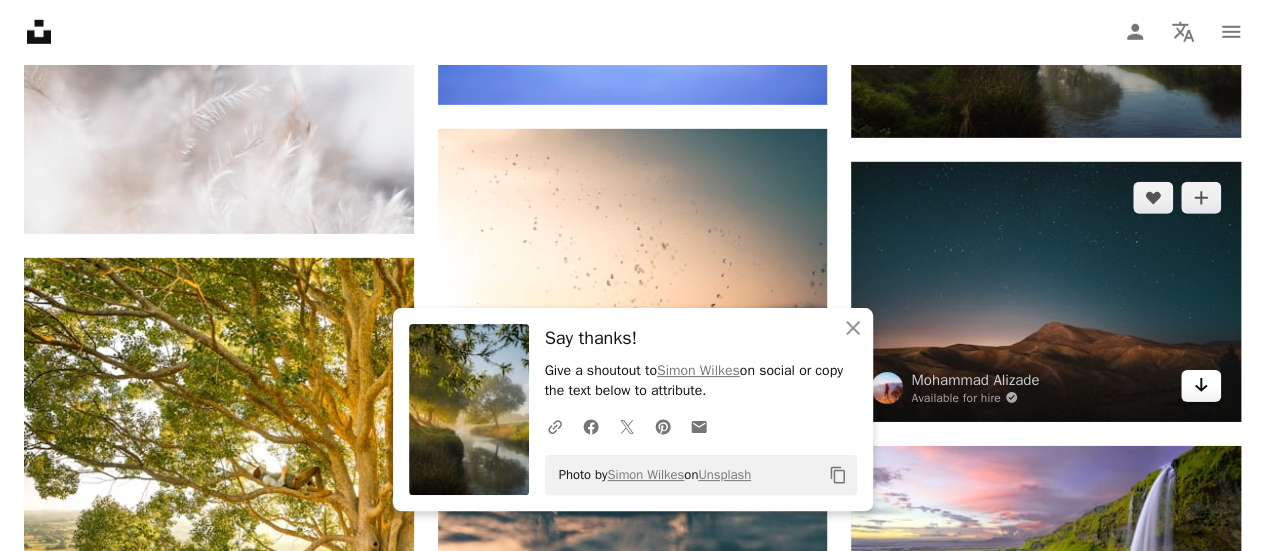 click 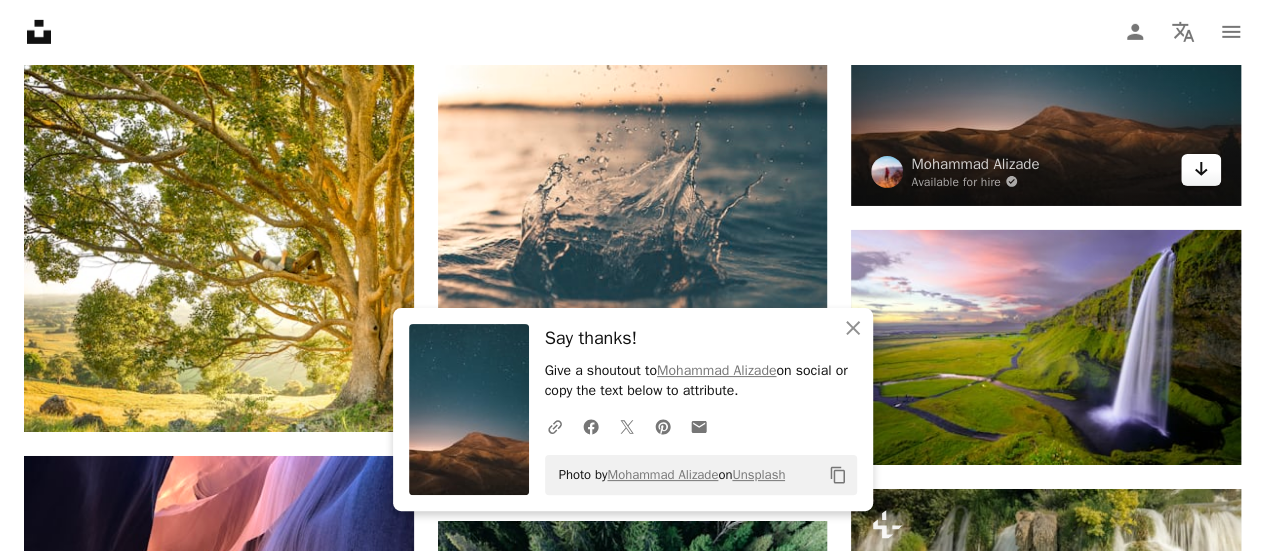 scroll, scrollTop: 22261, scrollLeft: 0, axis: vertical 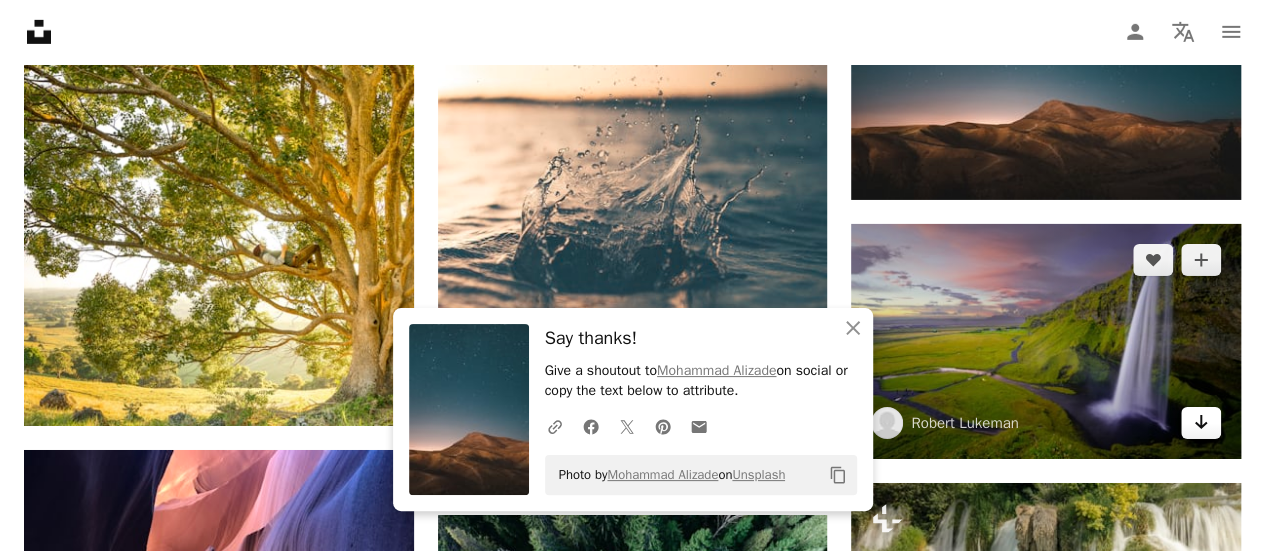 click on "Arrow pointing down" 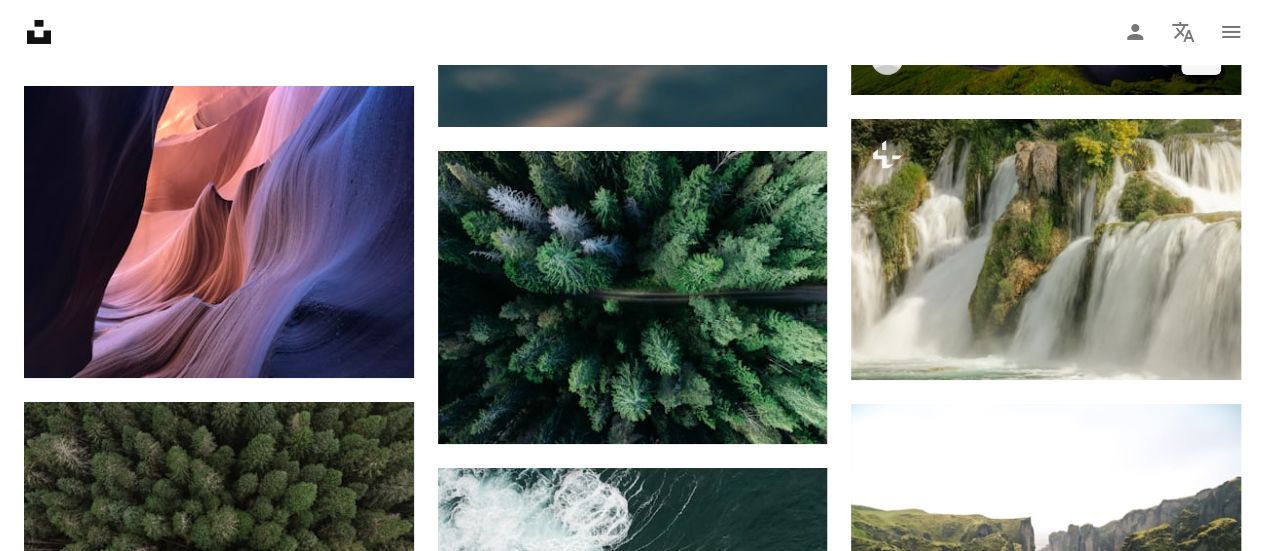 scroll, scrollTop: 22626, scrollLeft: 0, axis: vertical 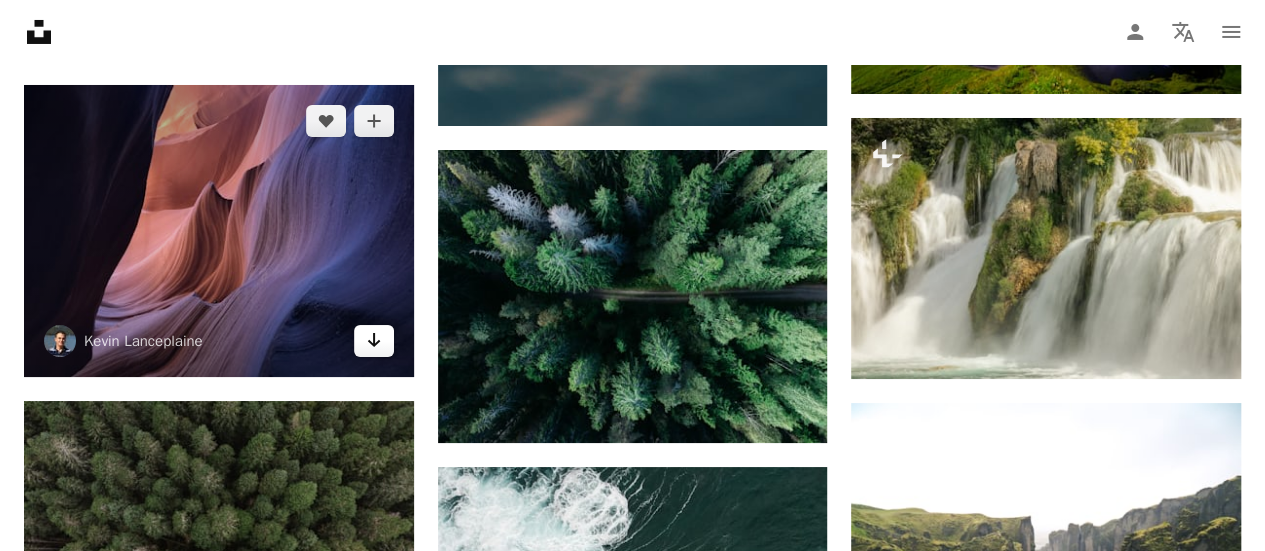 click on "Arrow pointing down" at bounding box center [374, 341] 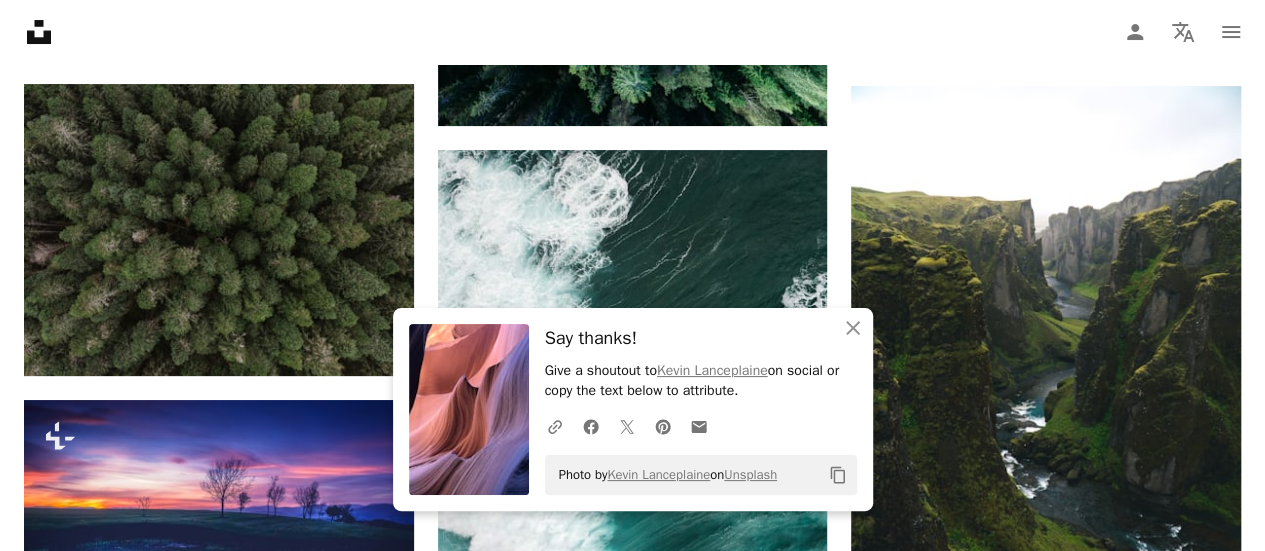 scroll, scrollTop: 22948, scrollLeft: 0, axis: vertical 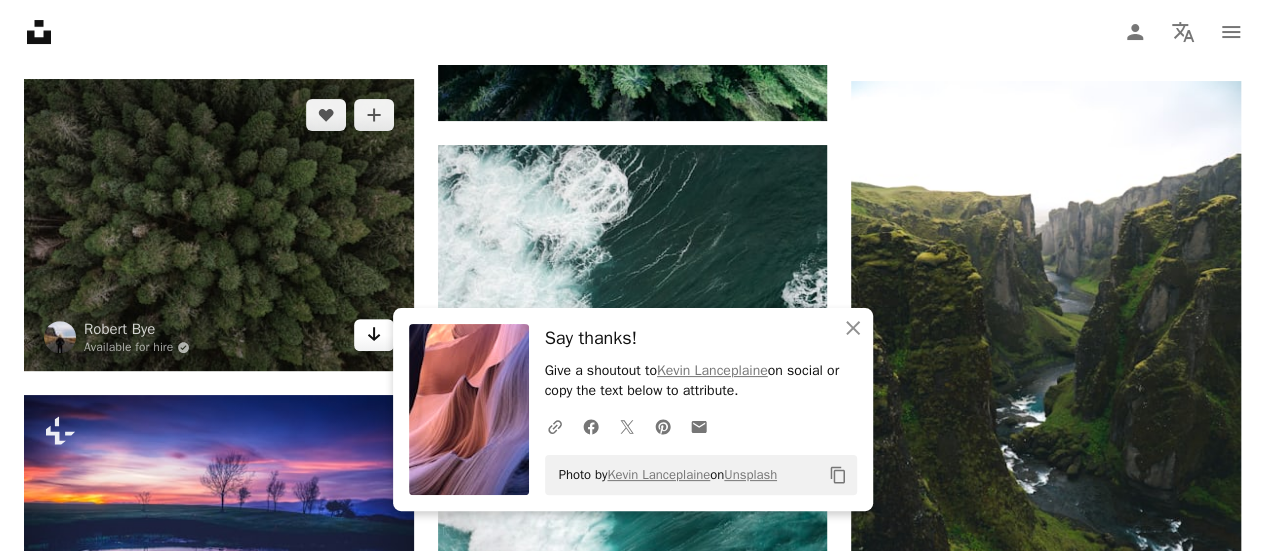 click on "Arrow pointing down" 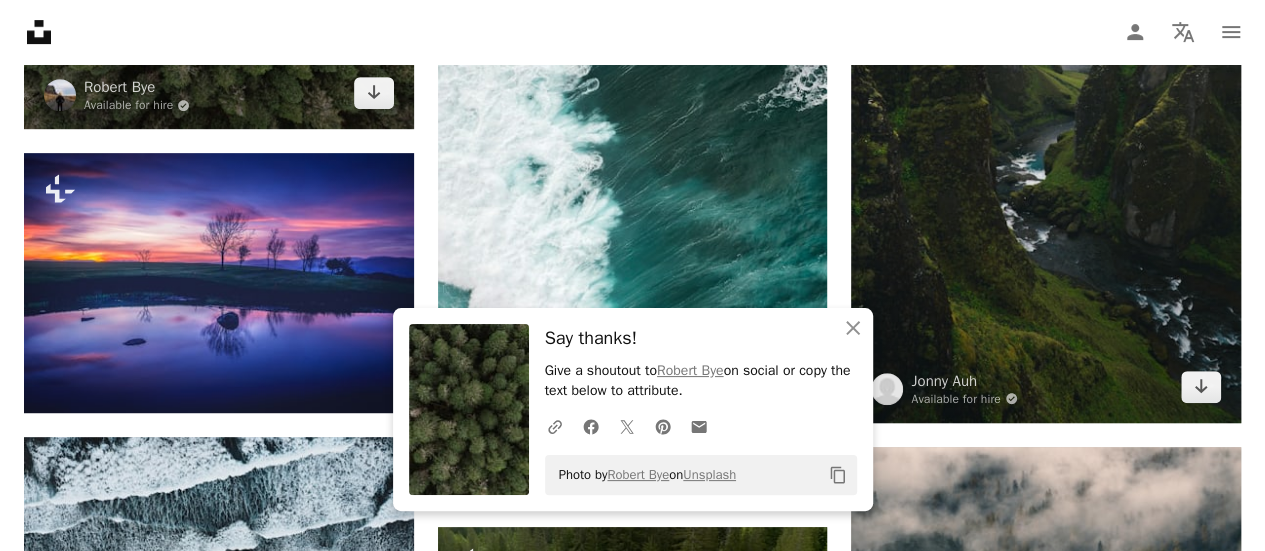 scroll, scrollTop: 23525, scrollLeft: 0, axis: vertical 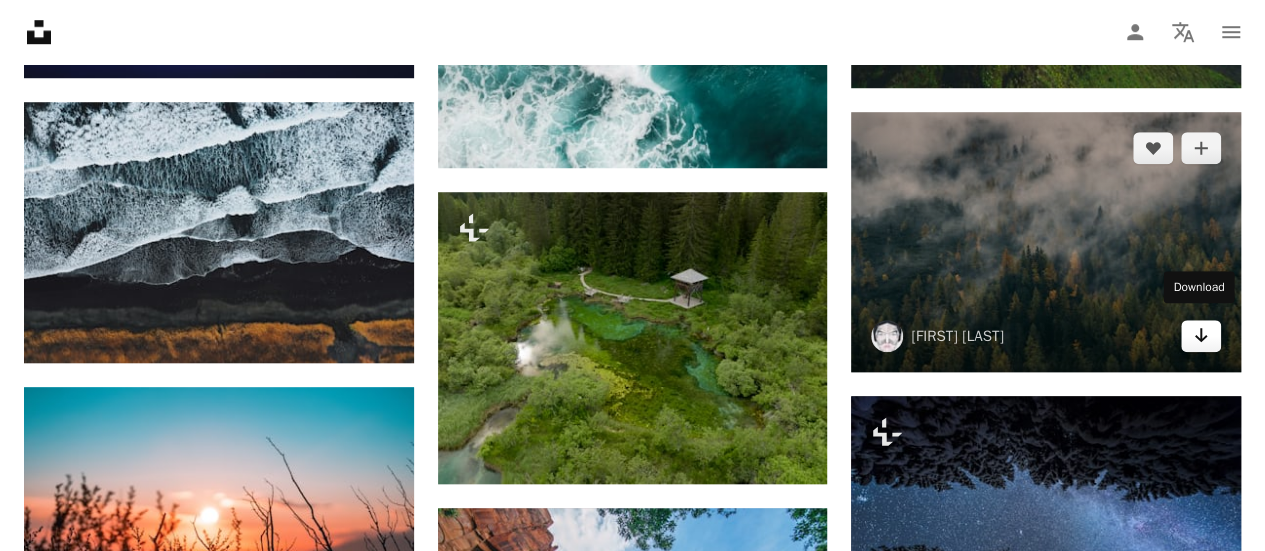 click on "Arrow pointing down" at bounding box center [1201, 336] 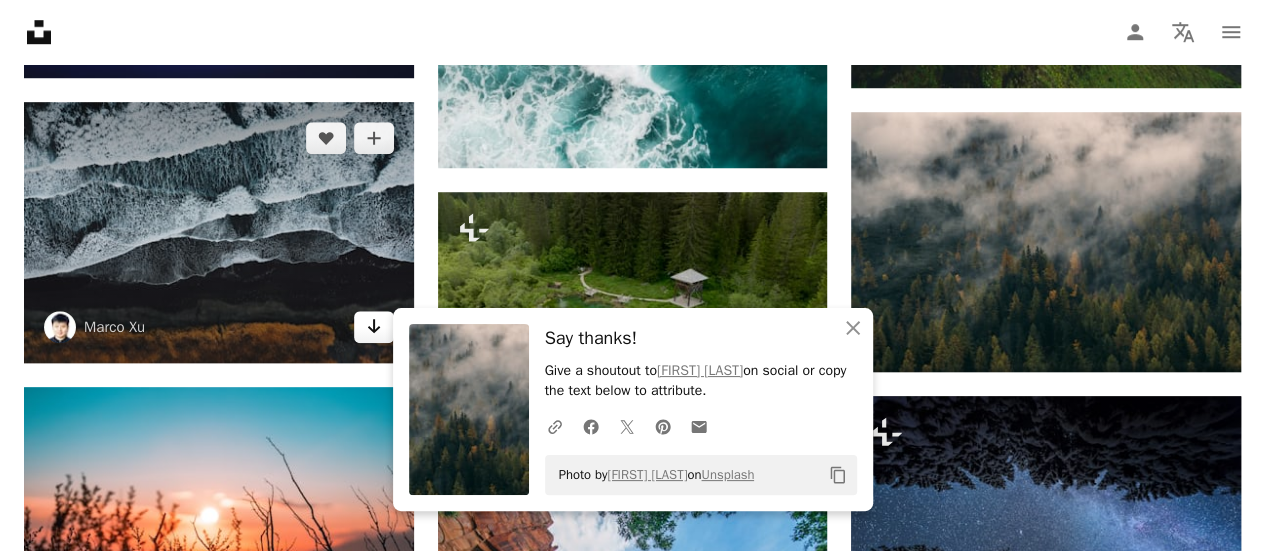 click on "Arrow pointing down" 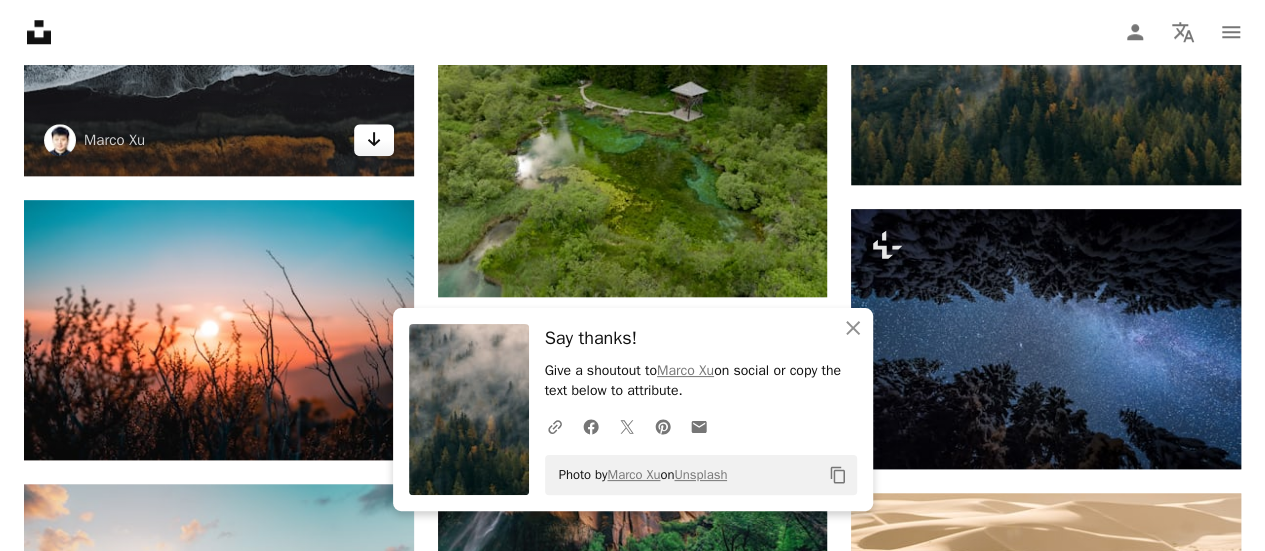 scroll, scrollTop: 23715, scrollLeft: 0, axis: vertical 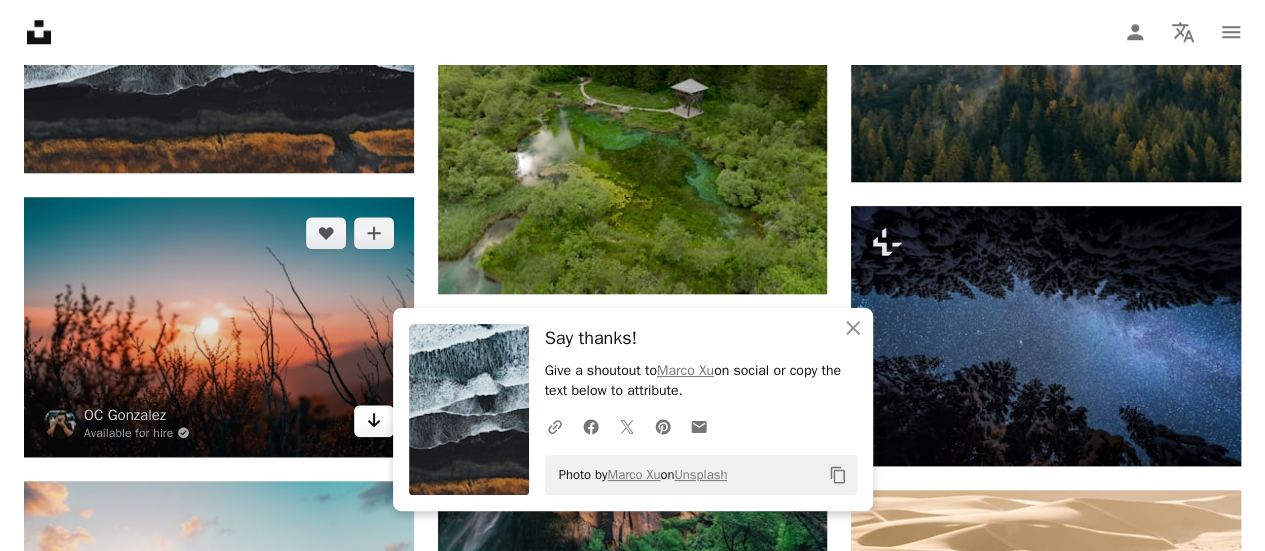 click on "Arrow pointing down" 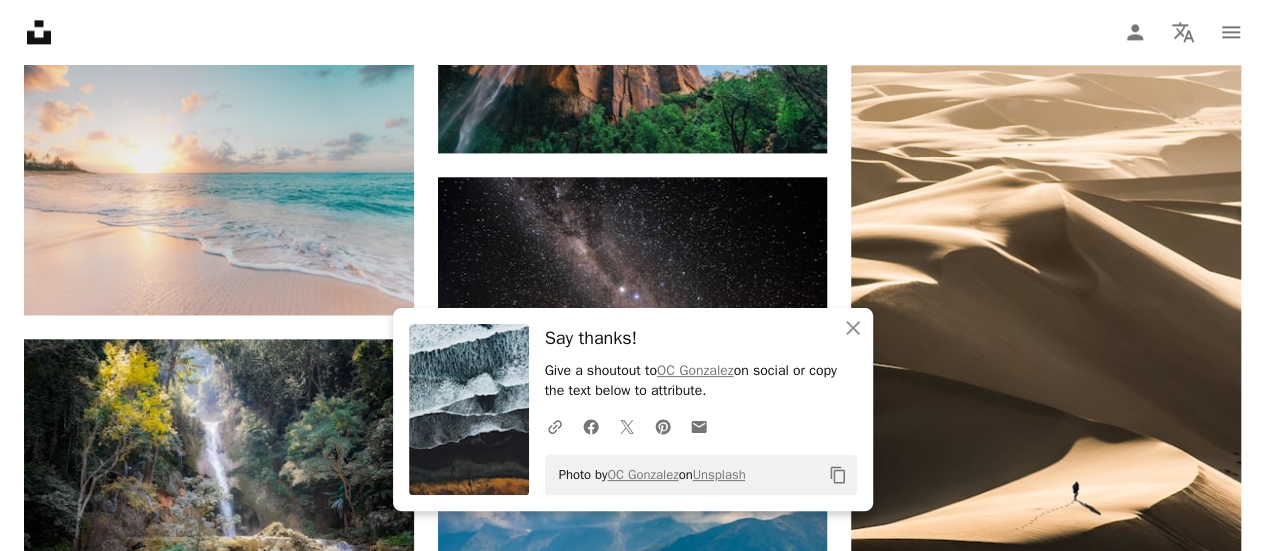 scroll, scrollTop: 24141, scrollLeft: 0, axis: vertical 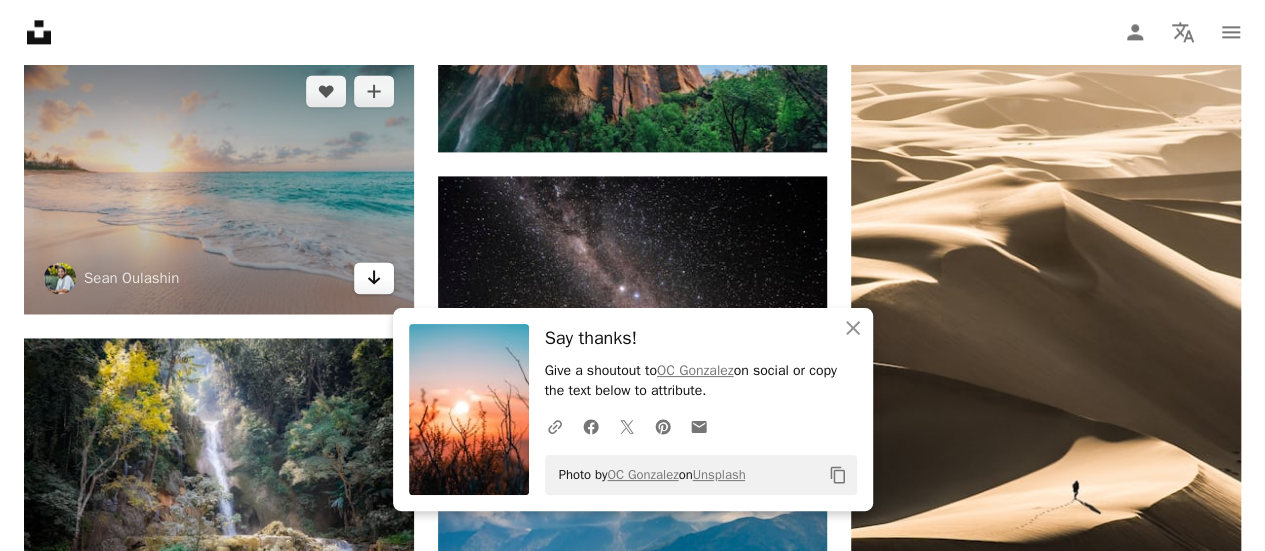 click on "Arrow pointing down" 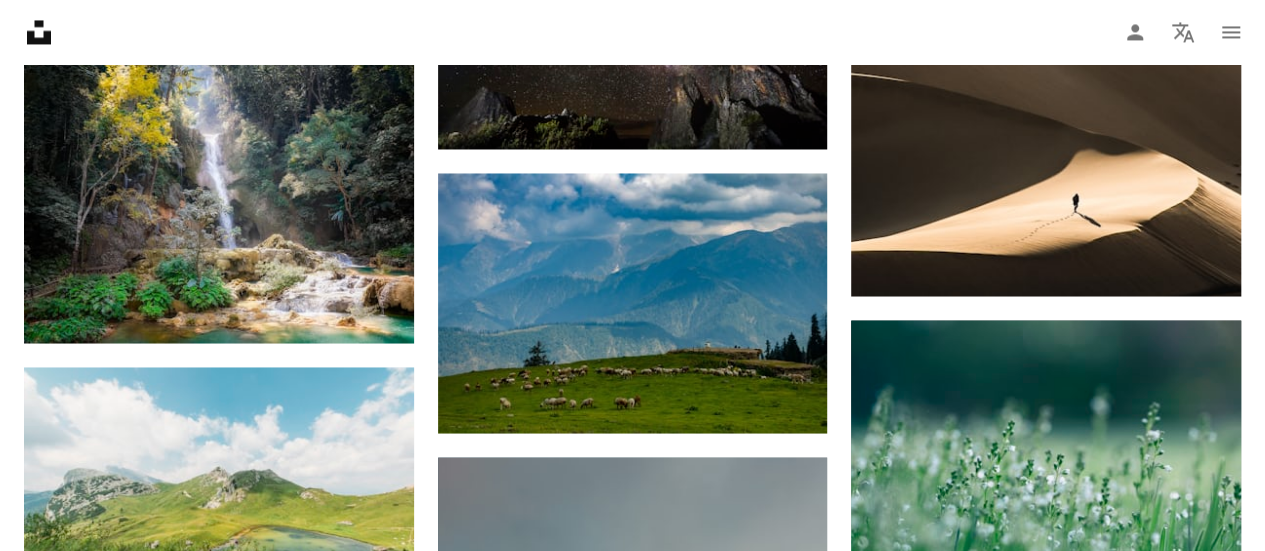 scroll, scrollTop: 24429, scrollLeft: 0, axis: vertical 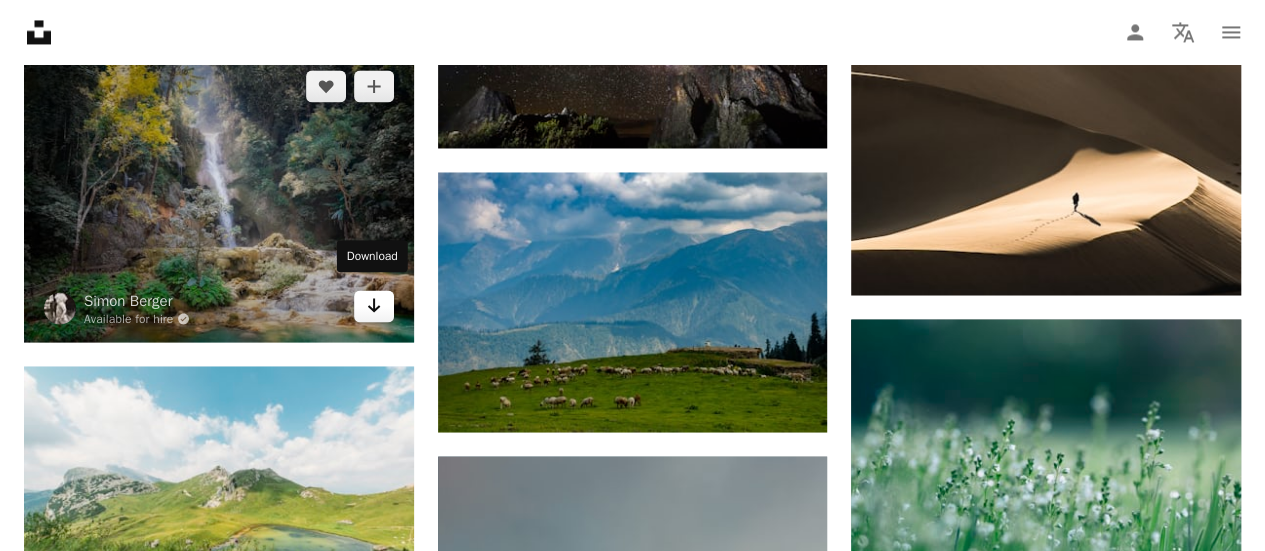 click on "Arrow pointing down" 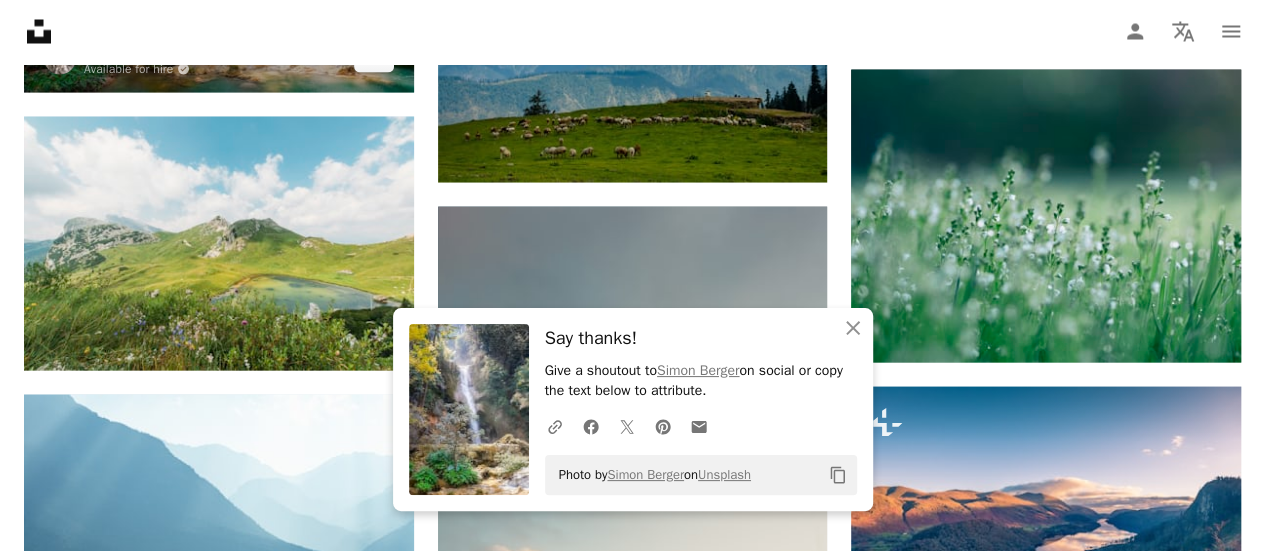 scroll, scrollTop: 24679, scrollLeft: 0, axis: vertical 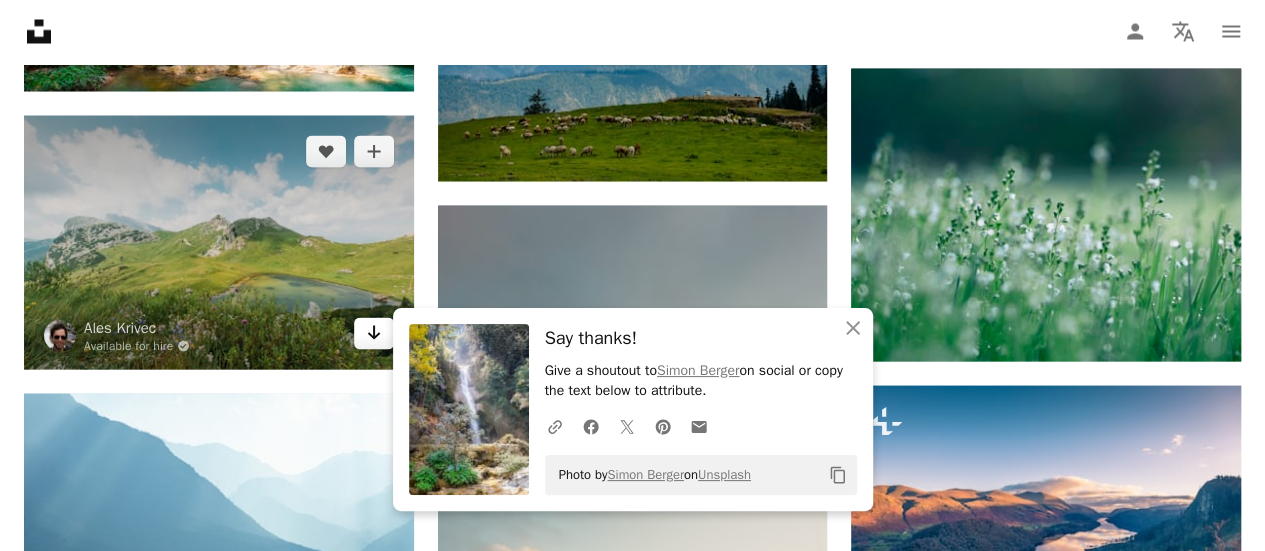 click on "Arrow pointing down" 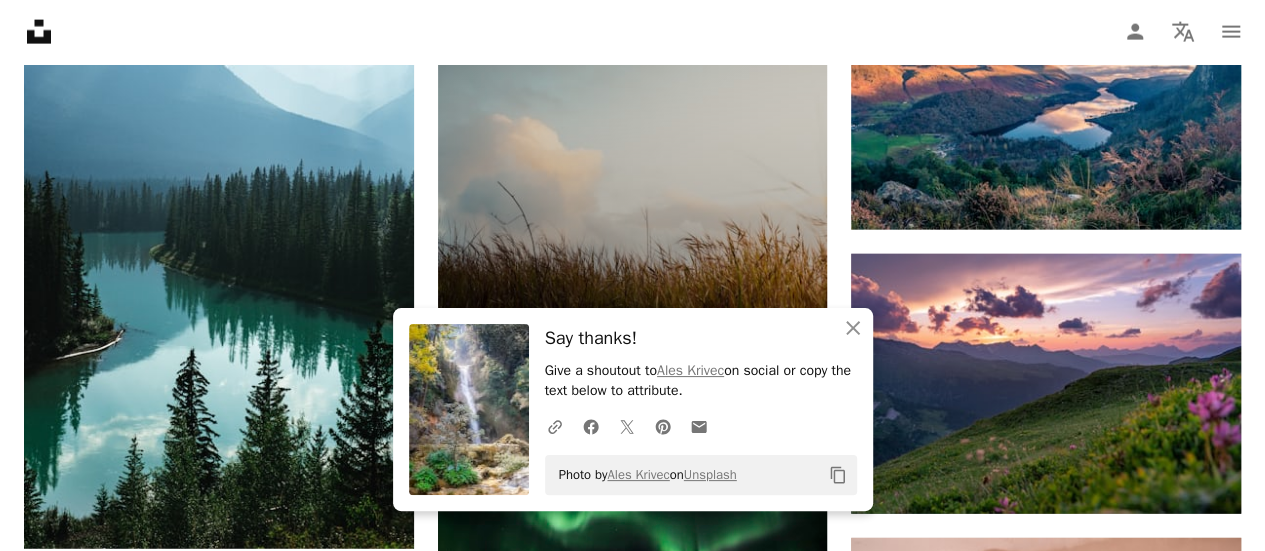 scroll, scrollTop: 25175, scrollLeft: 0, axis: vertical 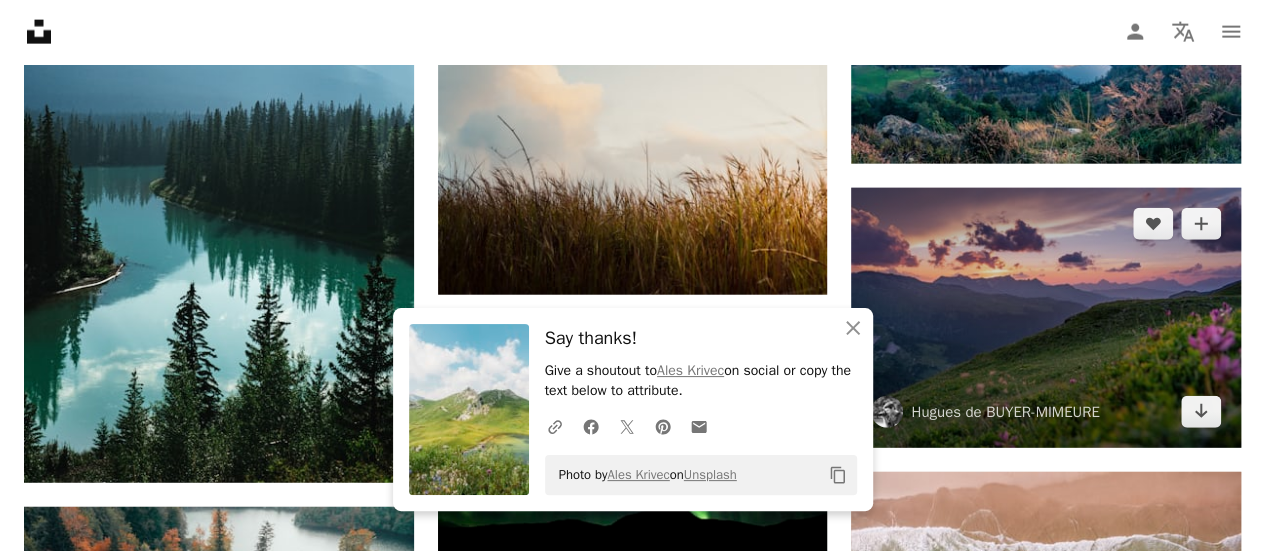 click at bounding box center (1046, 318) 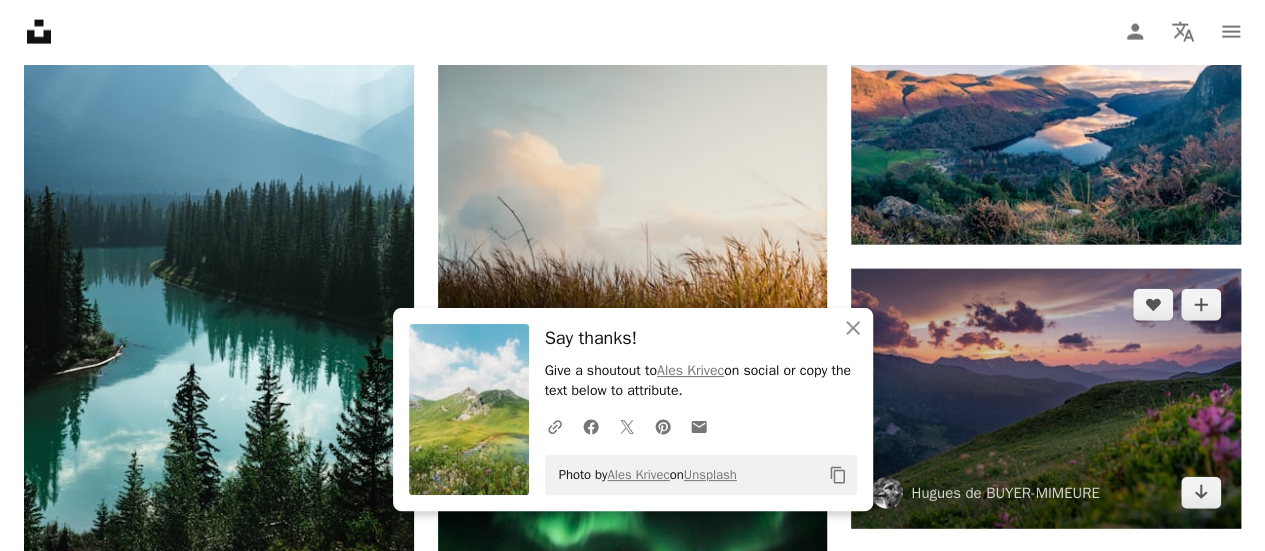 scroll, scrollTop: 25275, scrollLeft: 0, axis: vertical 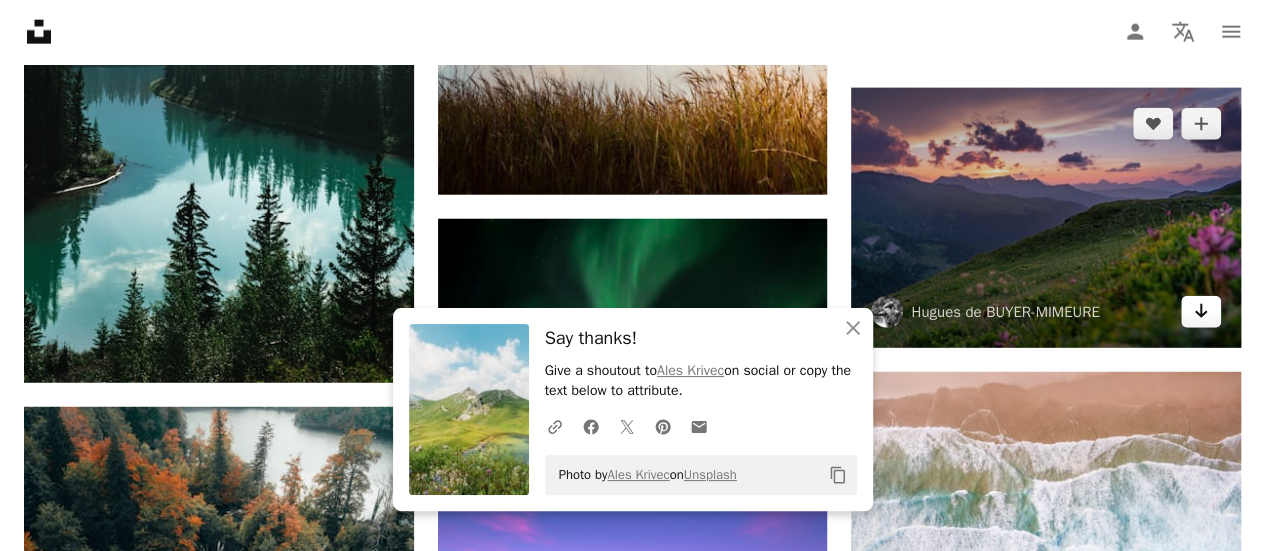 click on "Arrow pointing down" 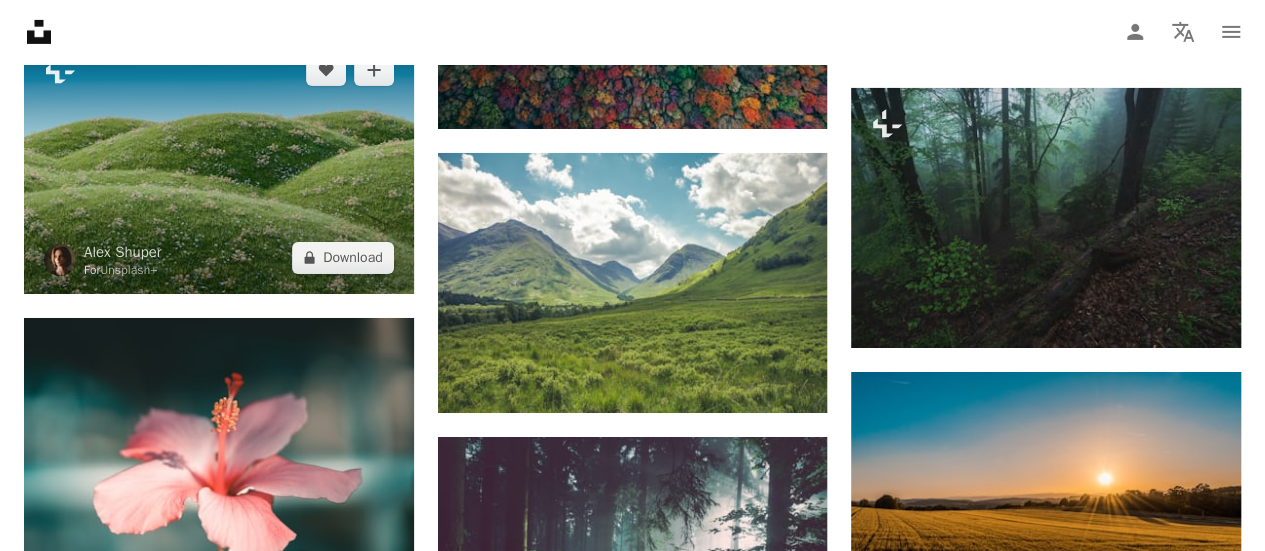 scroll, scrollTop: 26193, scrollLeft: 0, axis: vertical 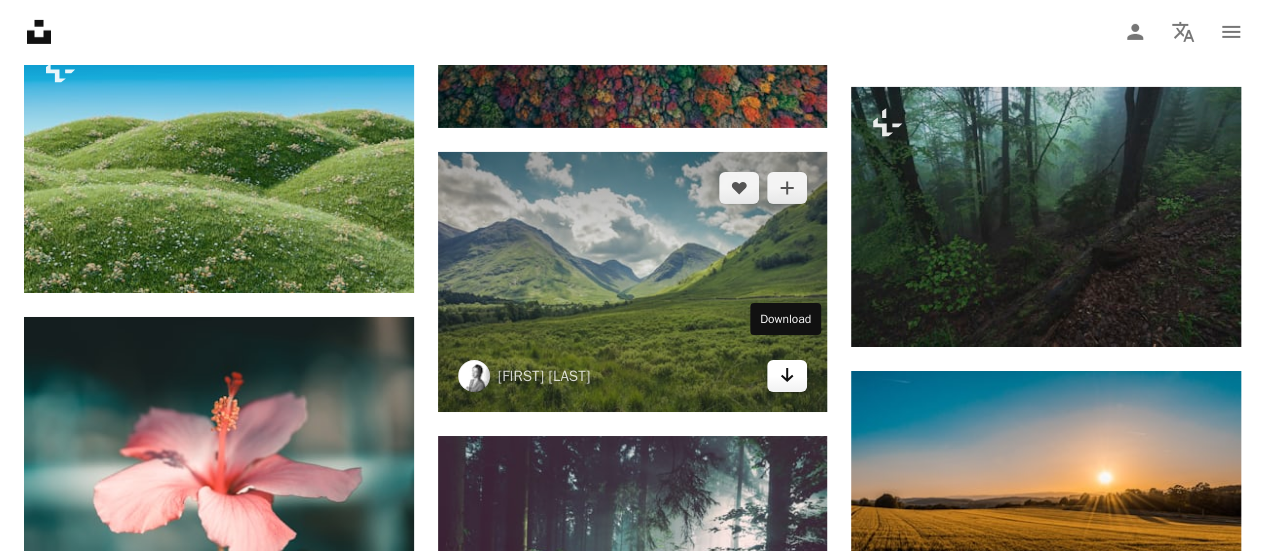 click on "Arrow pointing down" at bounding box center (787, 376) 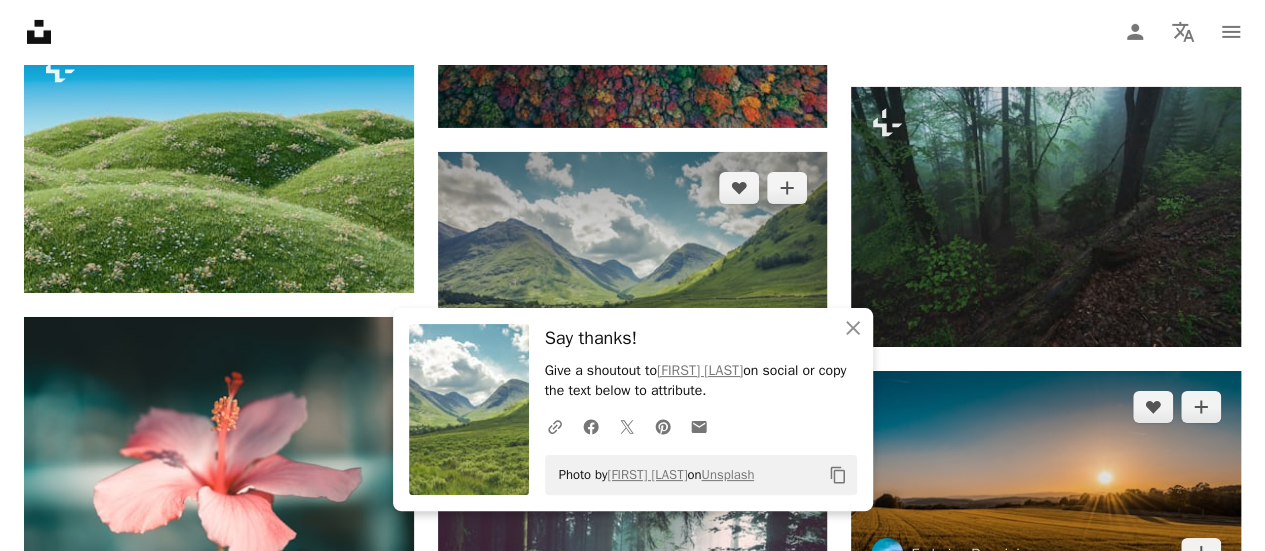 scroll, scrollTop: 26451, scrollLeft: 0, axis: vertical 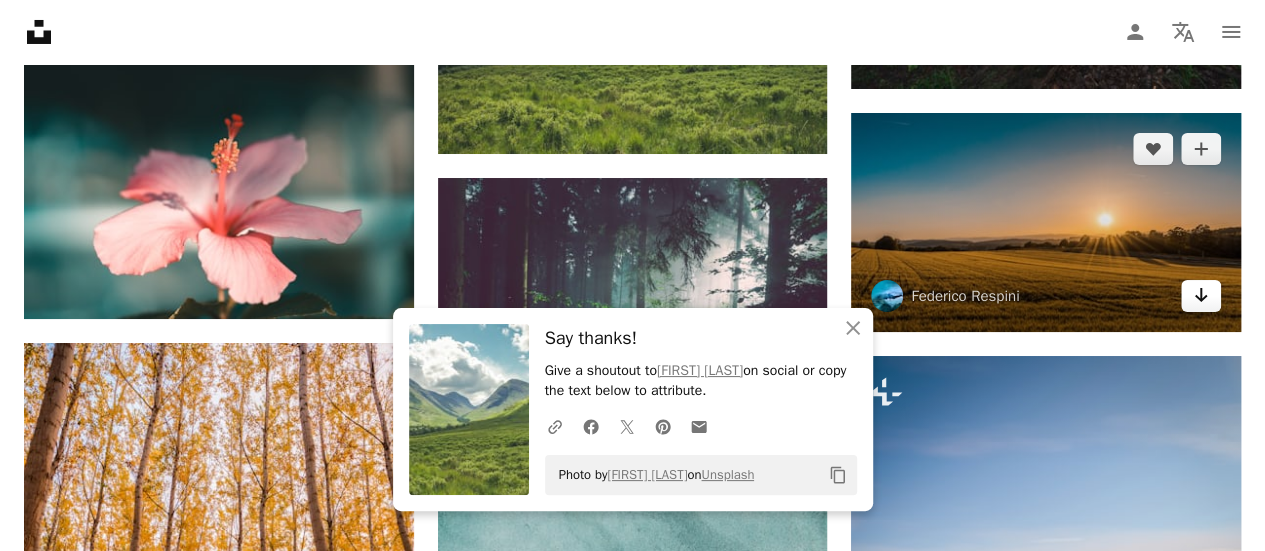 click on "Arrow pointing down" 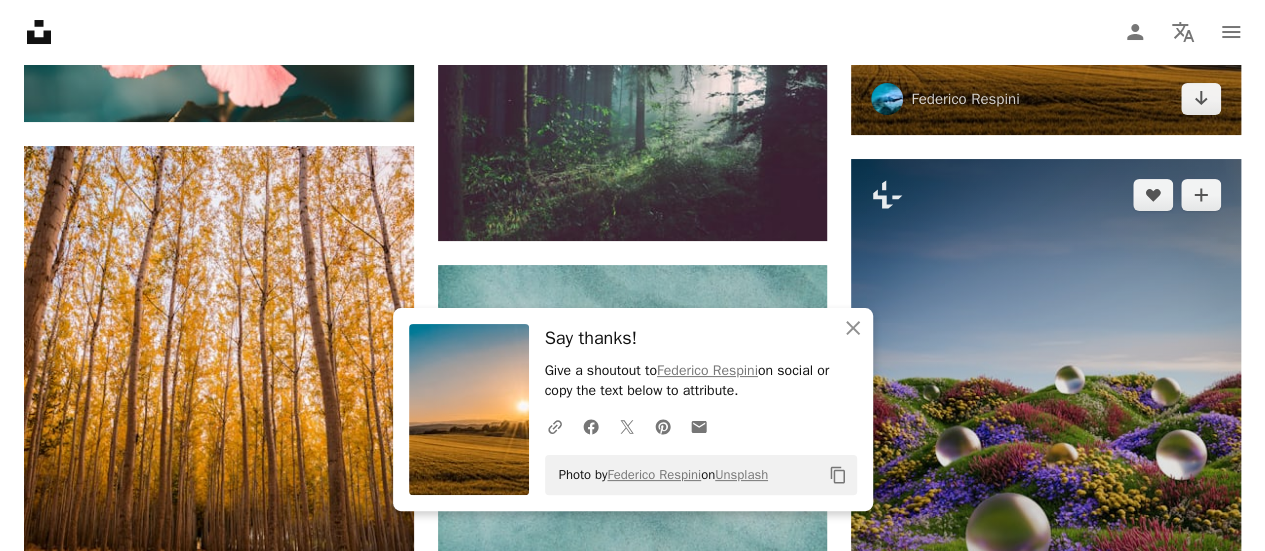 scroll, scrollTop: 27227, scrollLeft: 0, axis: vertical 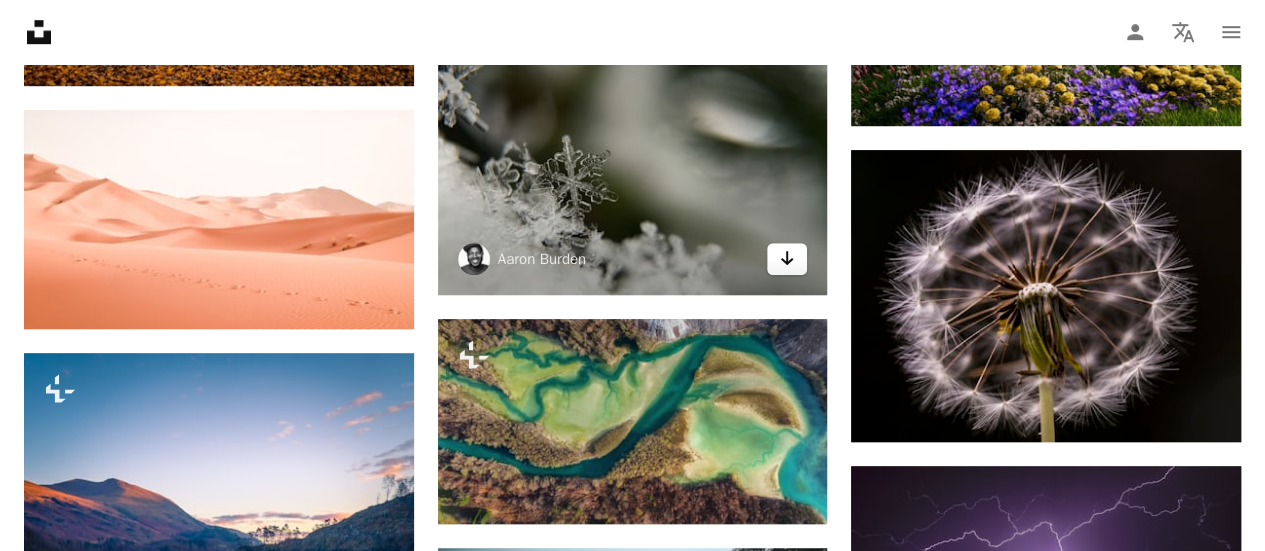 click 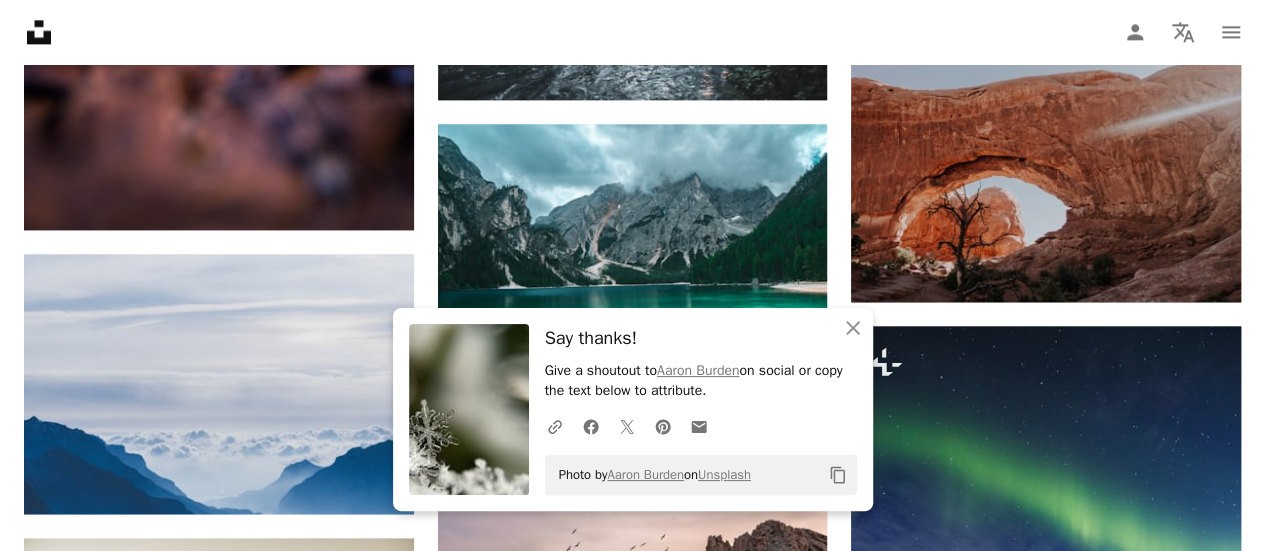 scroll, scrollTop: 27936, scrollLeft: 0, axis: vertical 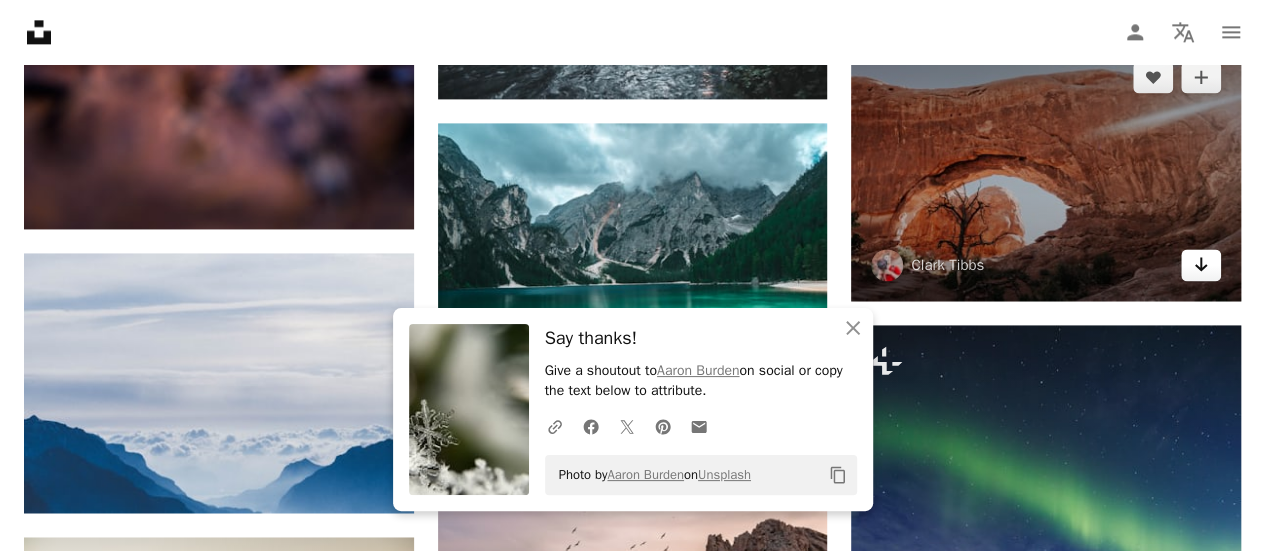 click 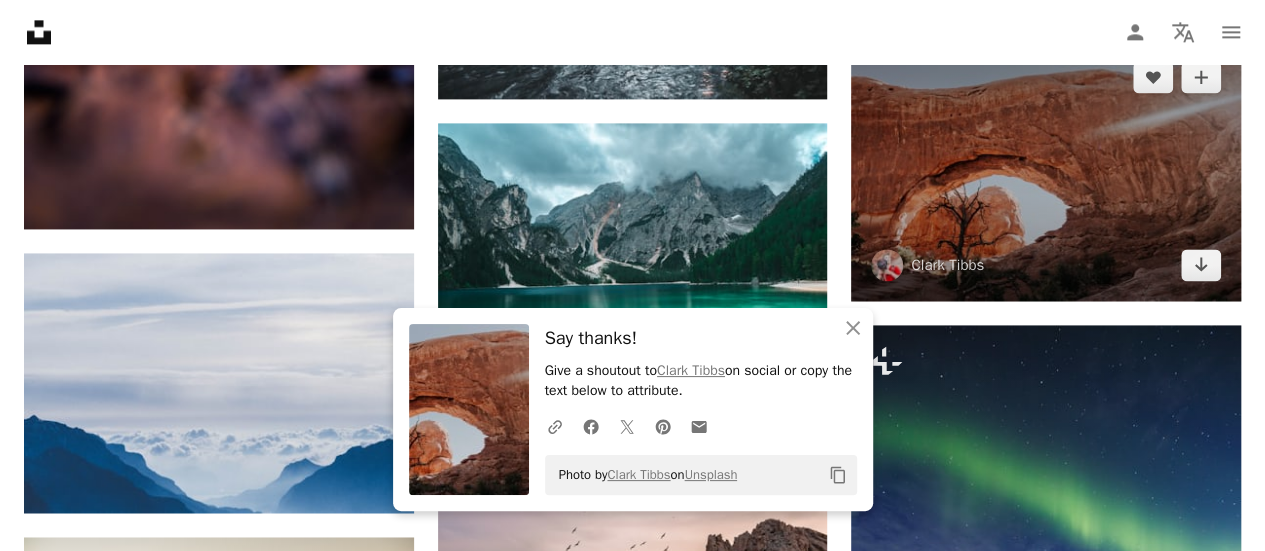 scroll, scrollTop: 28038, scrollLeft: 0, axis: vertical 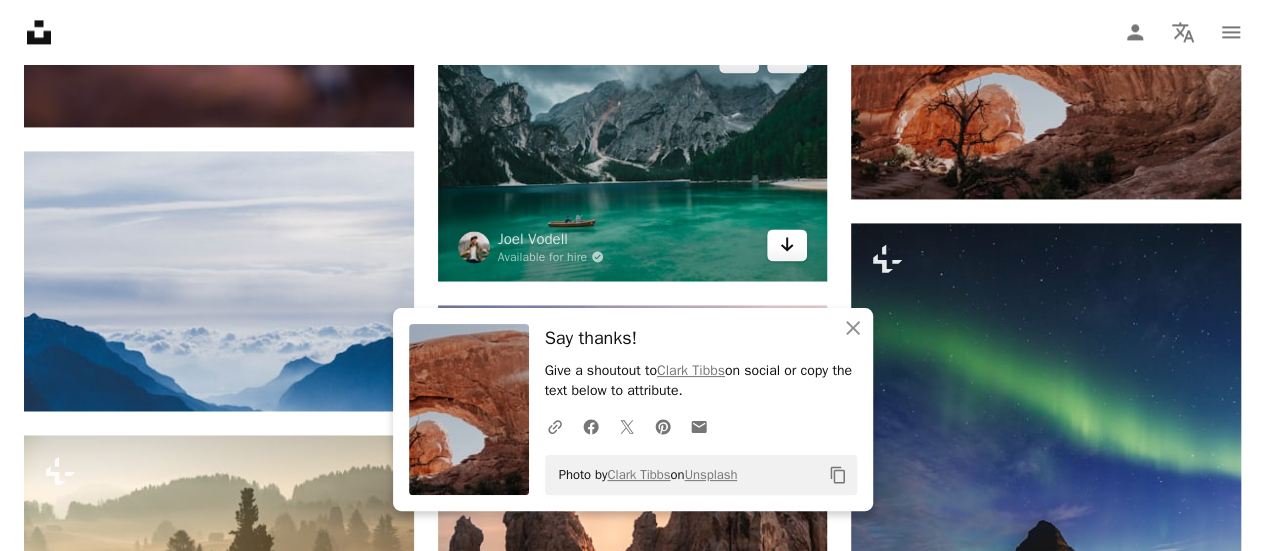 click on "Arrow pointing down" 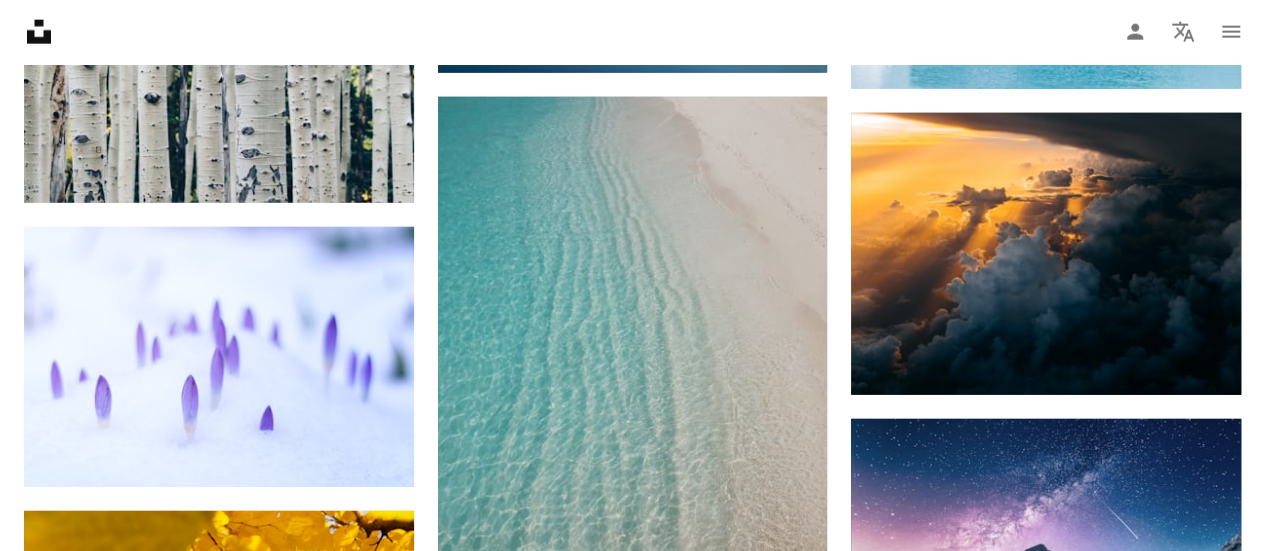 scroll, scrollTop: 29039, scrollLeft: 0, axis: vertical 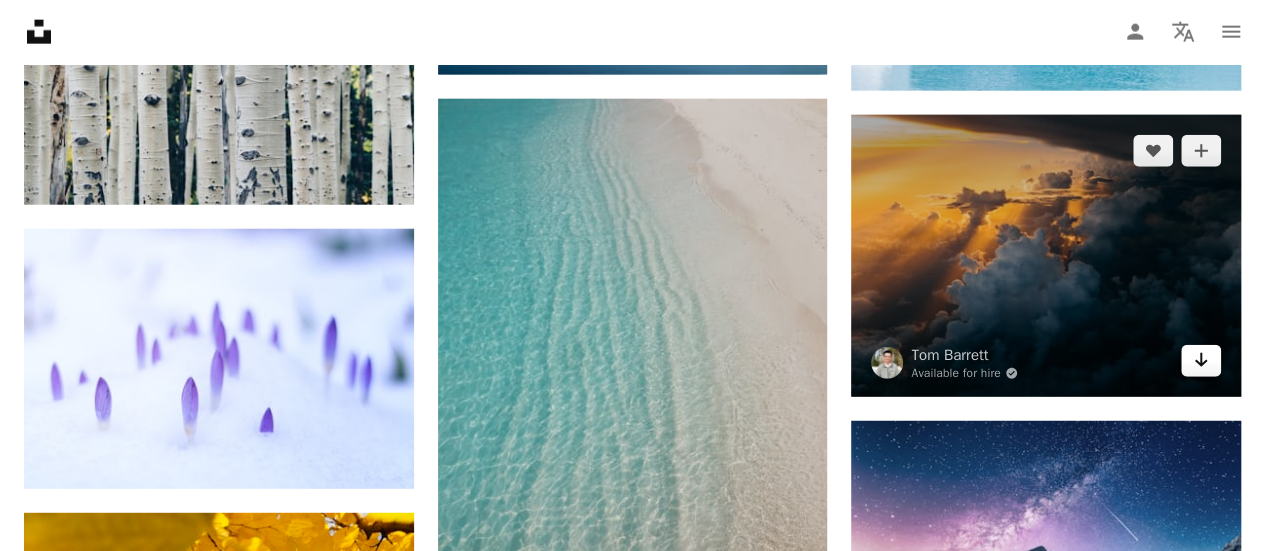 click on "Arrow pointing down" 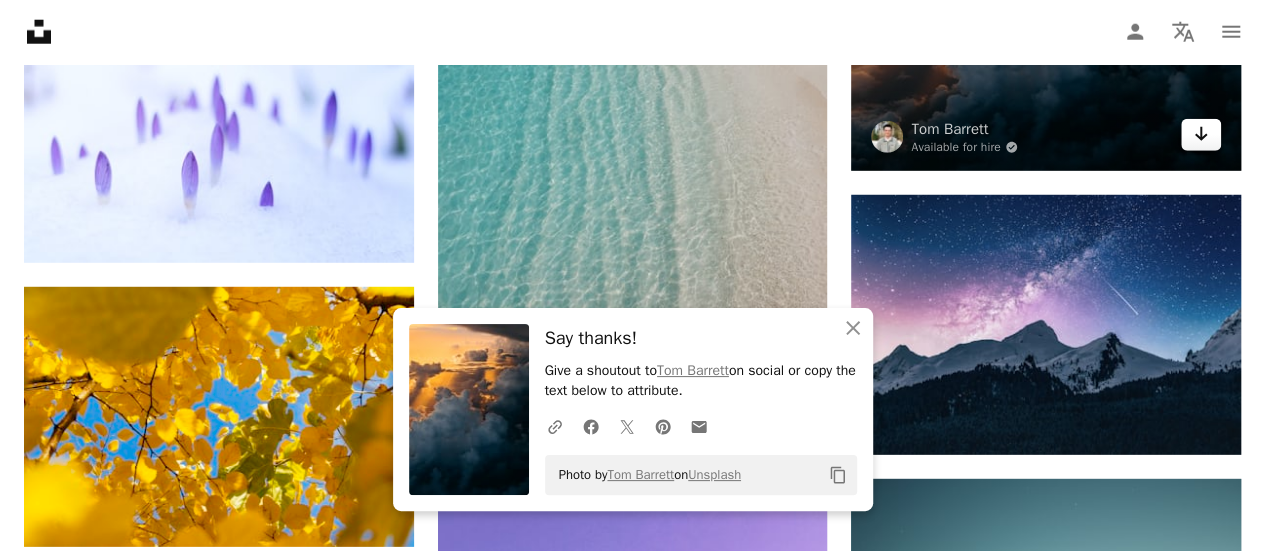 scroll, scrollTop: 29288, scrollLeft: 0, axis: vertical 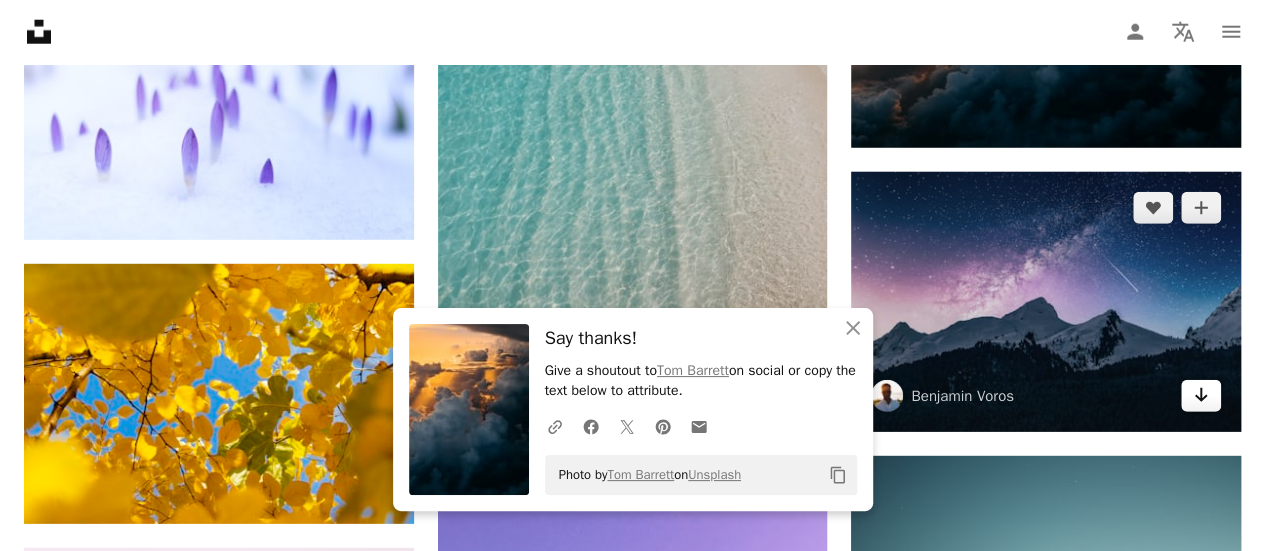 click on "Arrow pointing down" 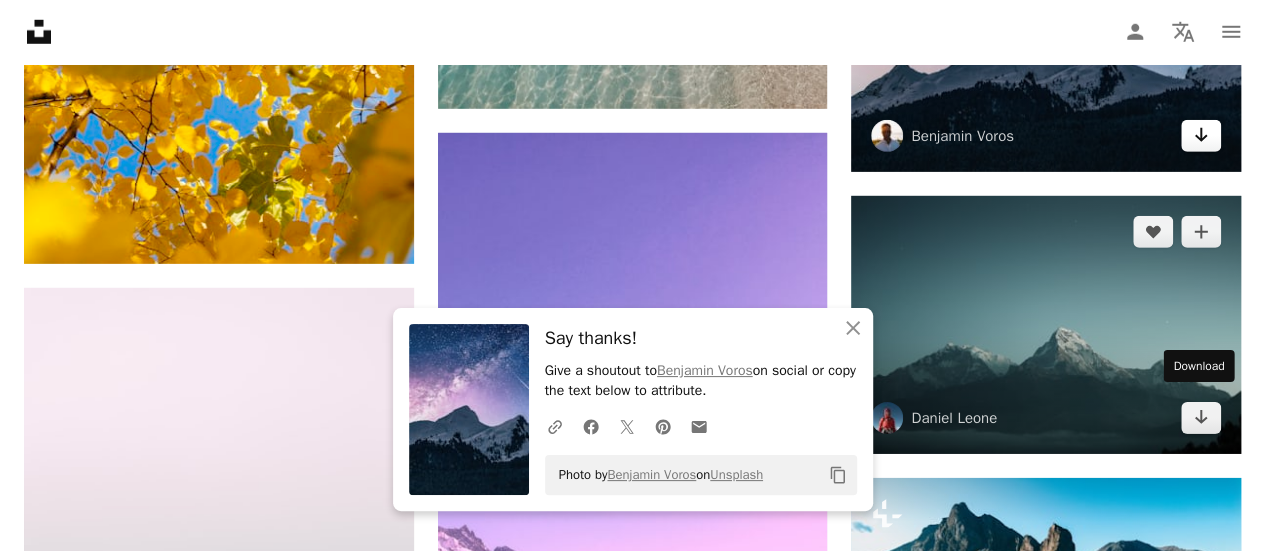 scroll, scrollTop: 29549, scrollLeft: 0, axis: vertical 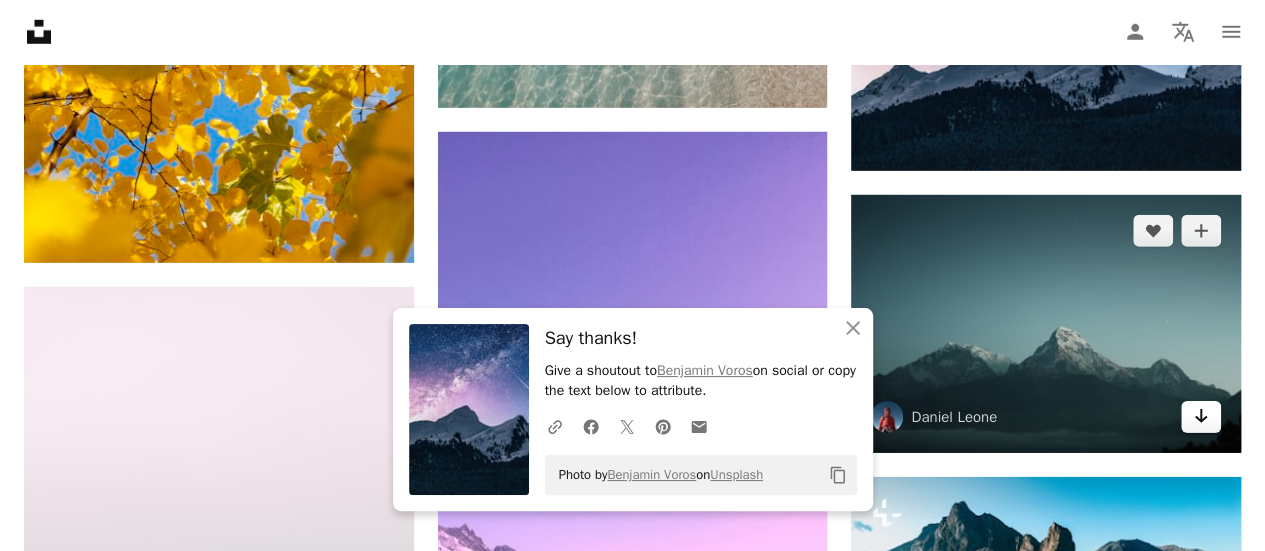 click 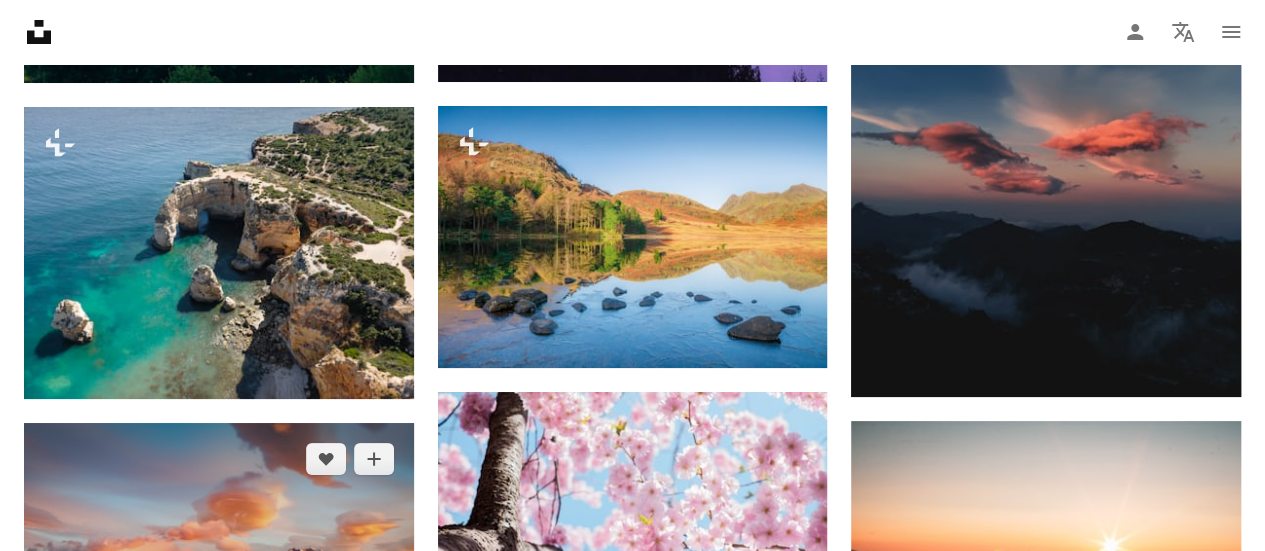 scroll, scrollTop: 30654, scrollLeft: 0, axis: vertical 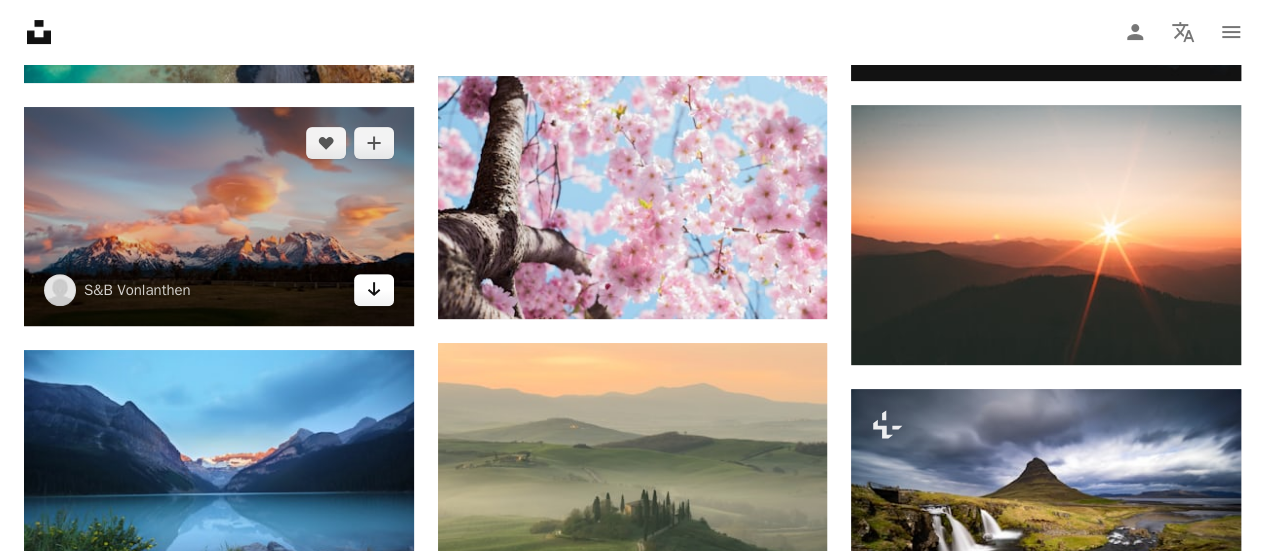 click on "Arrow pointing down" 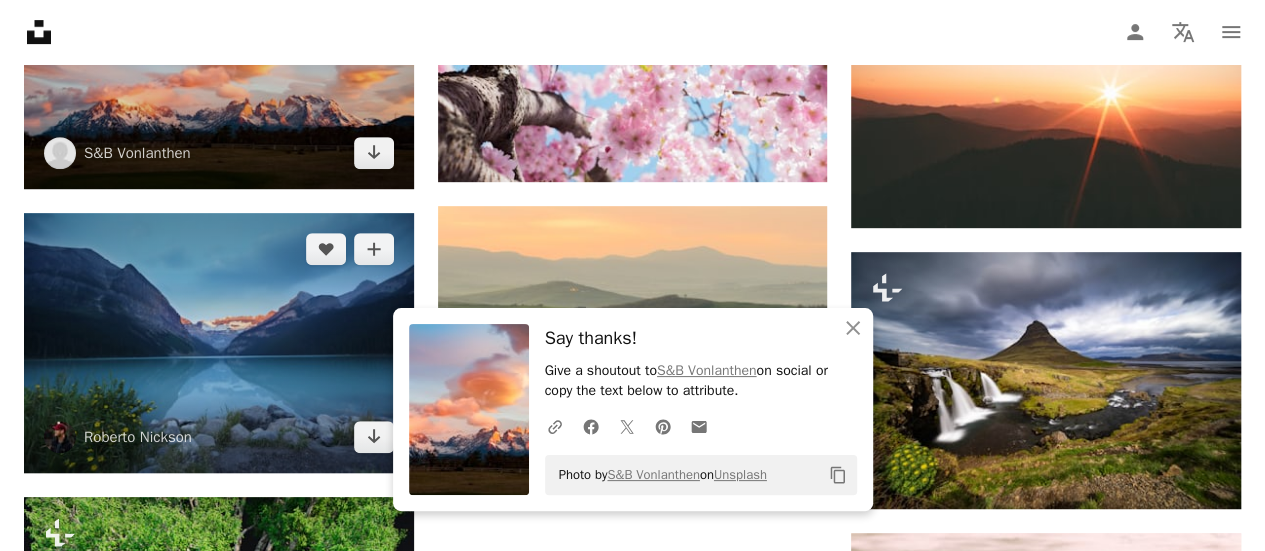 scroll, scrollTop: 30902, scrollLeft: 0, axis: vertical 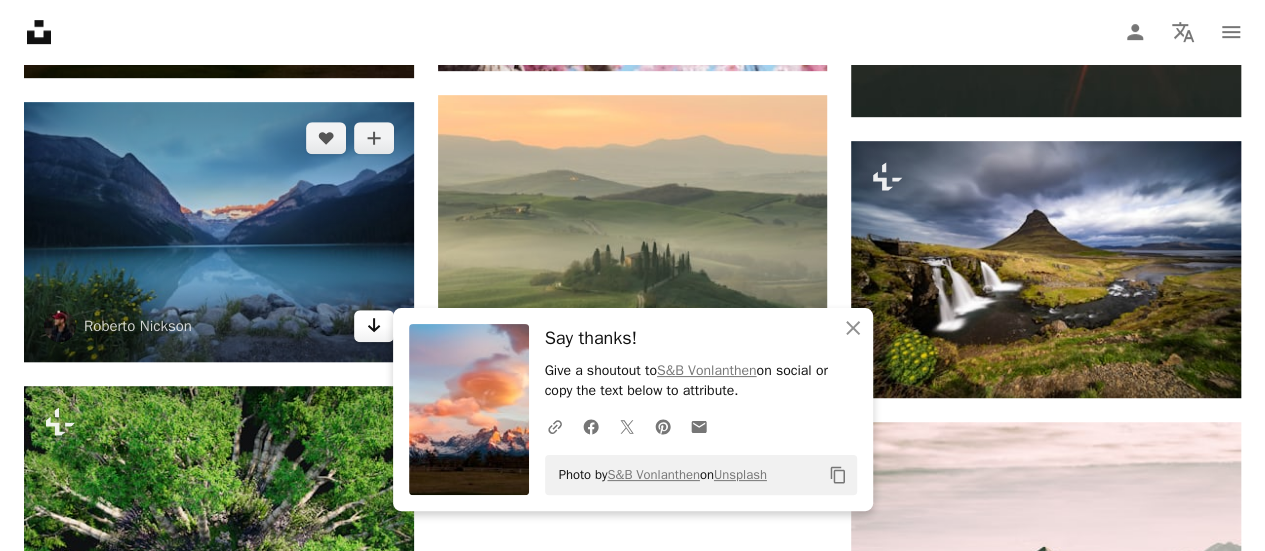click on "Arrow pointing down" 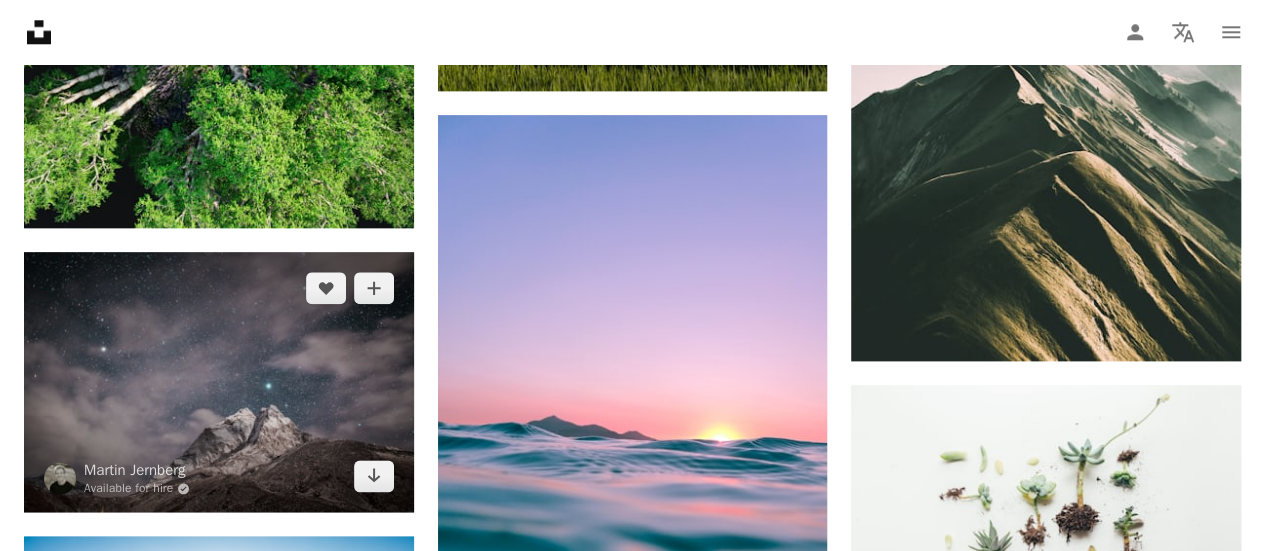 scroll, scrollTop: 31638, scrollLeft: 0, axis: vertical 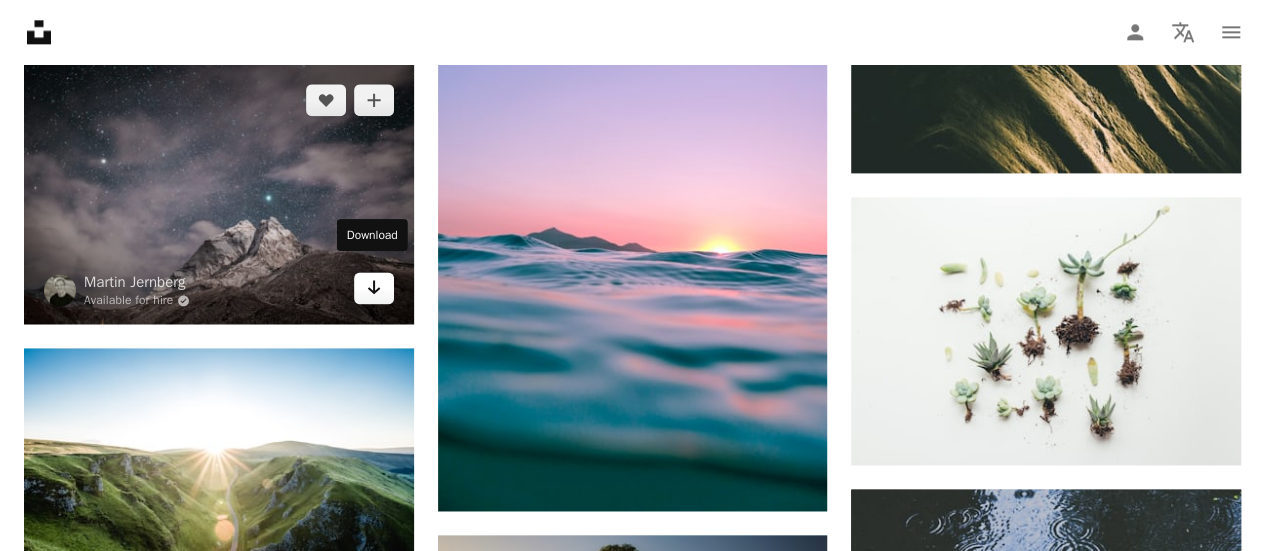 click on "Arrow pointing down" 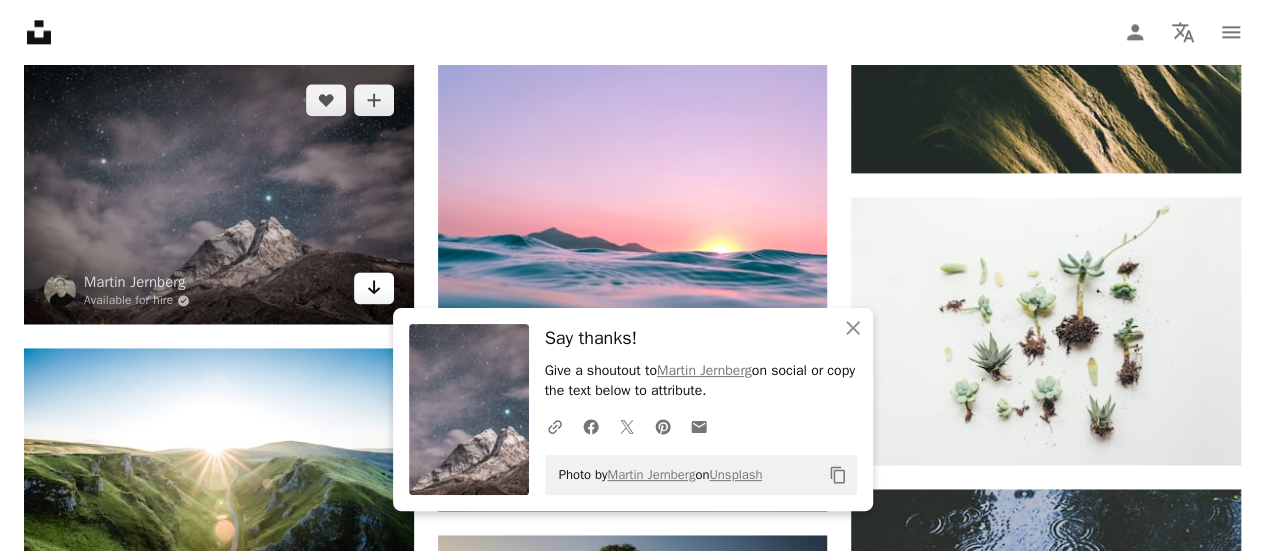 scroll, scrollTop: 31816, scrollLeft: 0, axis: vertical 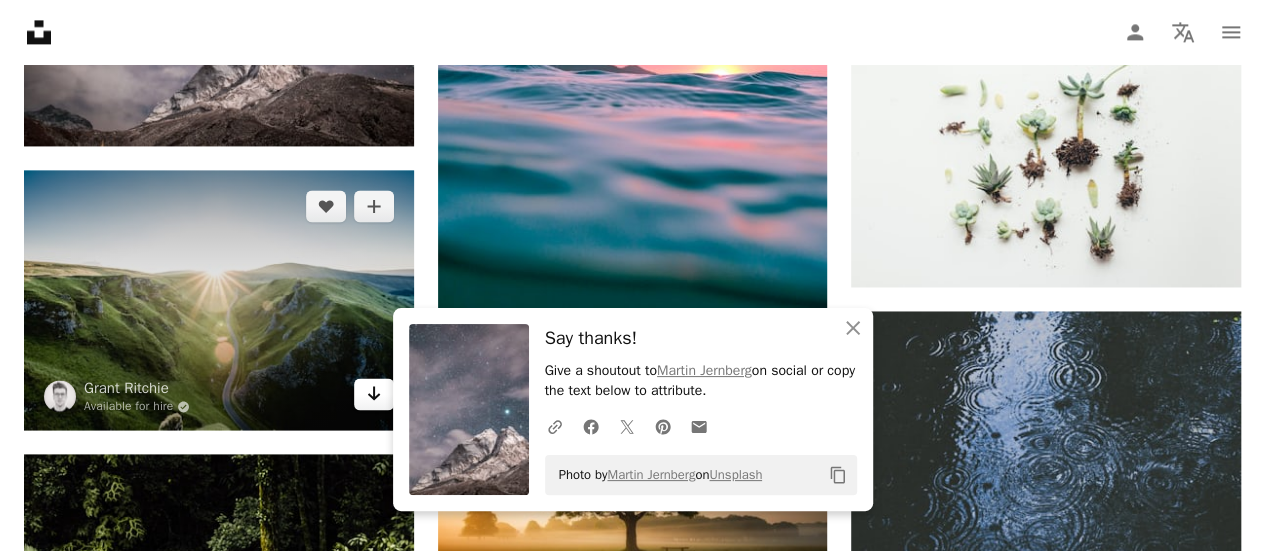 click on "Arrow pointing down" 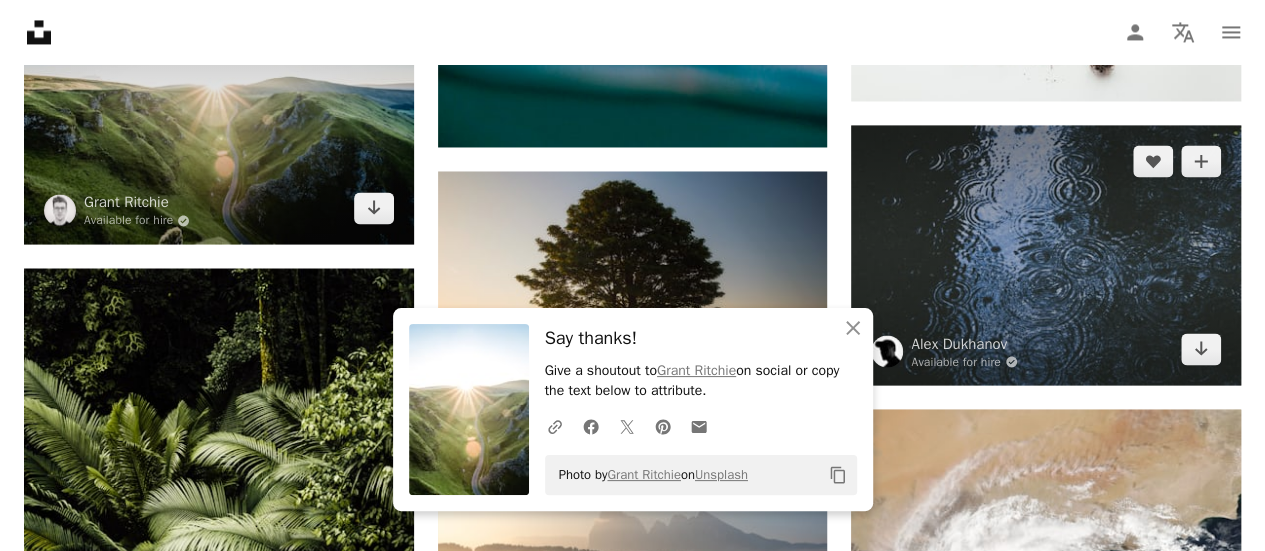 scroll, scrollTop: 32006, scrollLeft: 0, axis: vertical 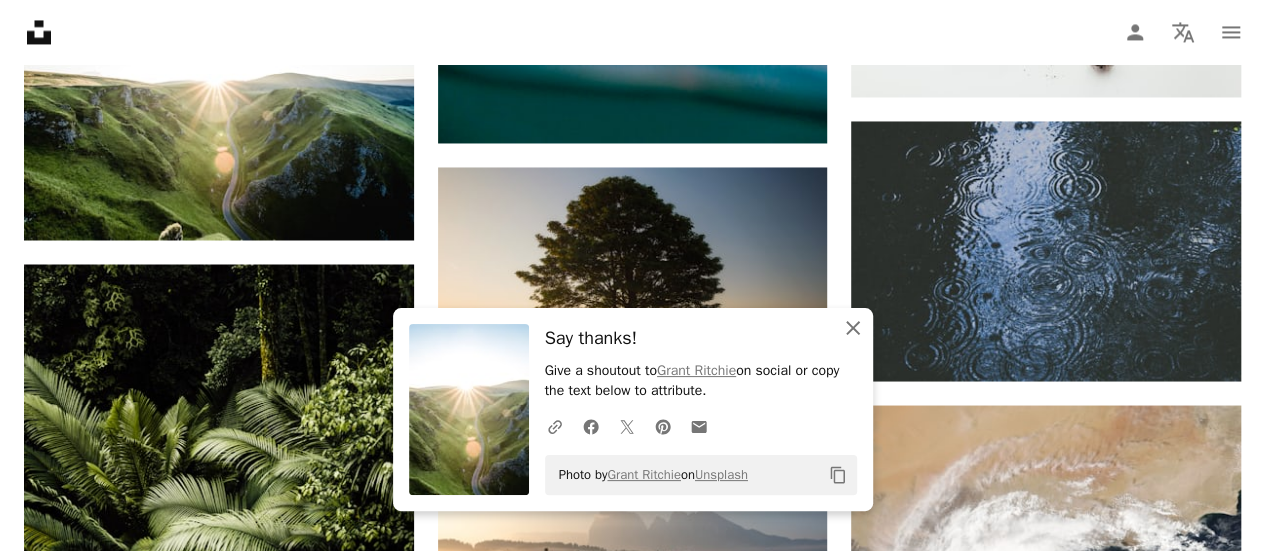 click on "An X shape" 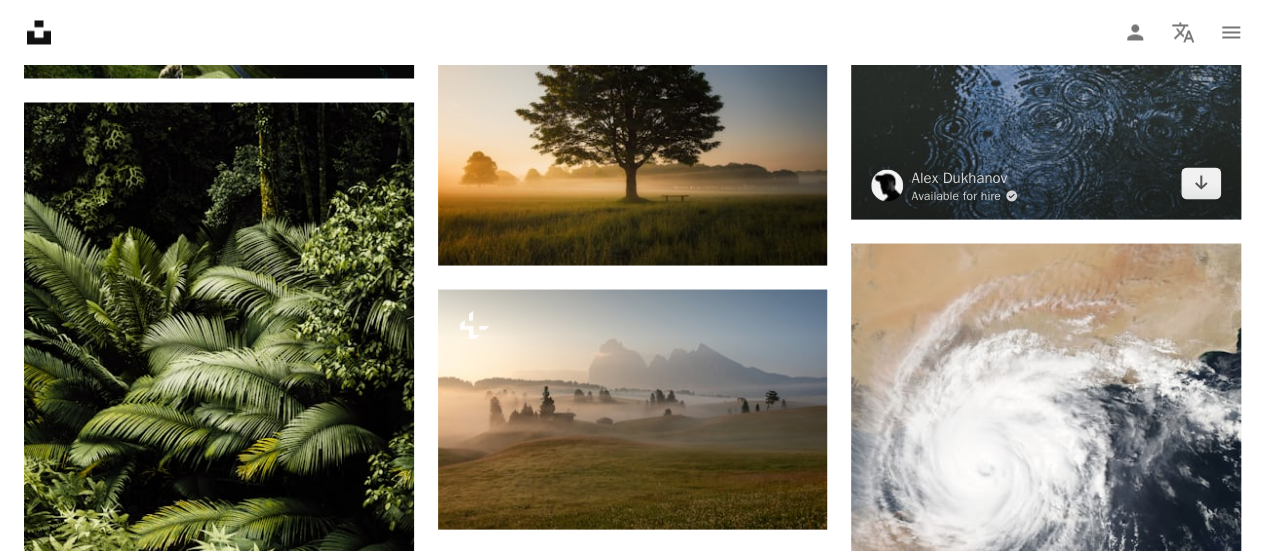 scroll, scrollTop: 32171, scrollLeft: 0, axis: vertical 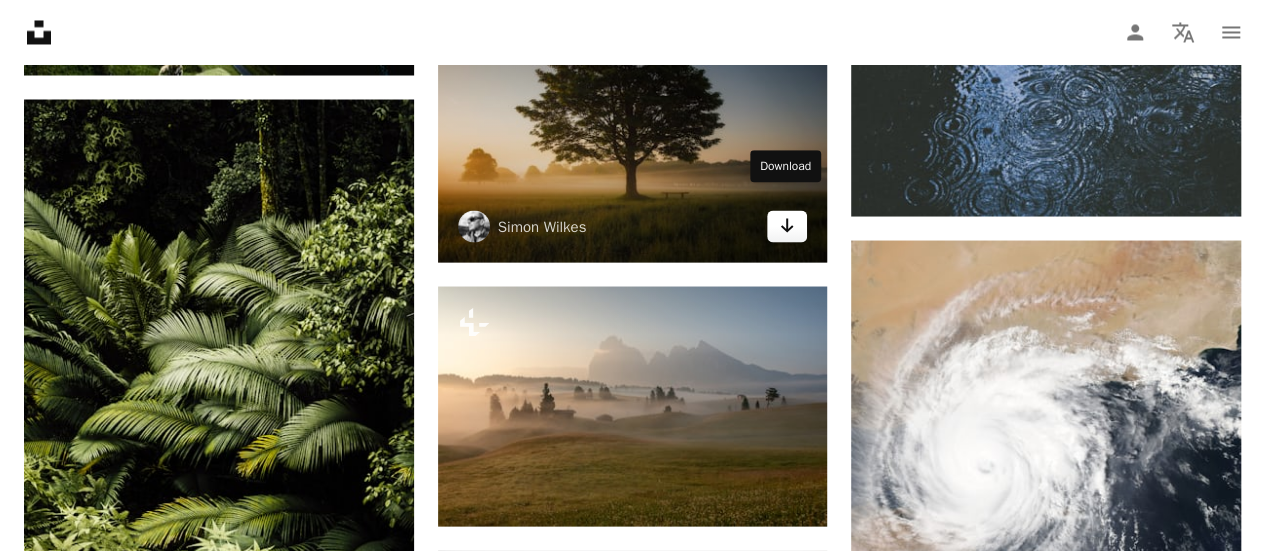 click on "Arrow pointing down" at bounding box center [787, 226] 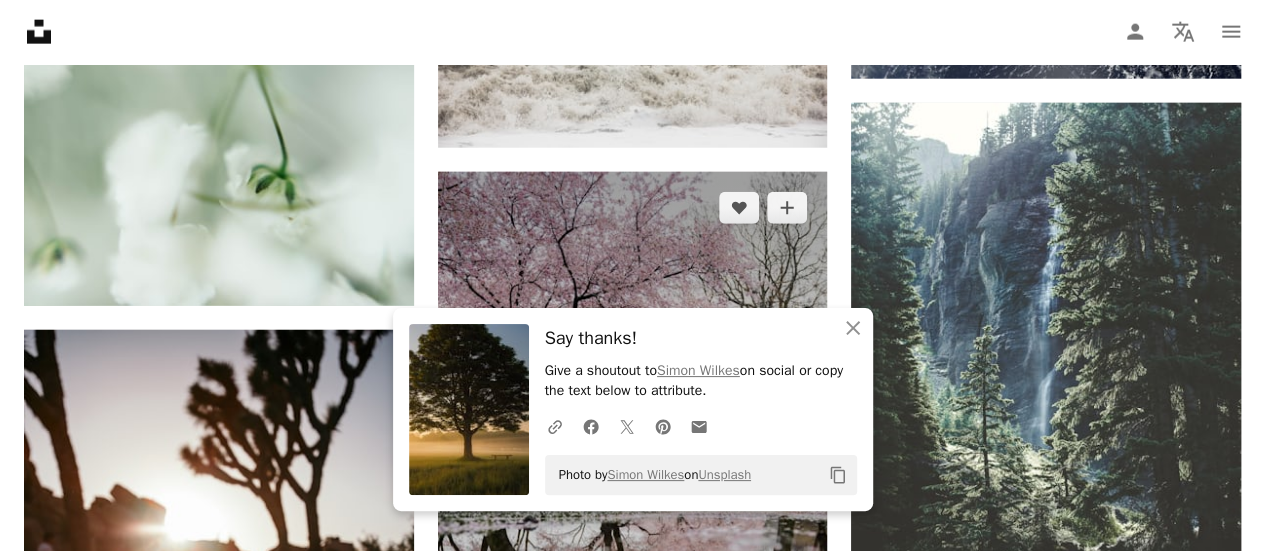 scroll, scrollTop: 32662, scrollLeft: 0, axis: vertical 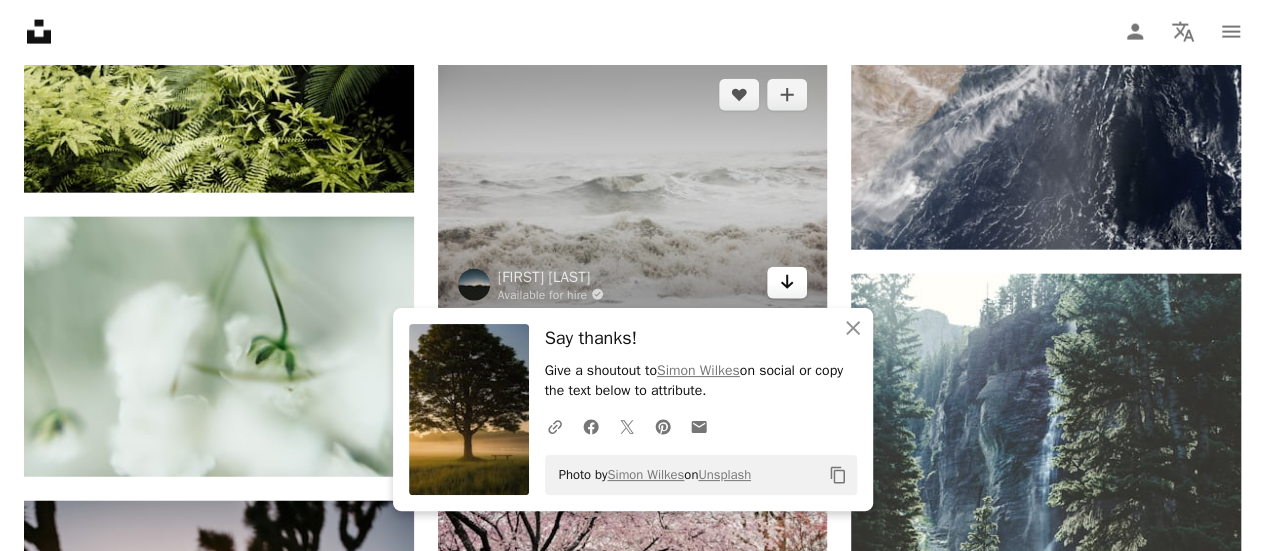 click on "Arrow pointing down" at bounding box center [787, 283] 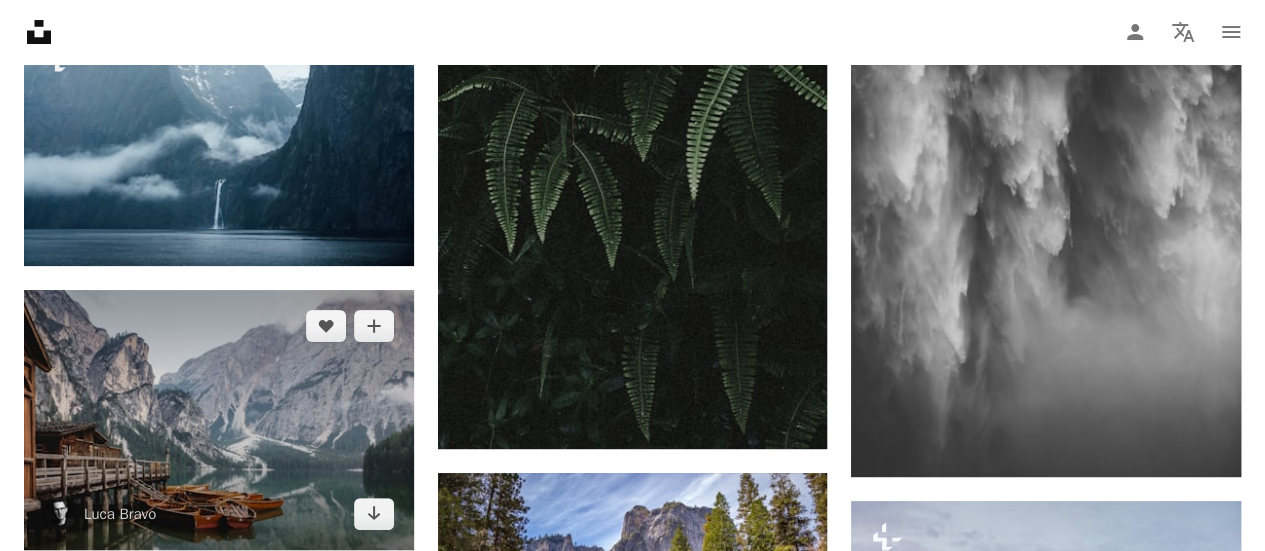 scroll, scrollTop: 34338, scrollLeft: 0, axis: vertical 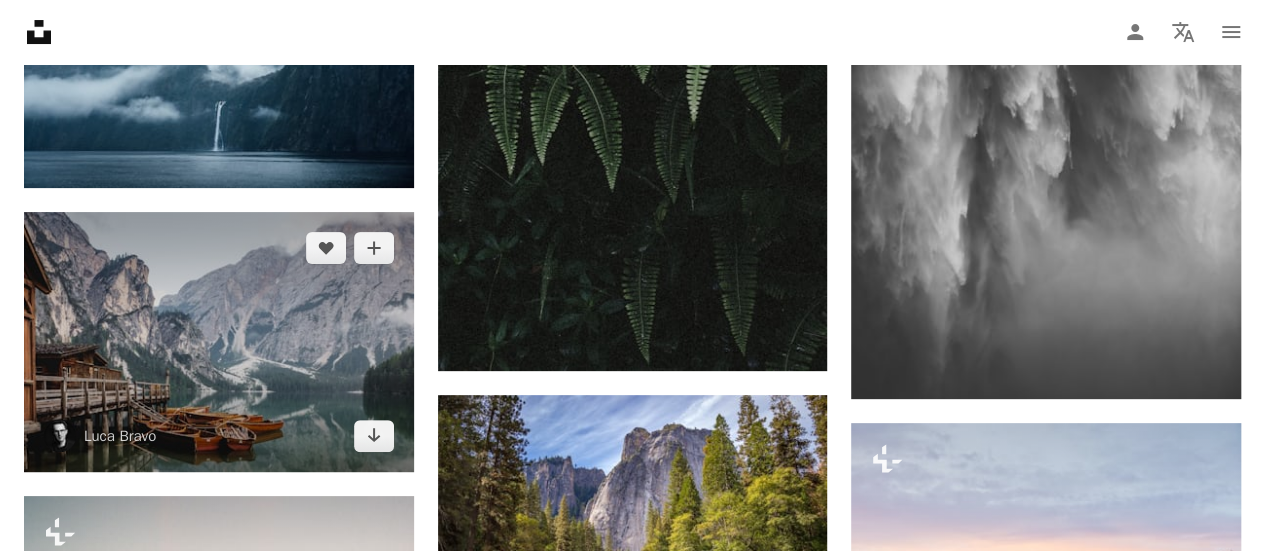 click at bounding box center (219, 342) 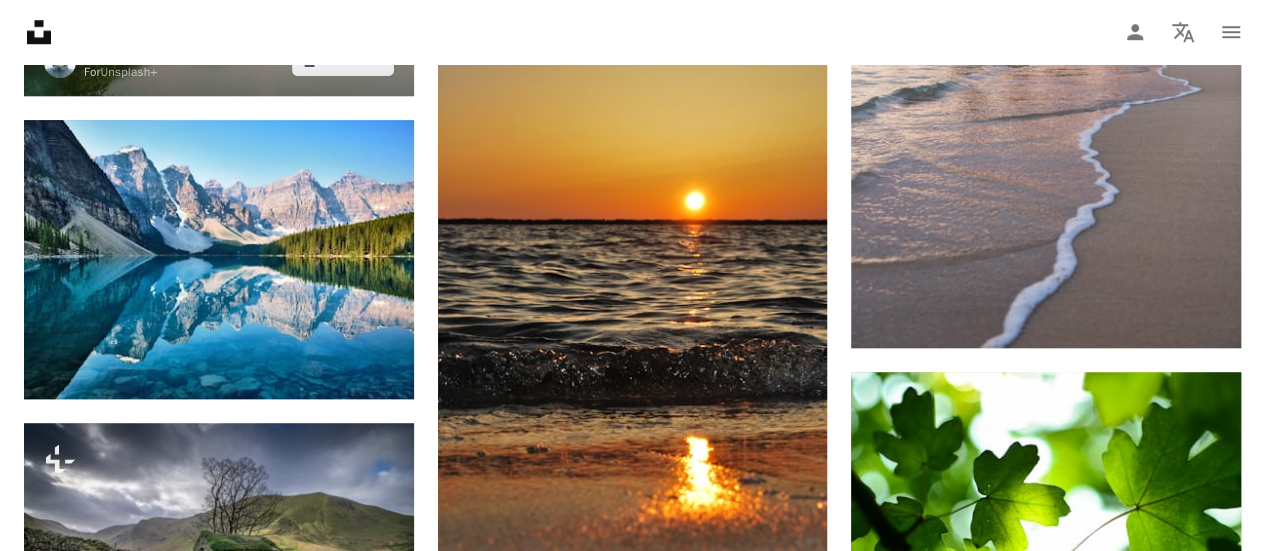 scroll, scrollTop: 34998, scrollLeft: 0, axis: vertical 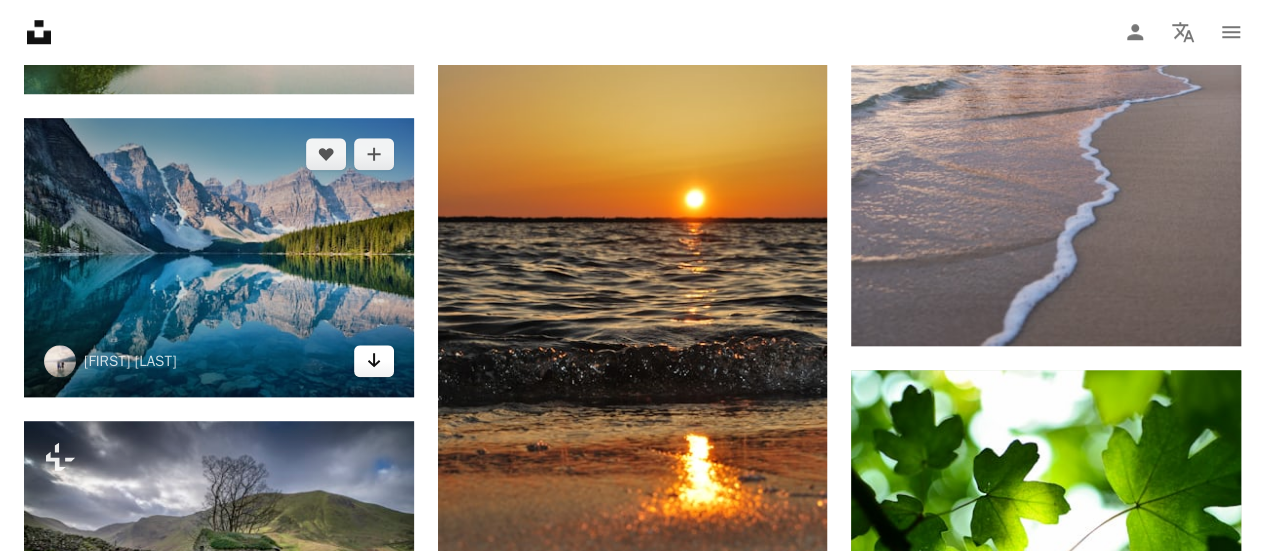 click on "Arrow pointing down" 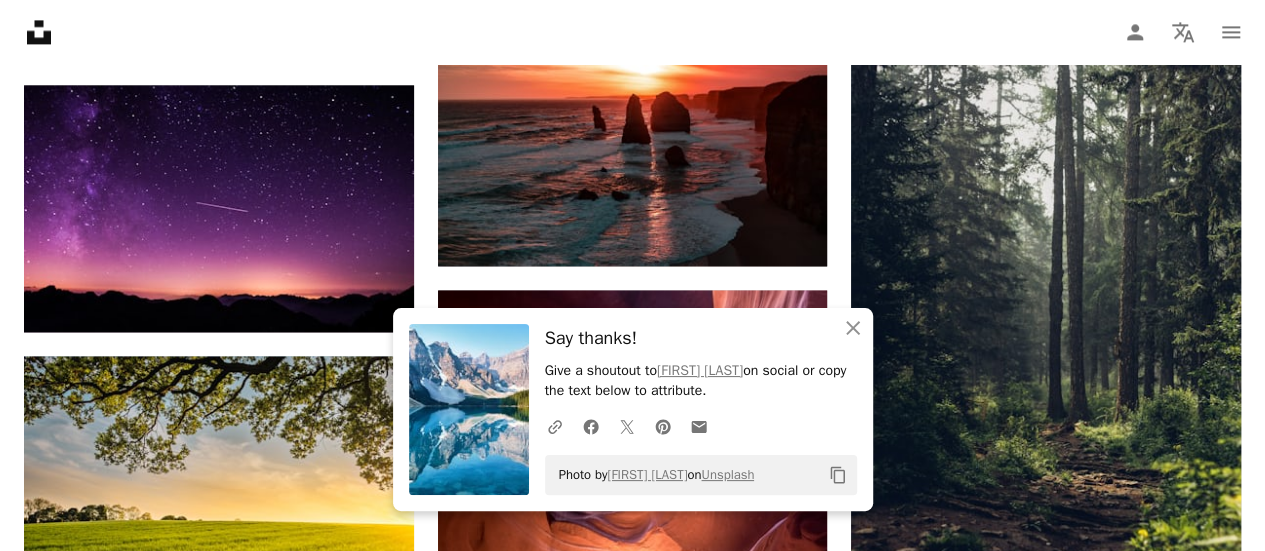 scroll, scrollTop: 35630, scrollLeft: 0, axis: vertical 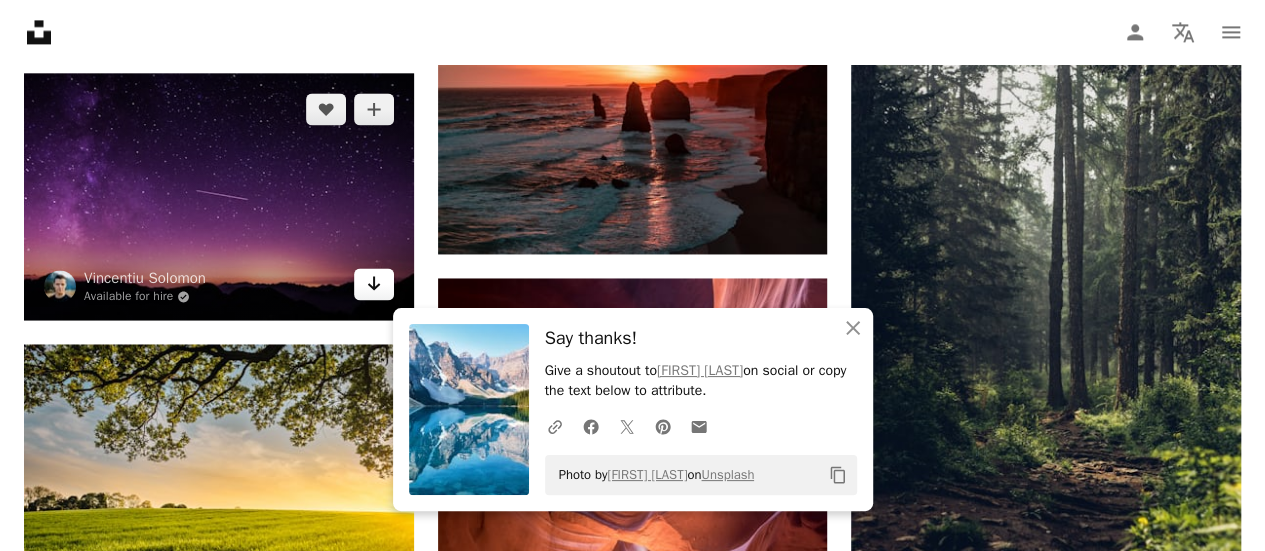 click on "Arrow pointing down" at bounding box center [374, 284] 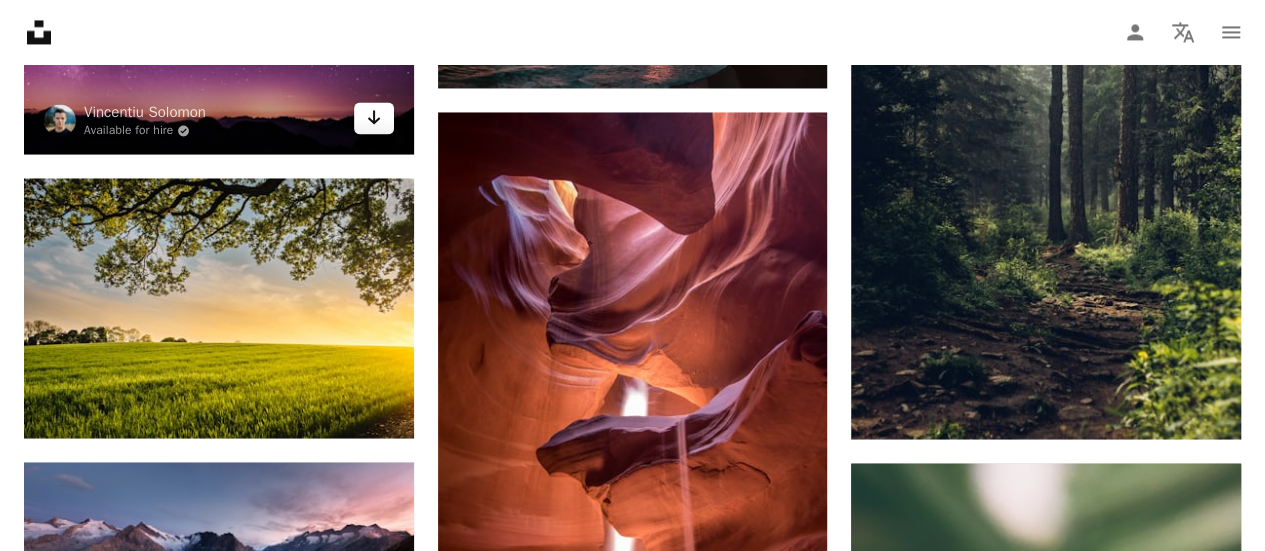 scroll, scrollTop: 35836, scrollLeft: 0, axis: vertical 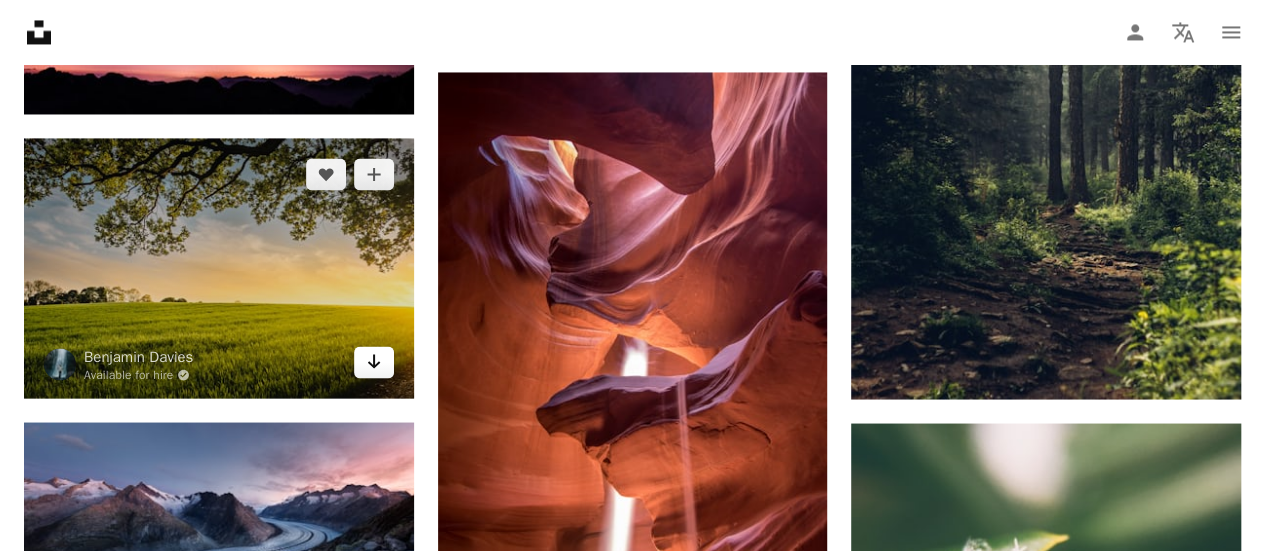 click on "Arrow pointing down" 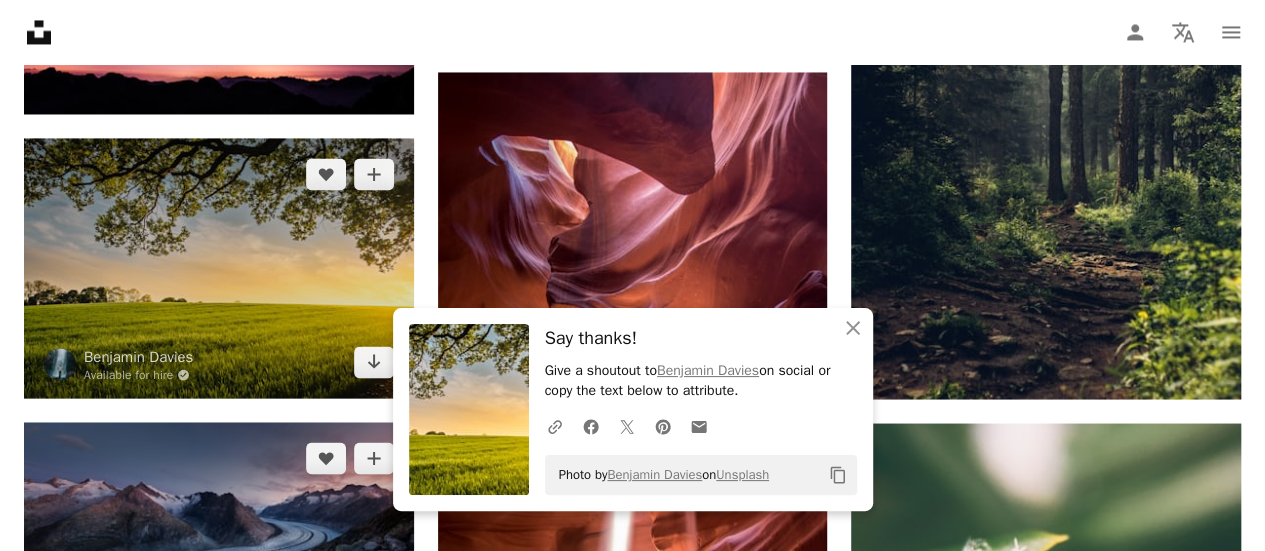 scroll, scrollTop: 36090, scrollLeft: 0, axis: vertical 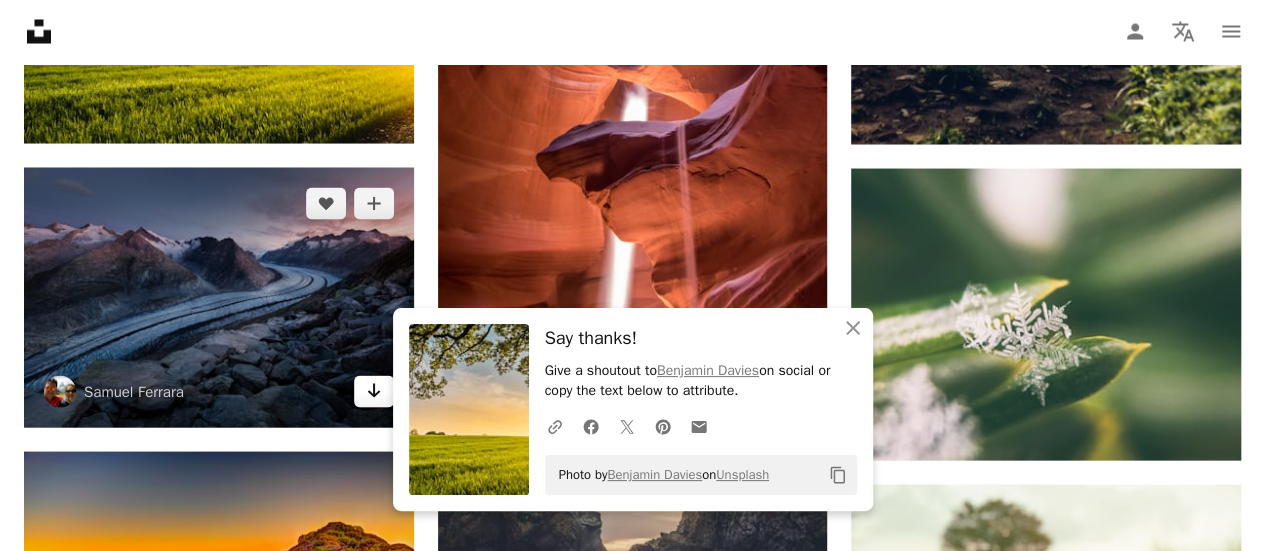 click on "Arrow pointing down" 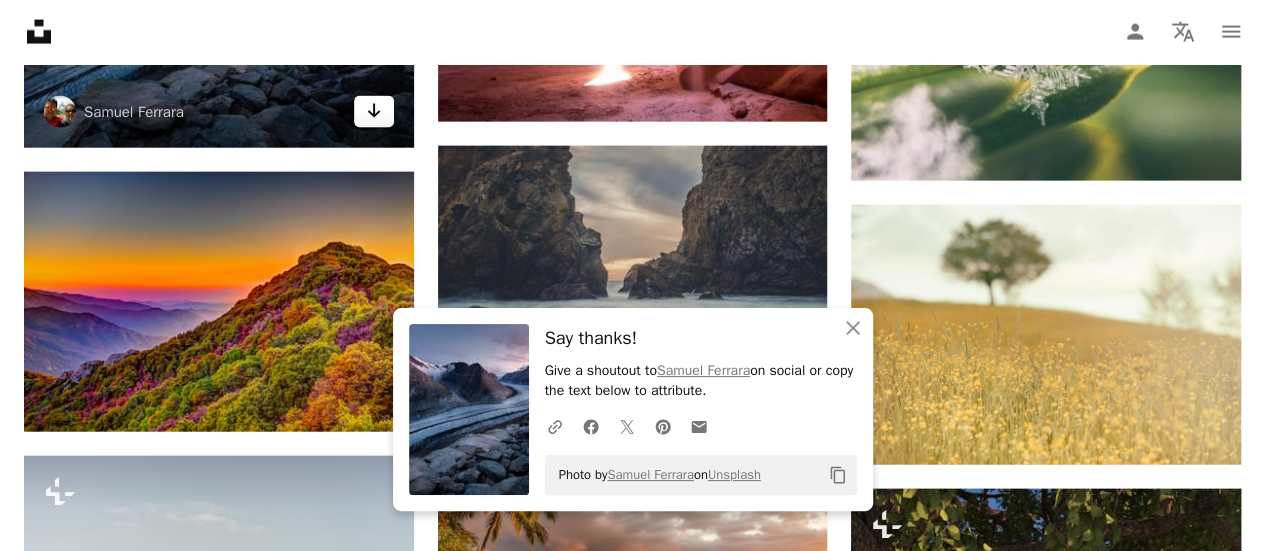 scroll, scrollTop: 36382, scrollLeft: 0, axis: vertical 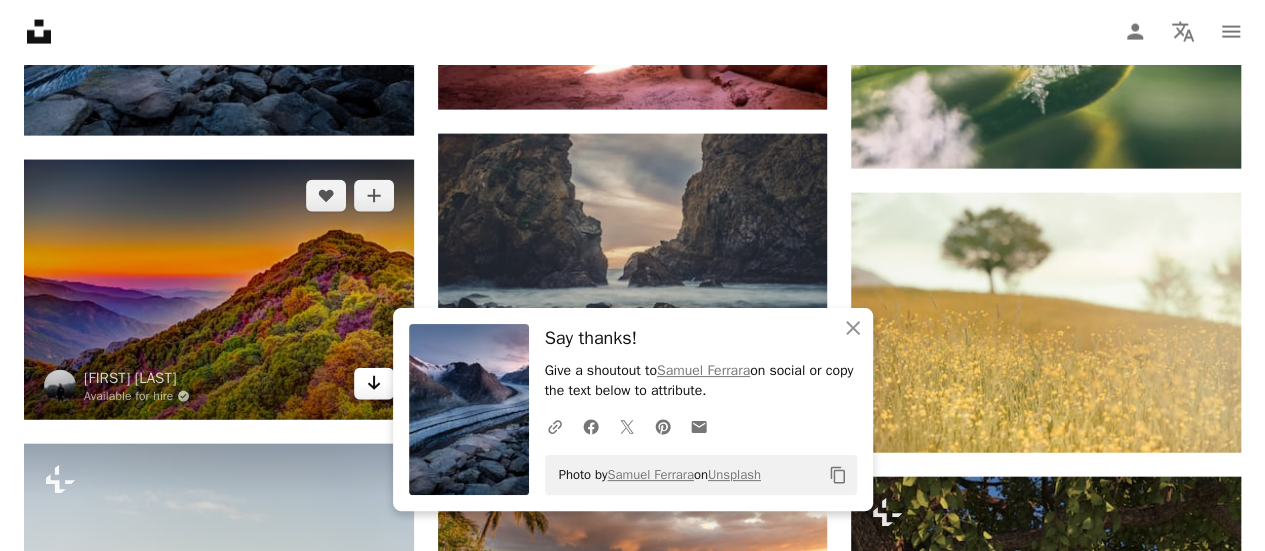 click on "Arrow pointing down" at bounding box center (374, 384) 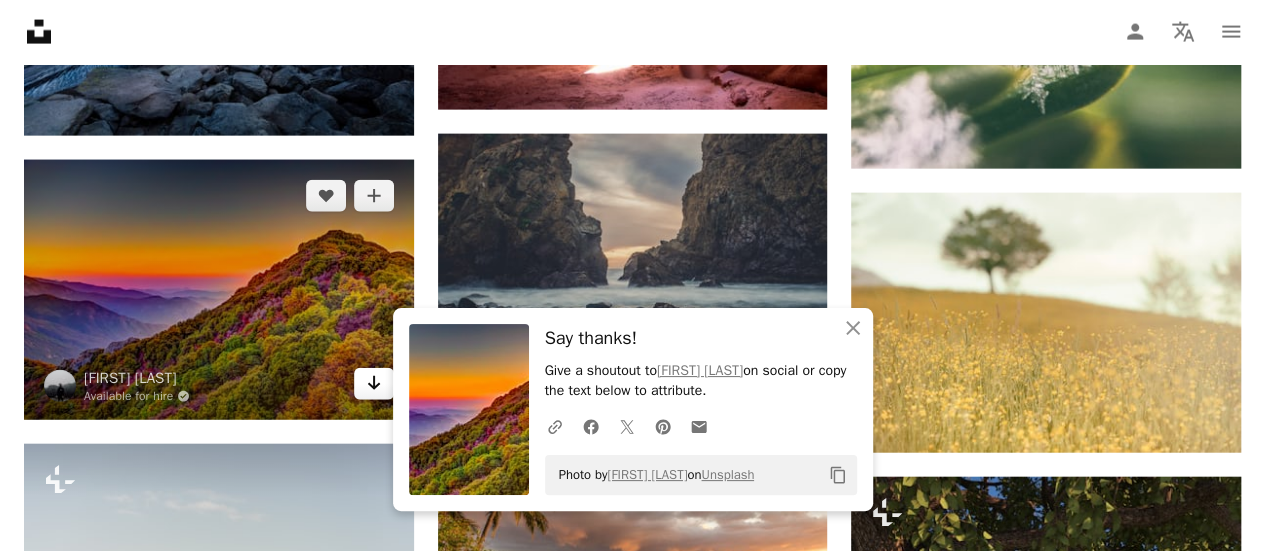 scroll, scrollTop: 36580, scrollLeft: 0, axis: vertical 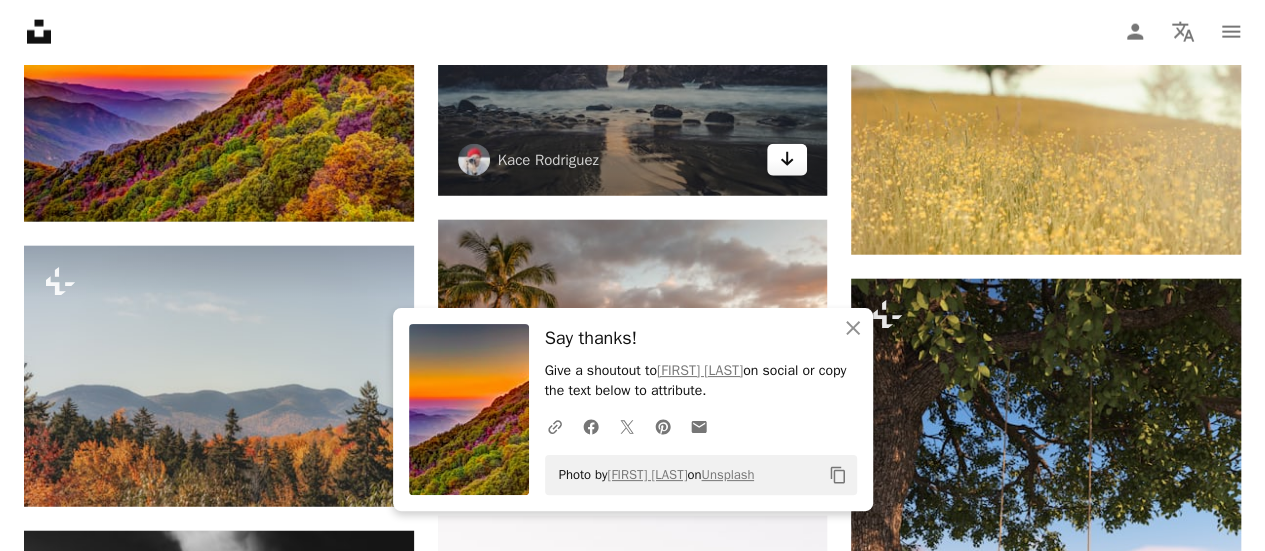 click on "Arrow pointing down" at bounding box center (787, 160) 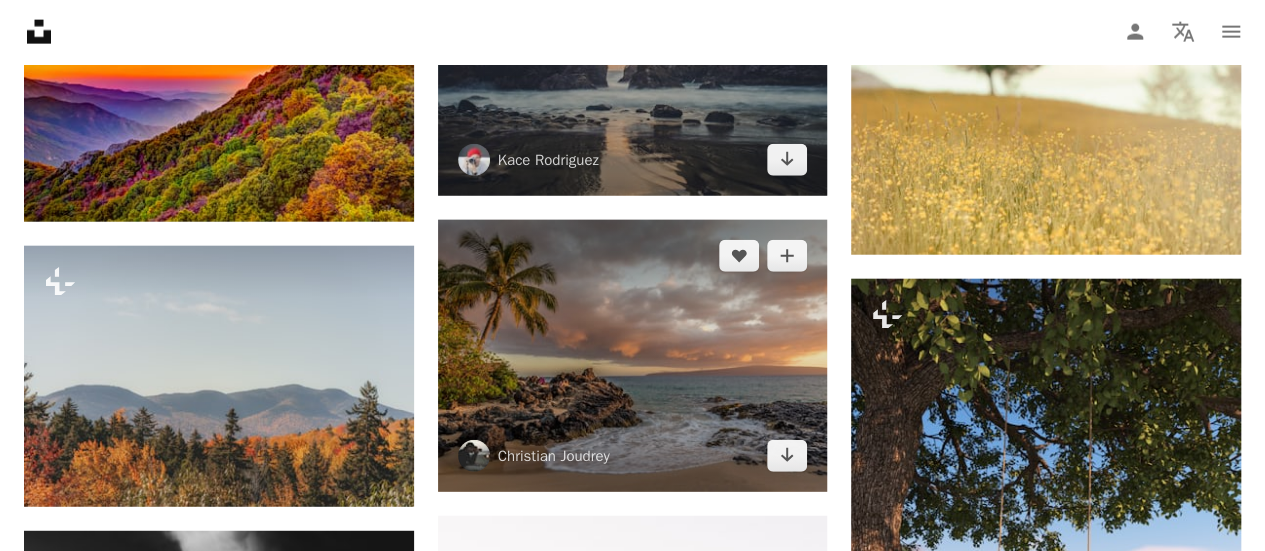 scroll, scrollTop: 36814, scrollLeft: 0, axis: vertical 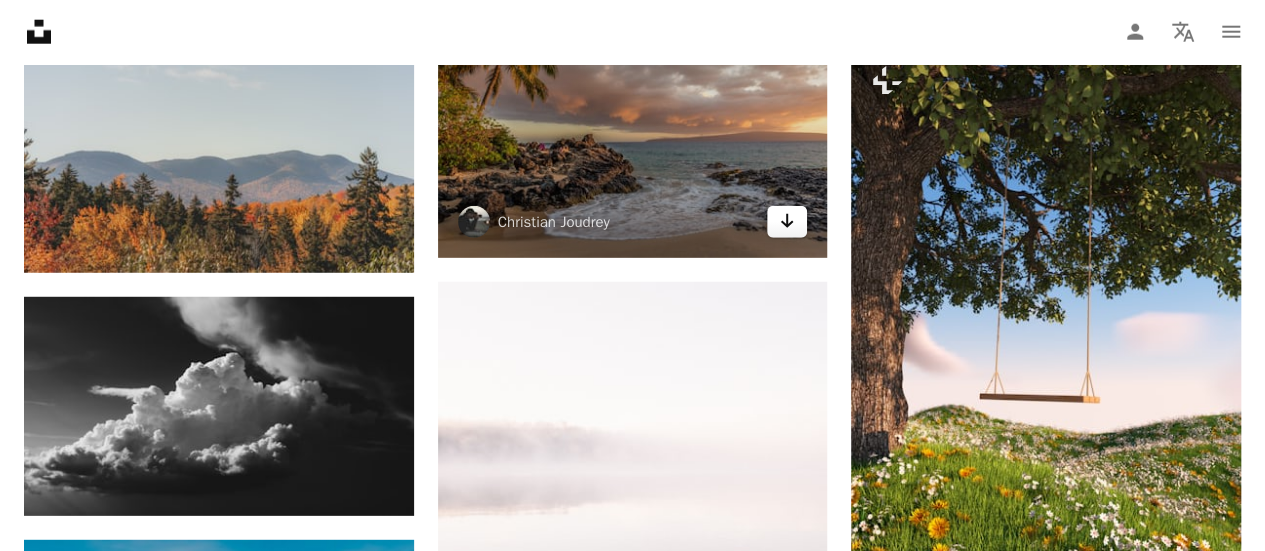 click on "Arrow pointing down" at bounding box center (787, 222) 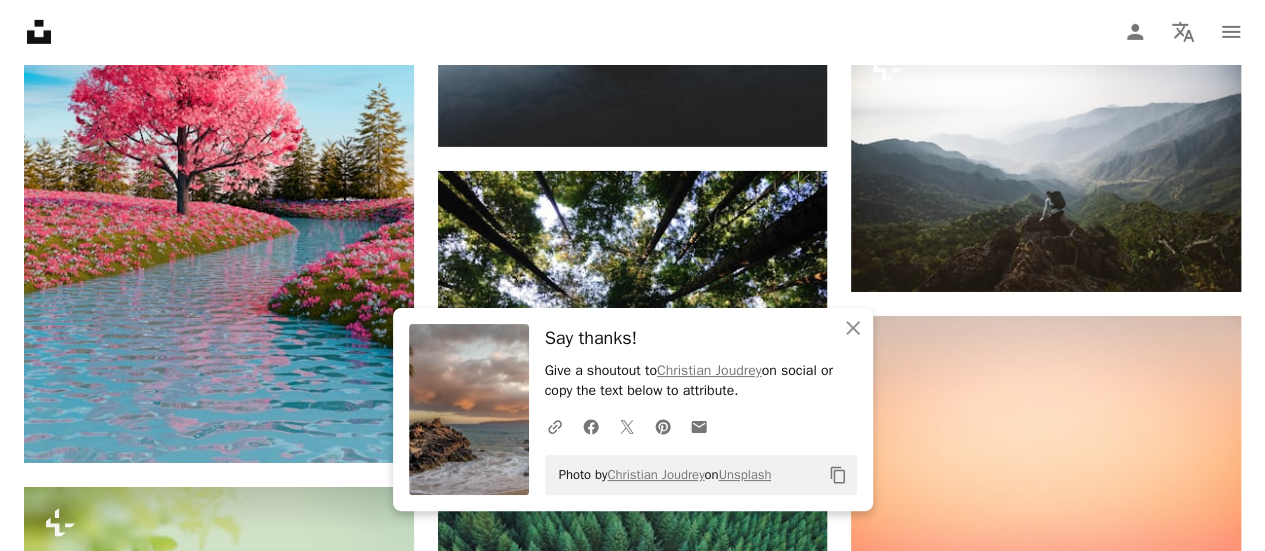 scroll, scrollTop: 37626, scrollLeft: 0, axis: vertical 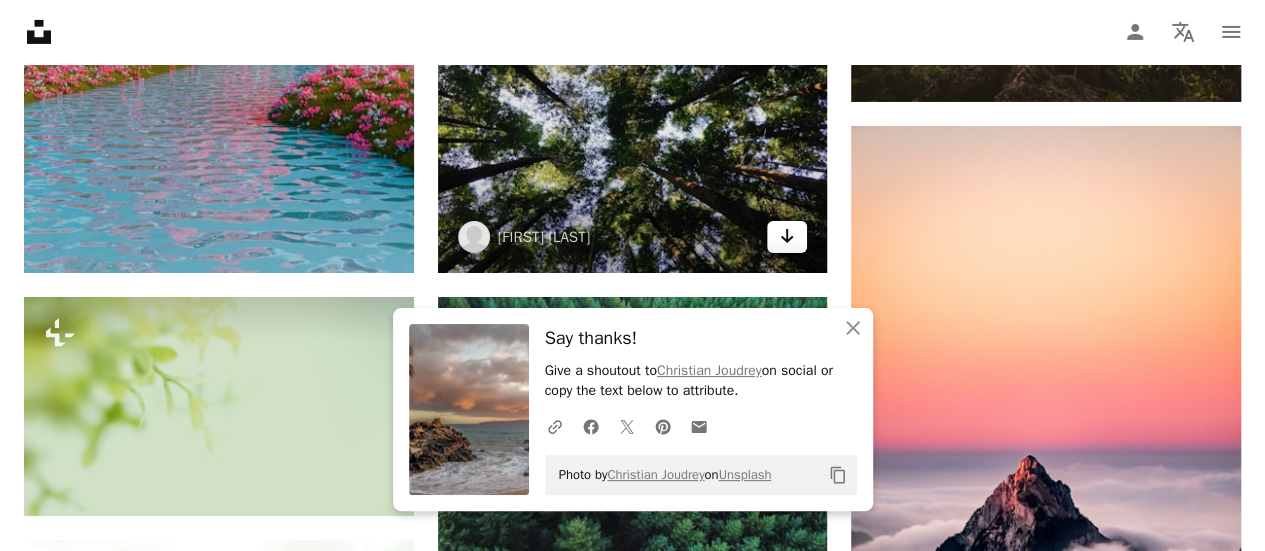 click on "Arrow pointing down" at bounding box center (787, 237) 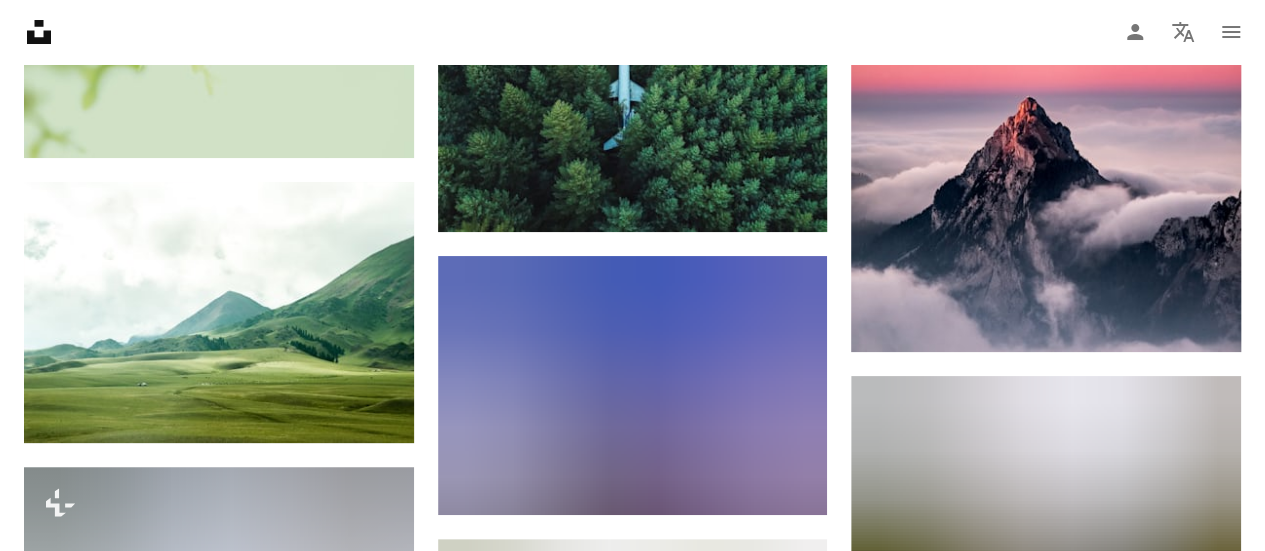 scroll, scrollTop: 38242, scrollLeft: 0, axis: vertical 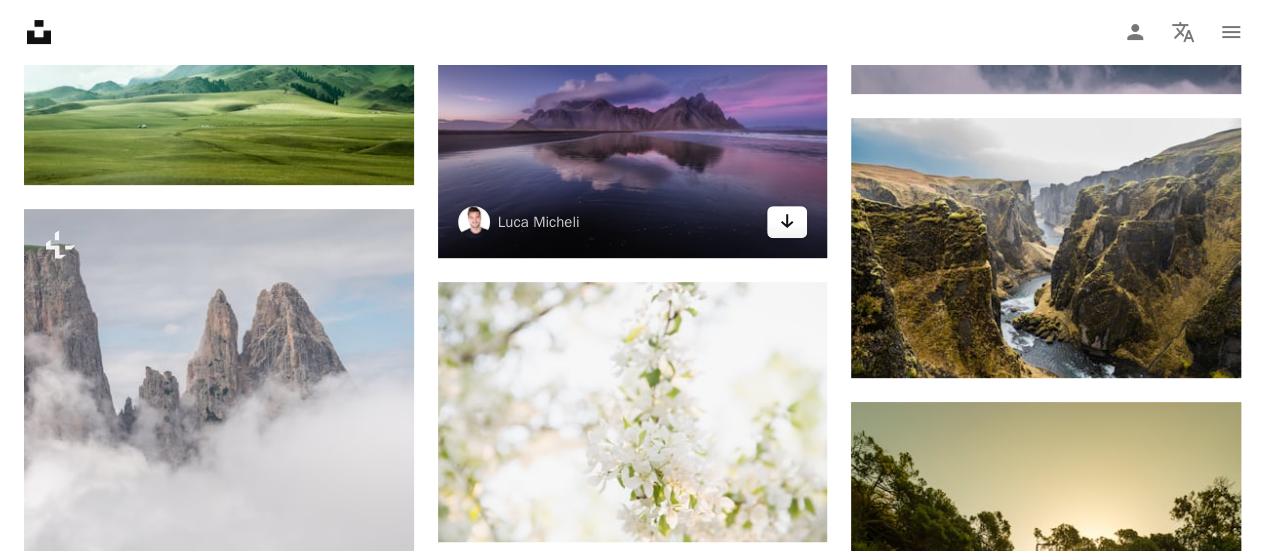 click on "Arrow pointing down" 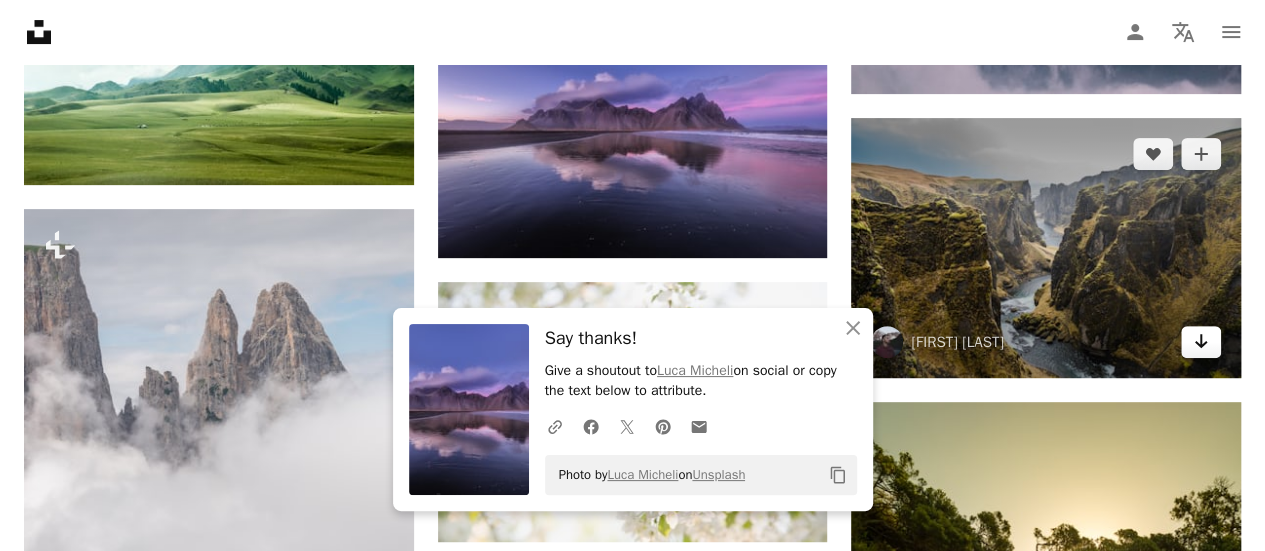 click on "Arrow pointing down" 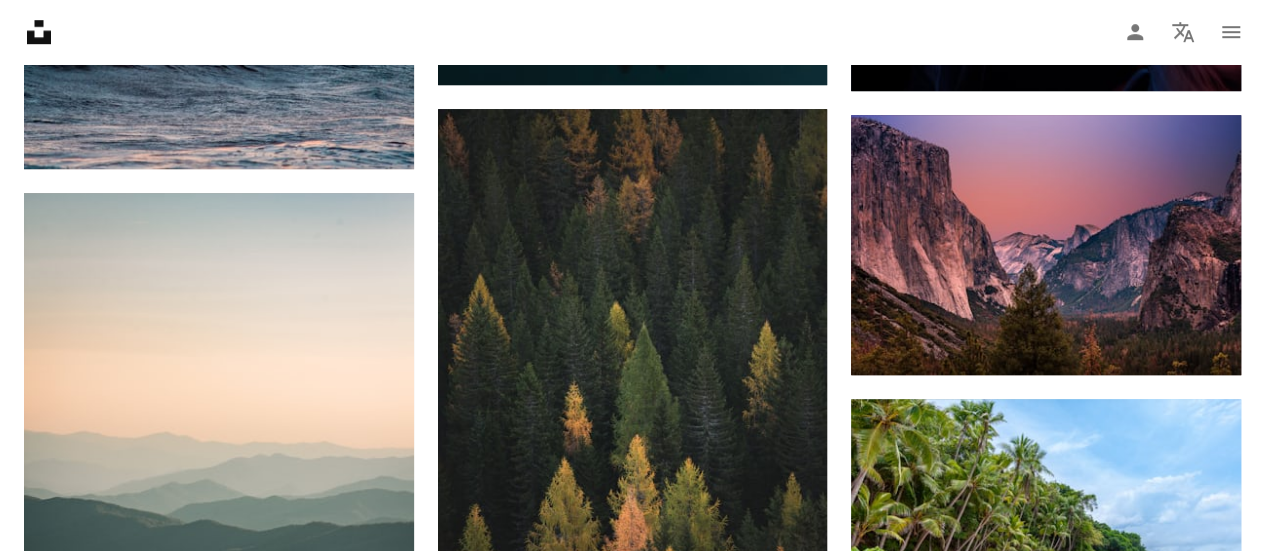 scroll, scrollTop: 42452, scrollLeft: 0, axis: vertical 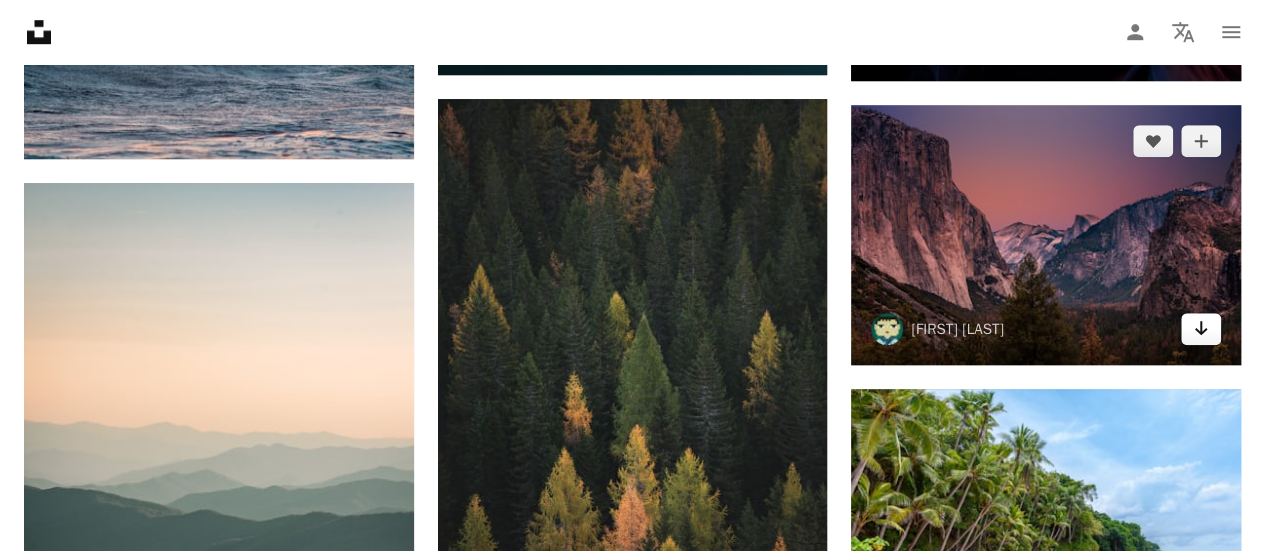 click on "Arrow pointing down" 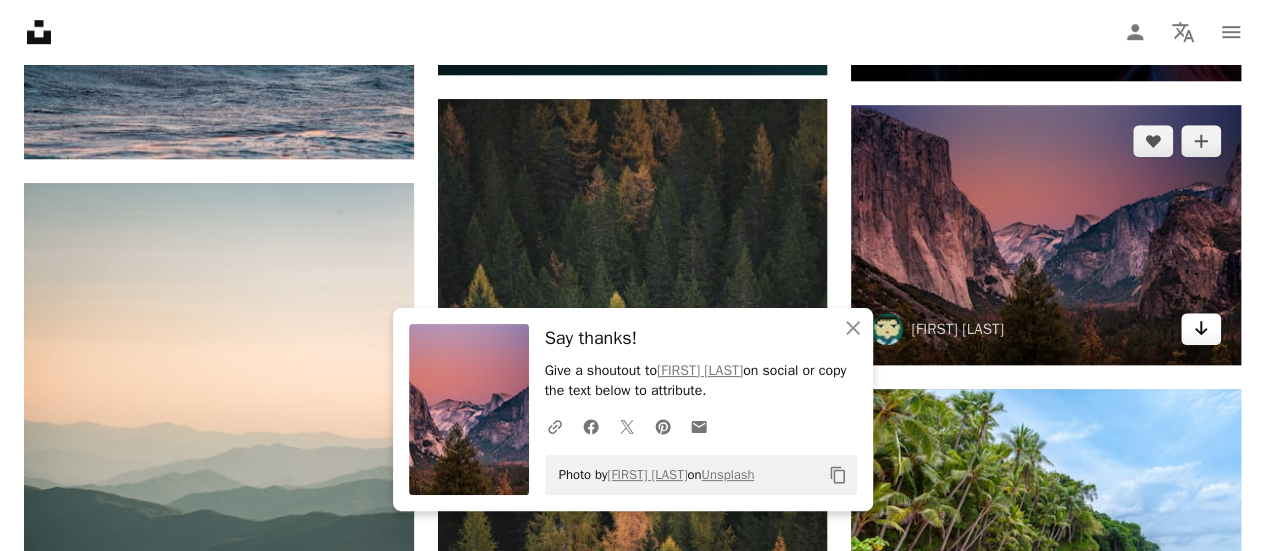 scroll, scrollTop: 42634, scrollLeft: 0, axis: vertical 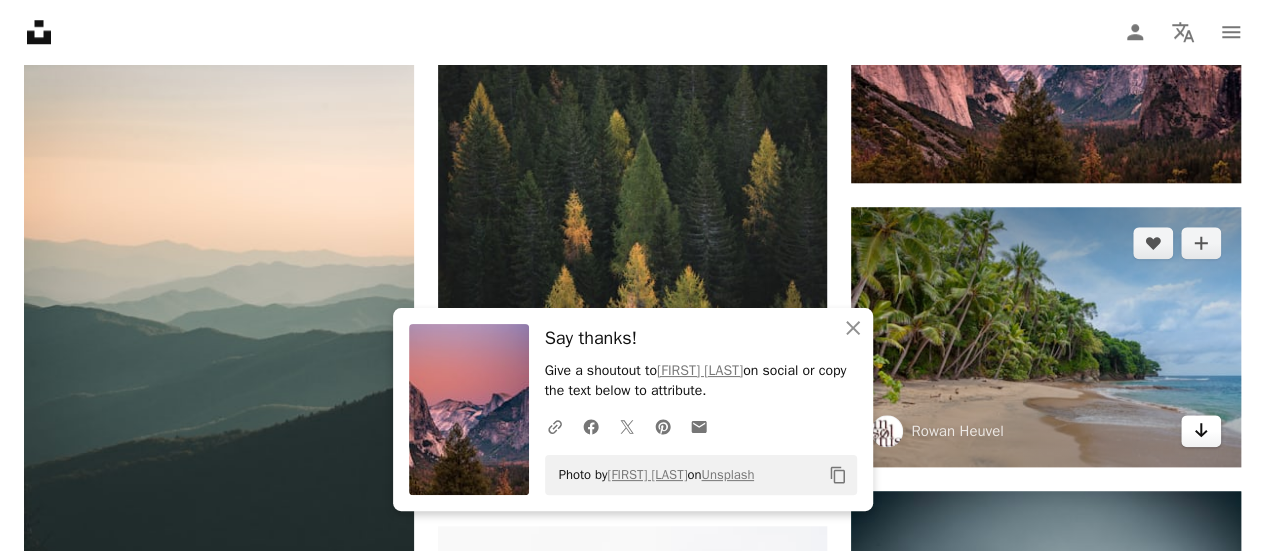 click on "Arrow pointing down" 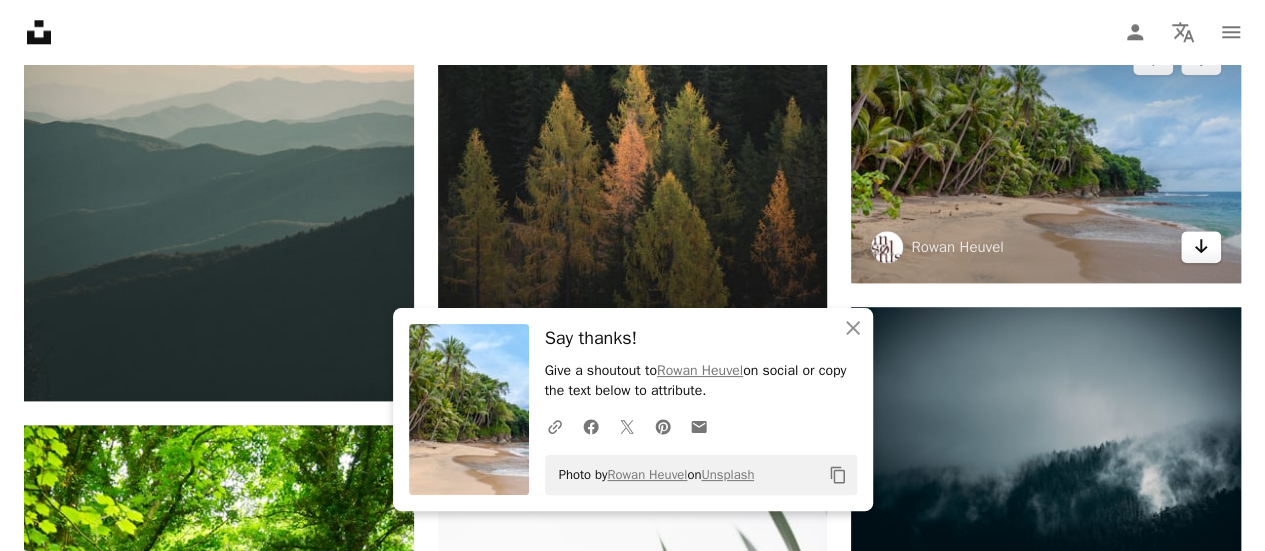 scroll, scrollTop: 42964, scrollLeft: 0, axis: vertical 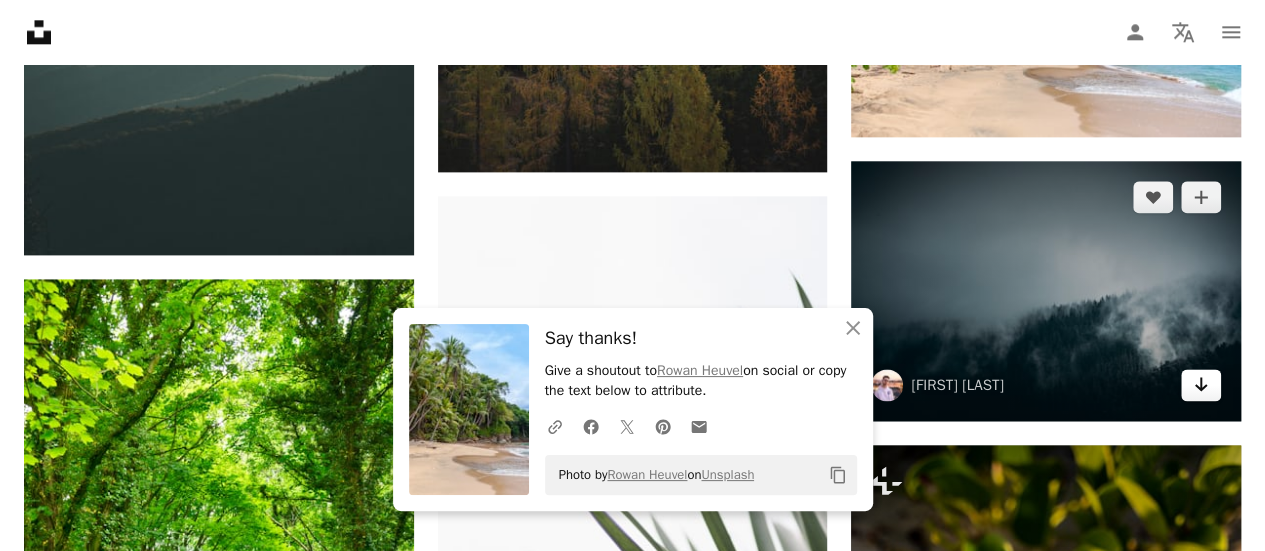 click on "Arrow pointing down" 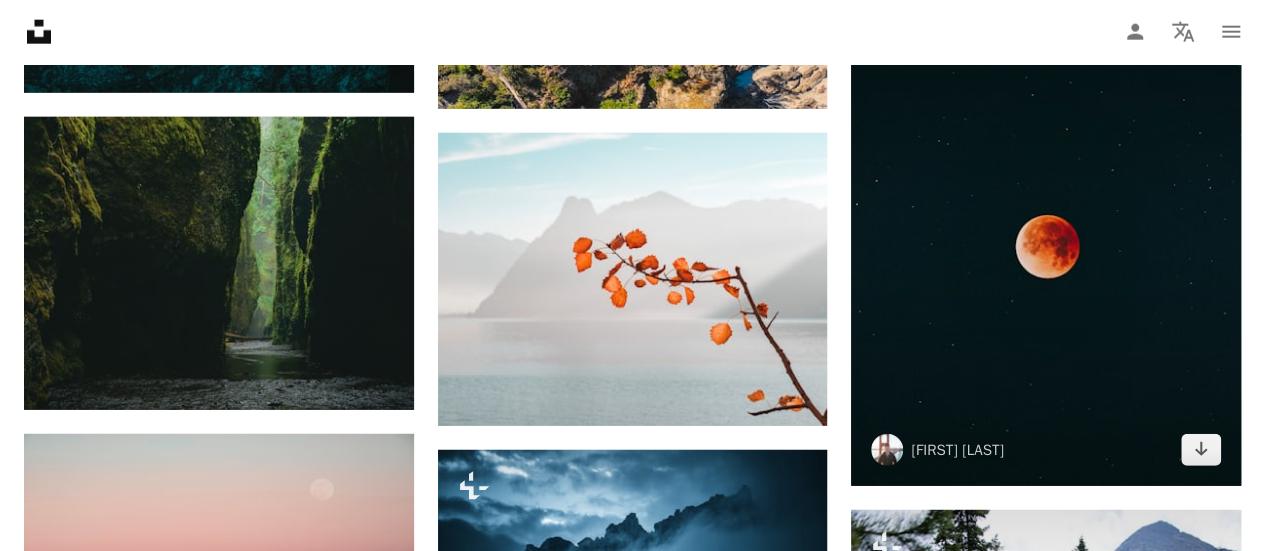 scroll, scrollTop: 44304, scrollLeft: 0, axis: vertical 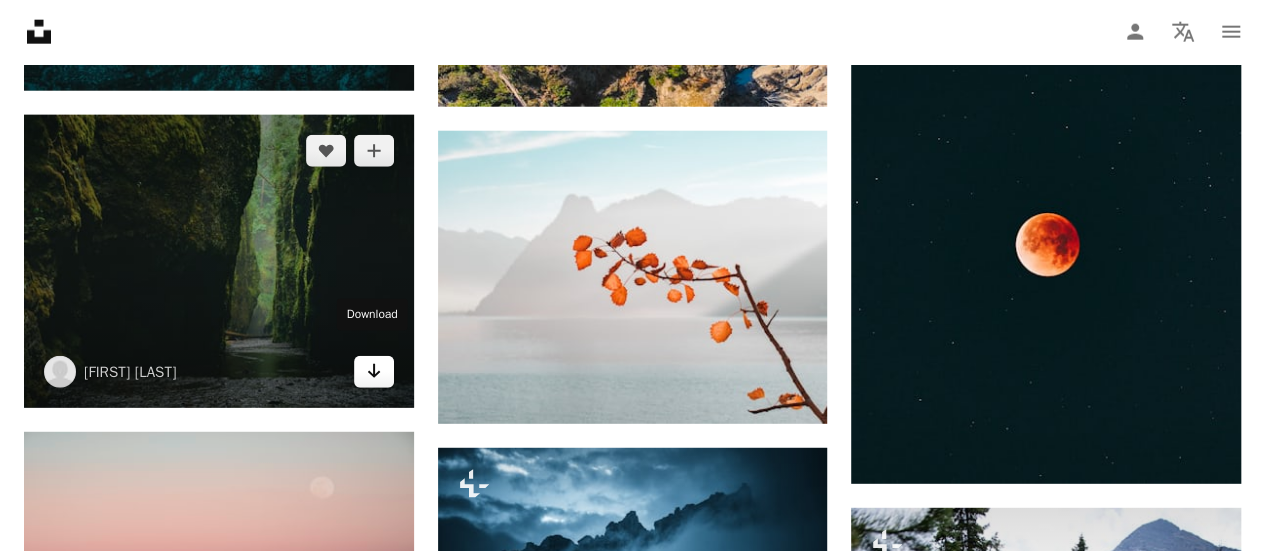 click on "Arrow pointing down" at bounding box center (374, 372) 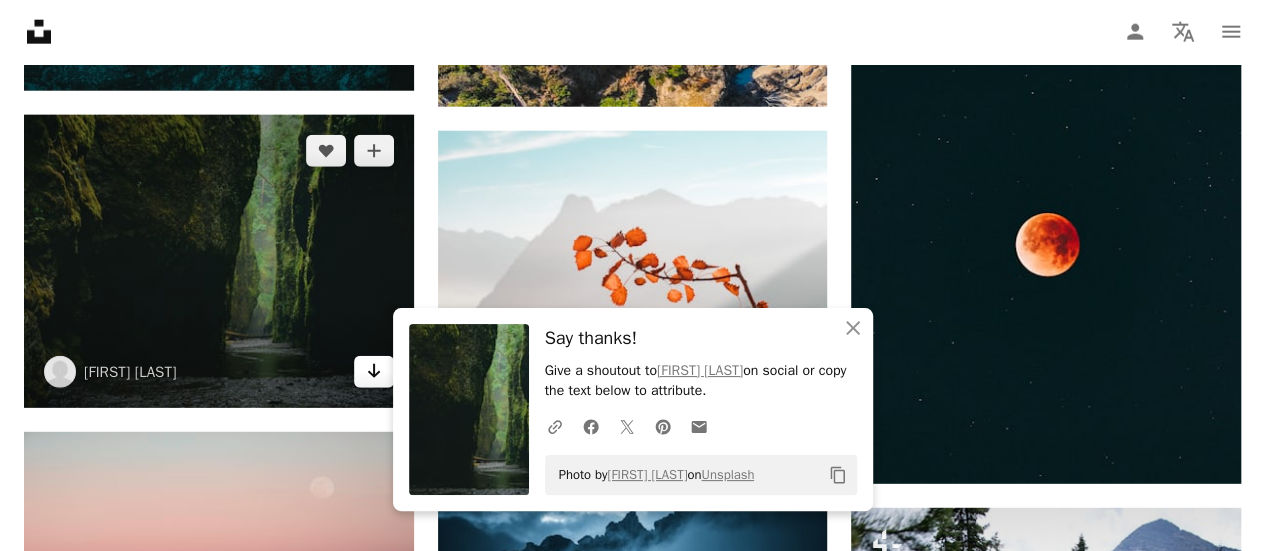 scroll, scrollTop: 44564, scrollLeft: 0, axis: vertical 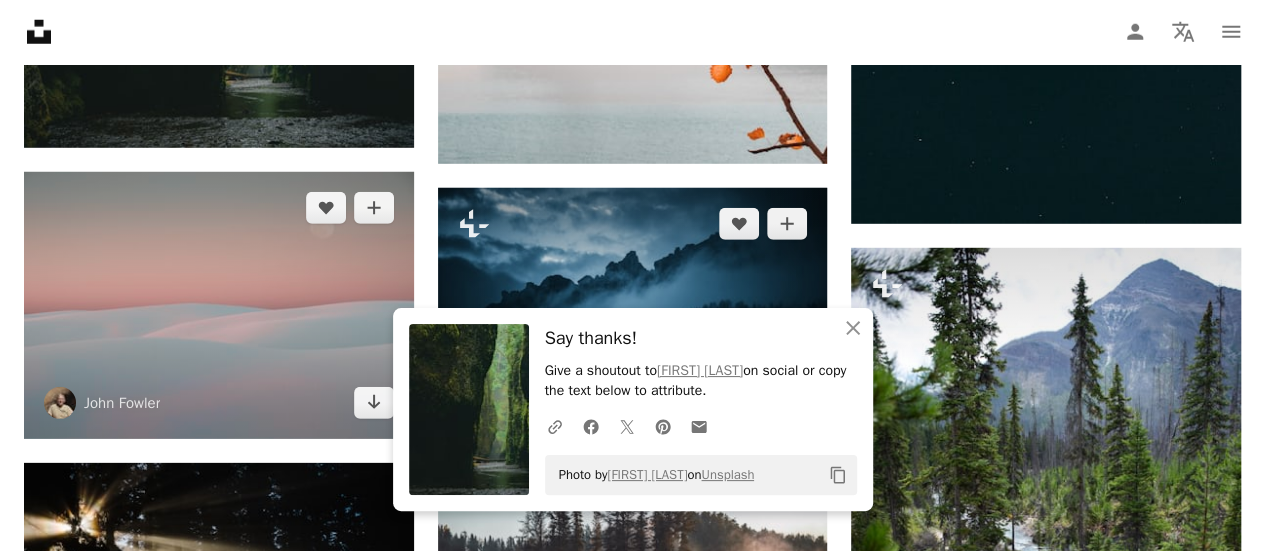 drag, startPoint x: 377, startPoint y: 378, endPoint x: 717, endPoint y: 180, distance: 393.4514 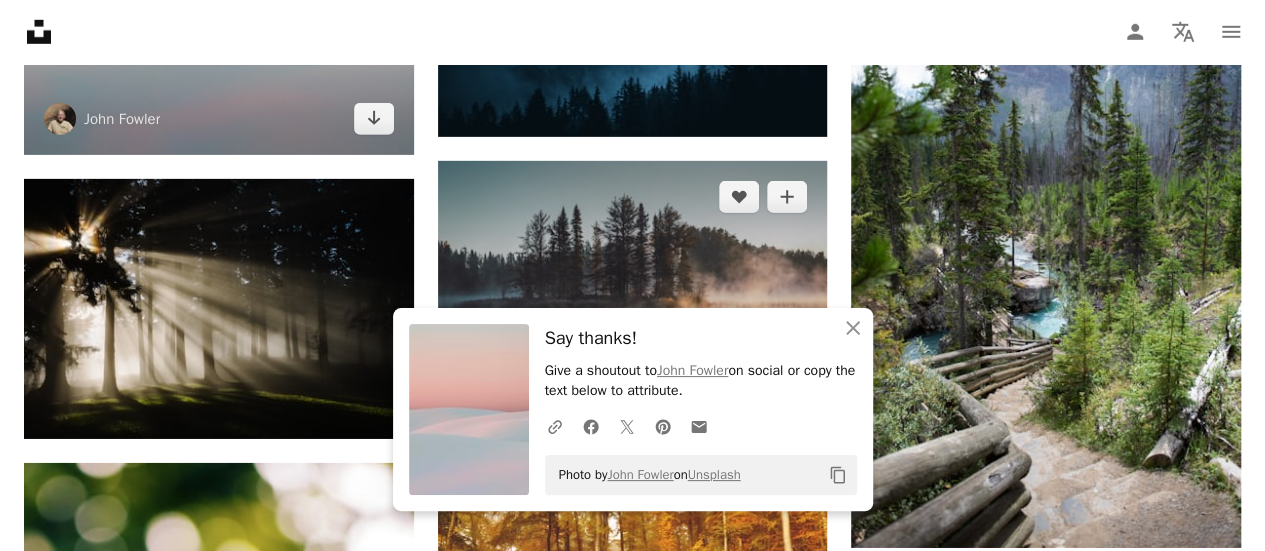 scroll, scrollTop: 44890, scrollLeft: 0, axis: vertical 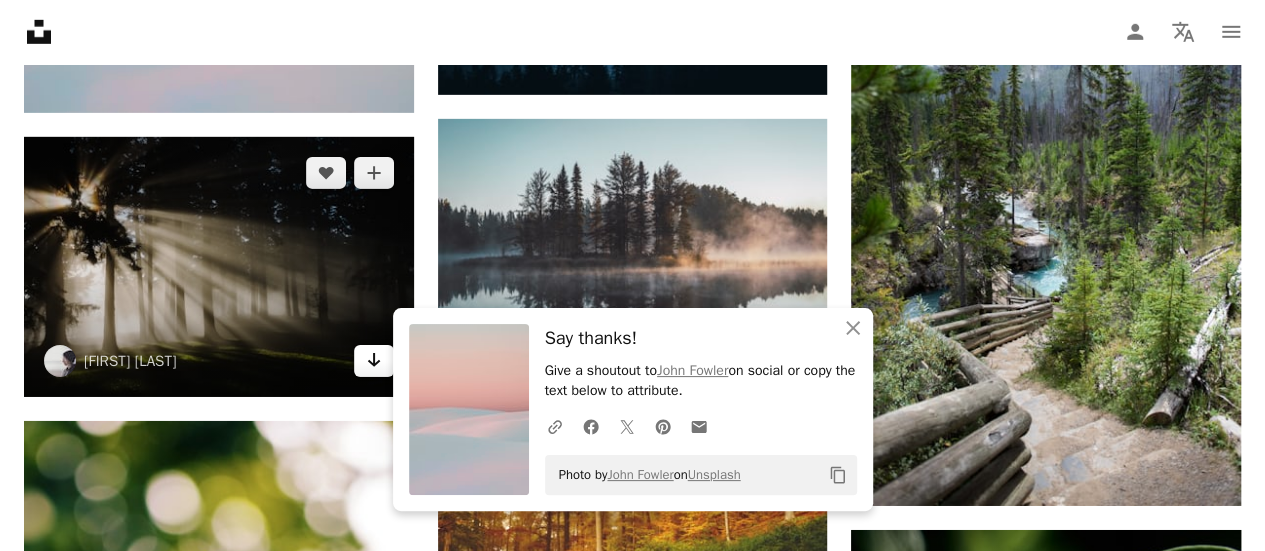 click 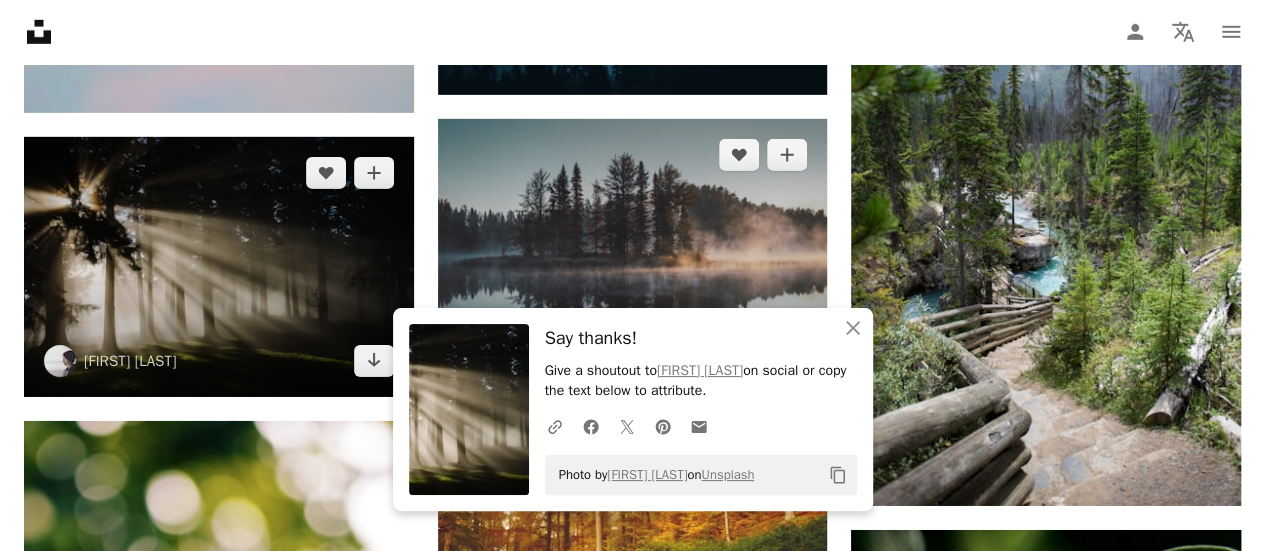scroll, scrollTop: 45032, scrollLeft: 0, axis: vertical 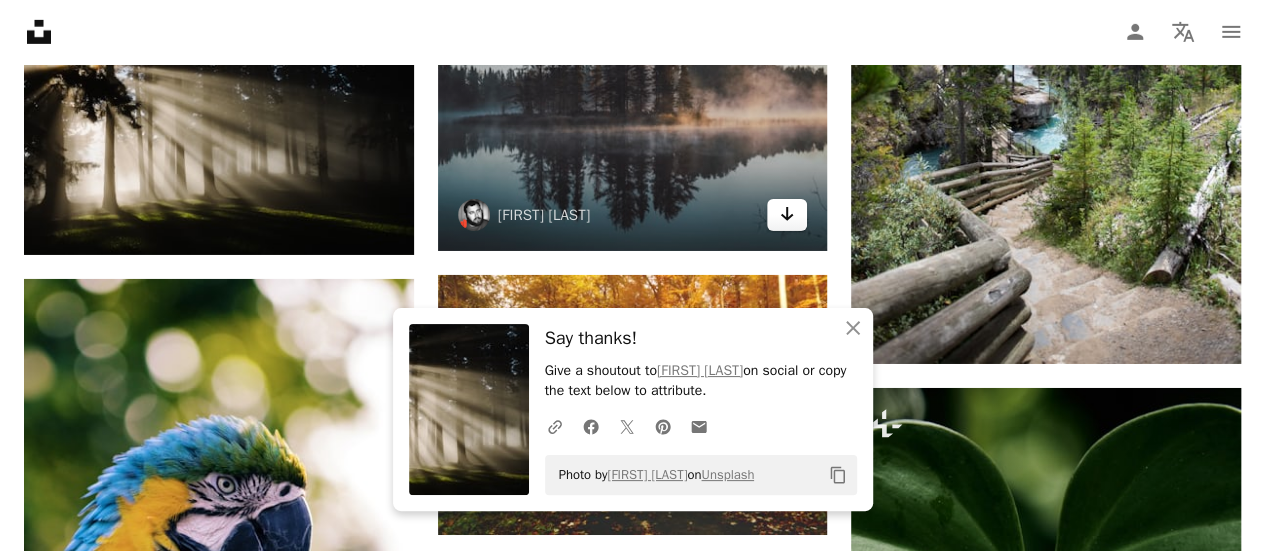 click on "Arrow pointing down" 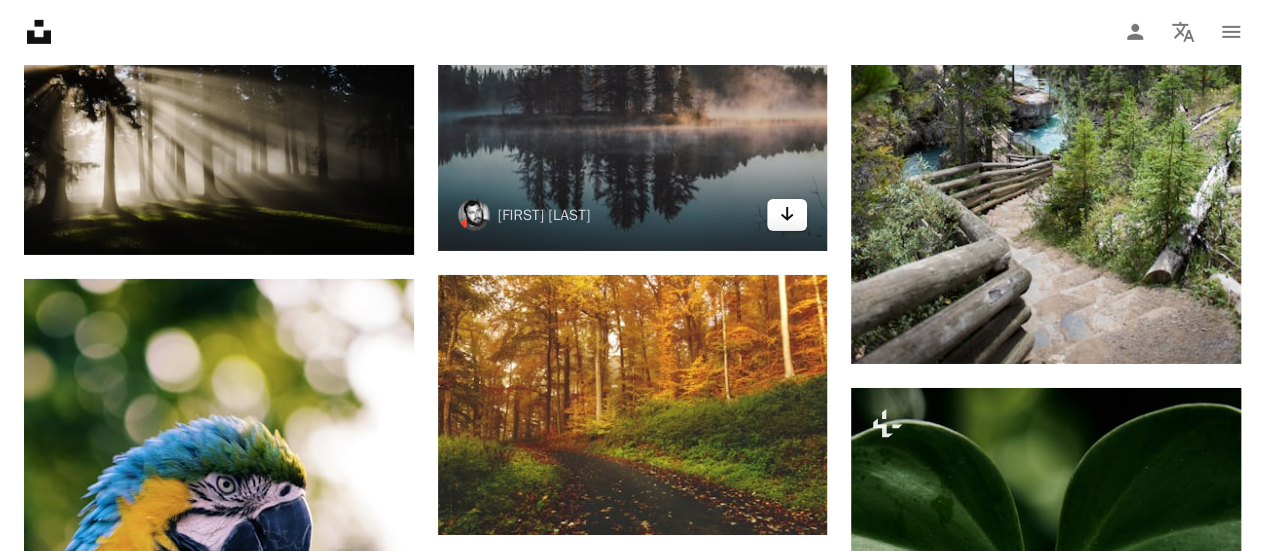 scroll, scrollTop: 45326, scrollLeft: 0, axis: vertical 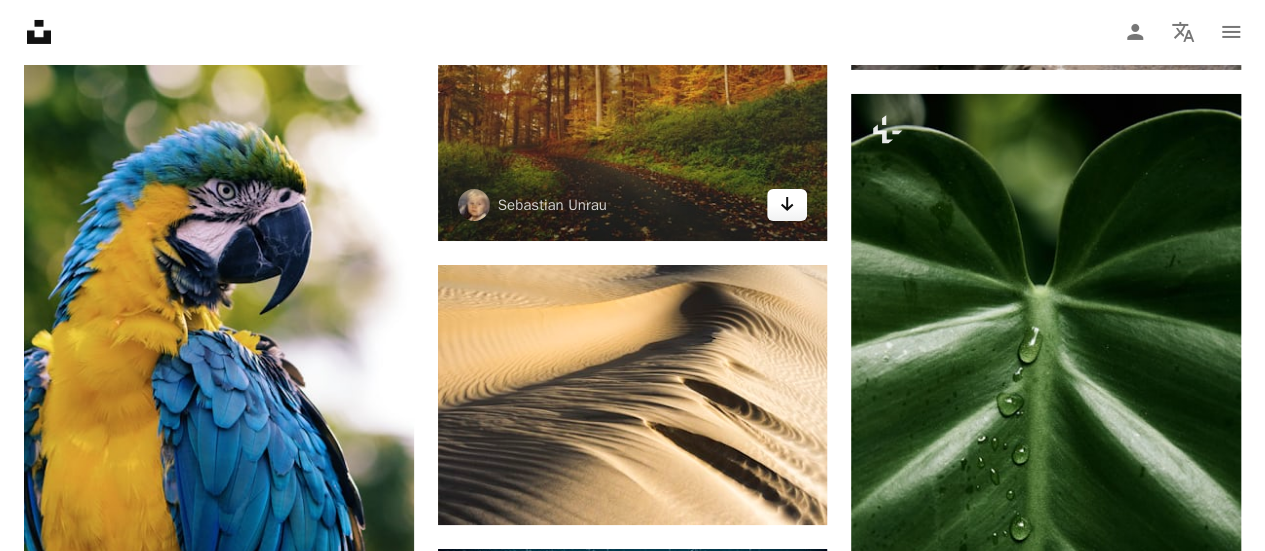 click on "Arrow pointing down" 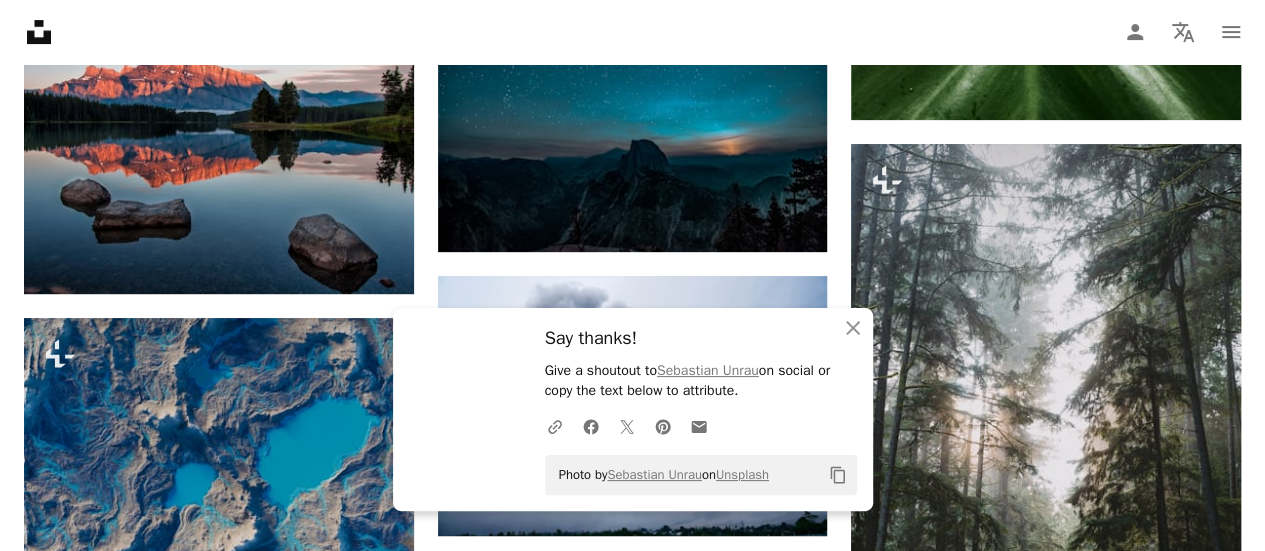 scroll, scrollTop: 45886, scrollLeft: 0, axis: vertical 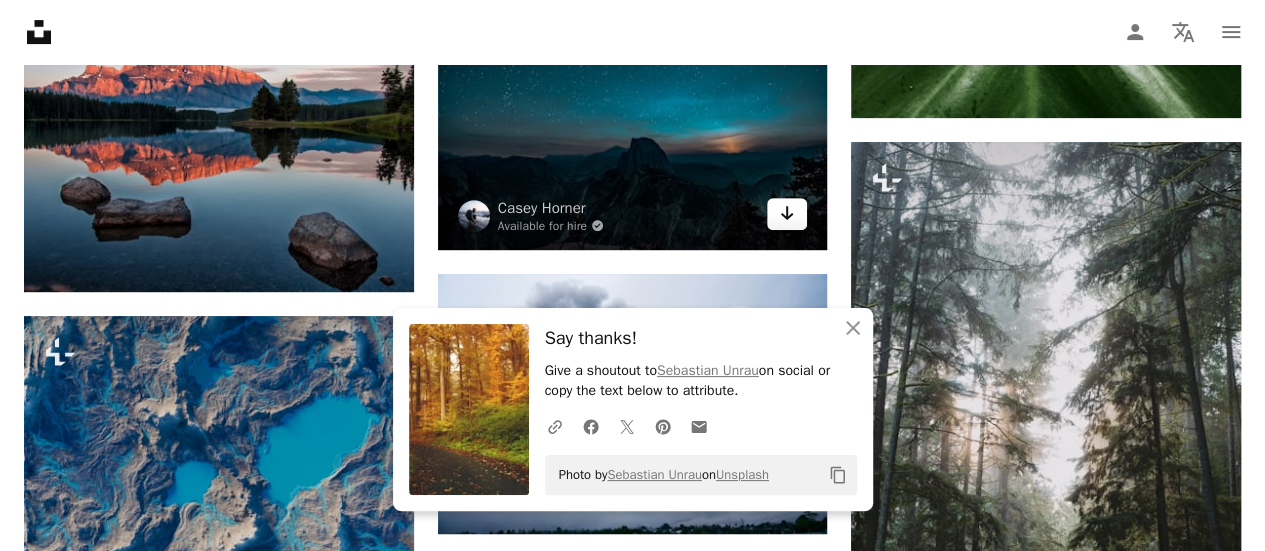 click on "Arrow pointing down" 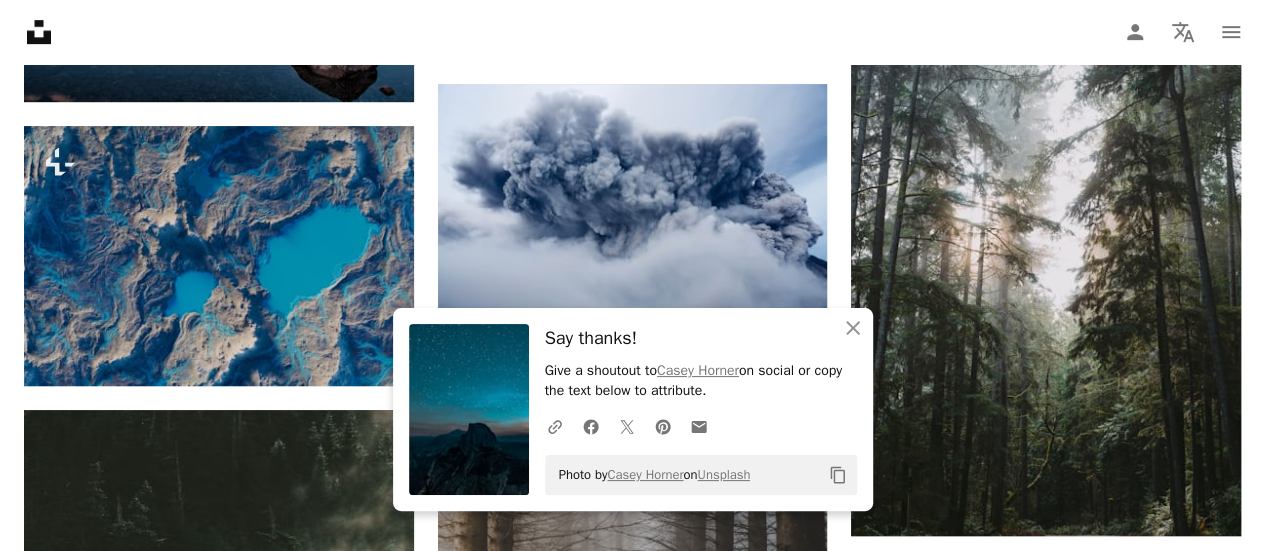 scroll, scrollTop: 46080, scrollLeft: 0, axis: vertical 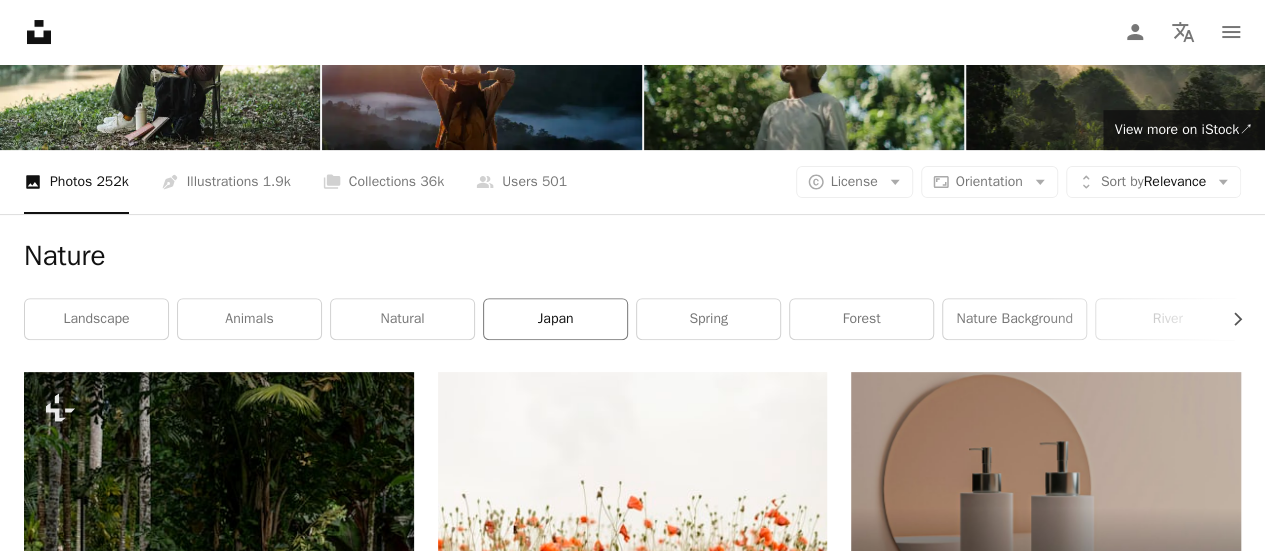 click on "japan" at bounding box center [555, 319] 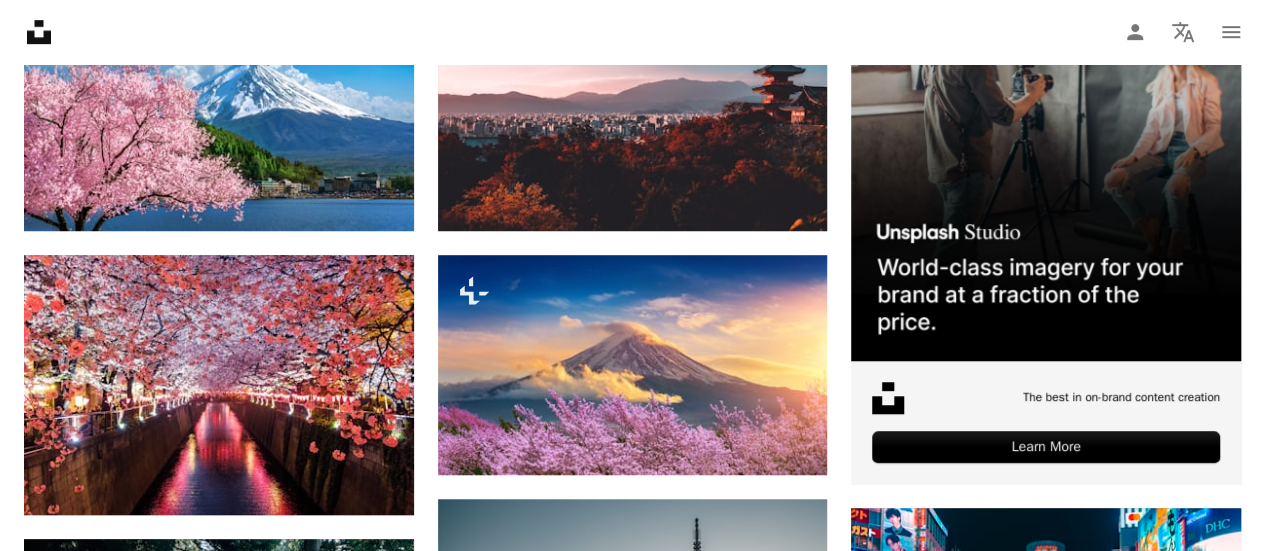 scroll, scrollTop: 274, scrollLeft: 0, axis: vertical 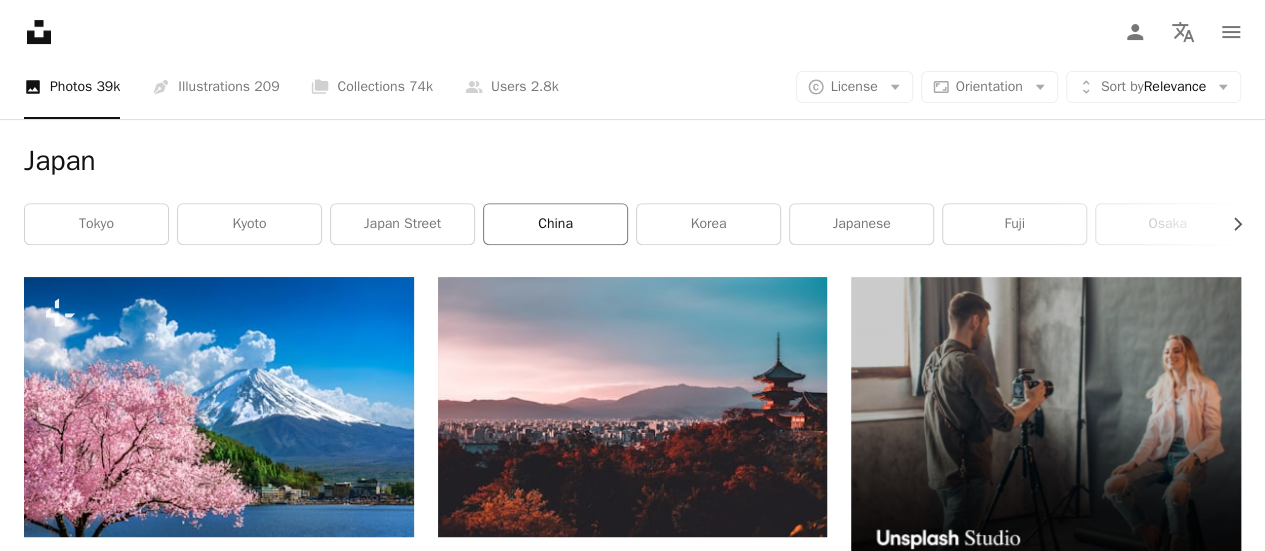 click on "china" at bounding box center (555, 224) 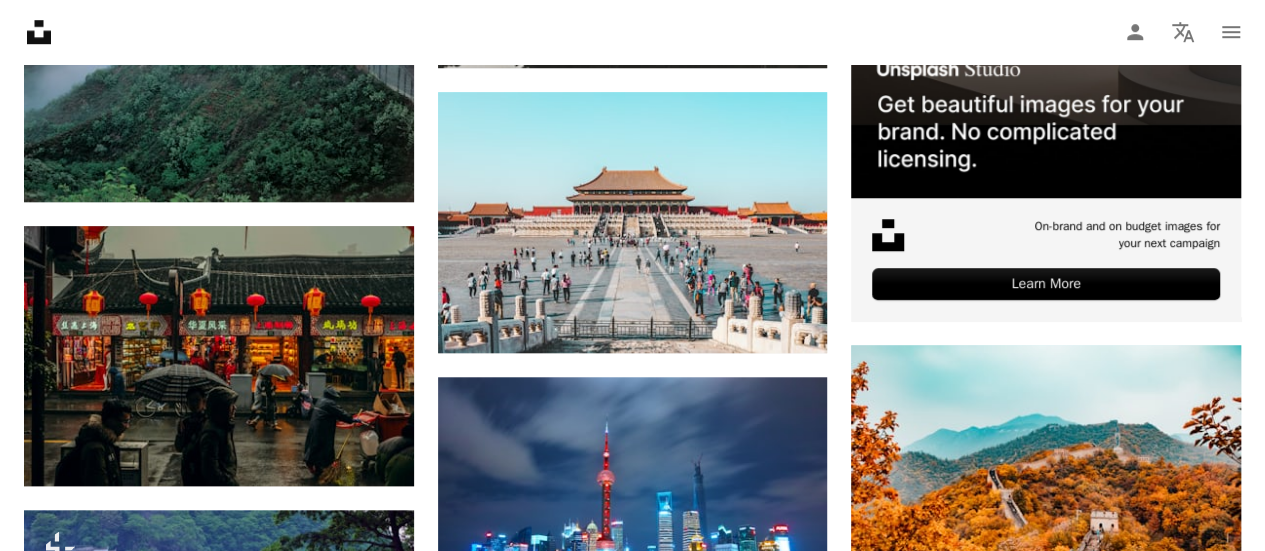 scroll, scrollTop: 749, scrollLeft: 0, axis: vertical 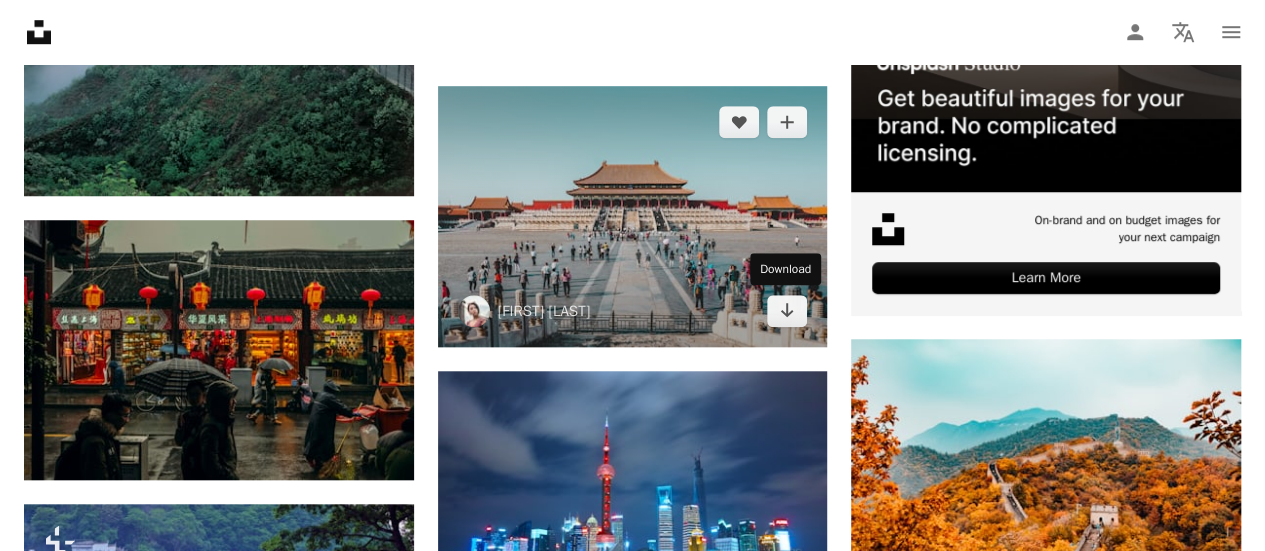 click 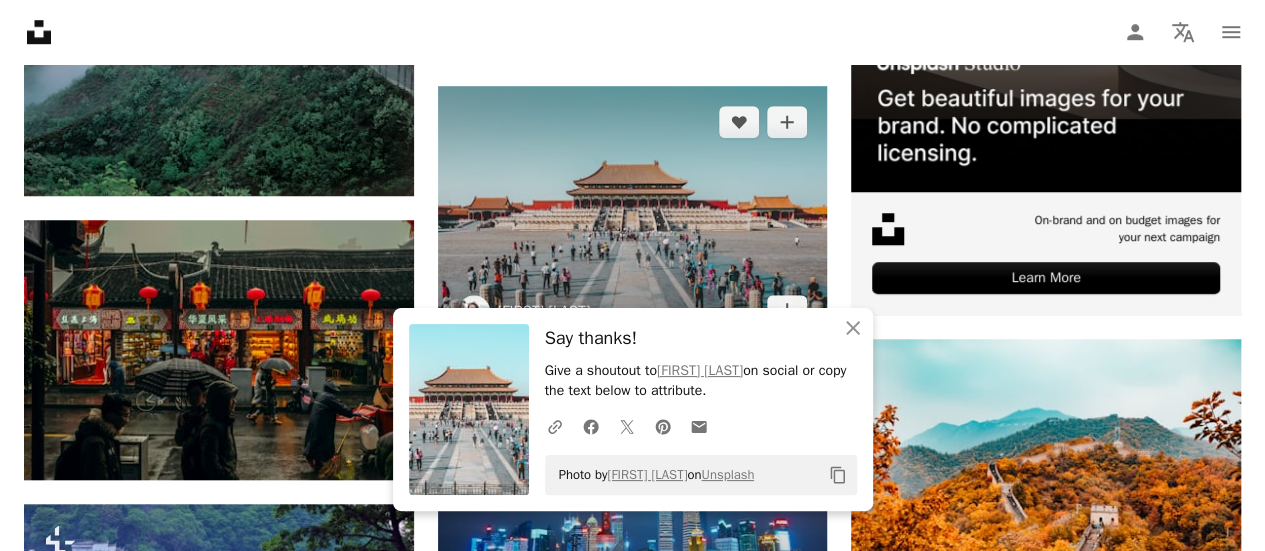 scroll, scrollTop: 927, scrollLeft: 0, axis: vertical 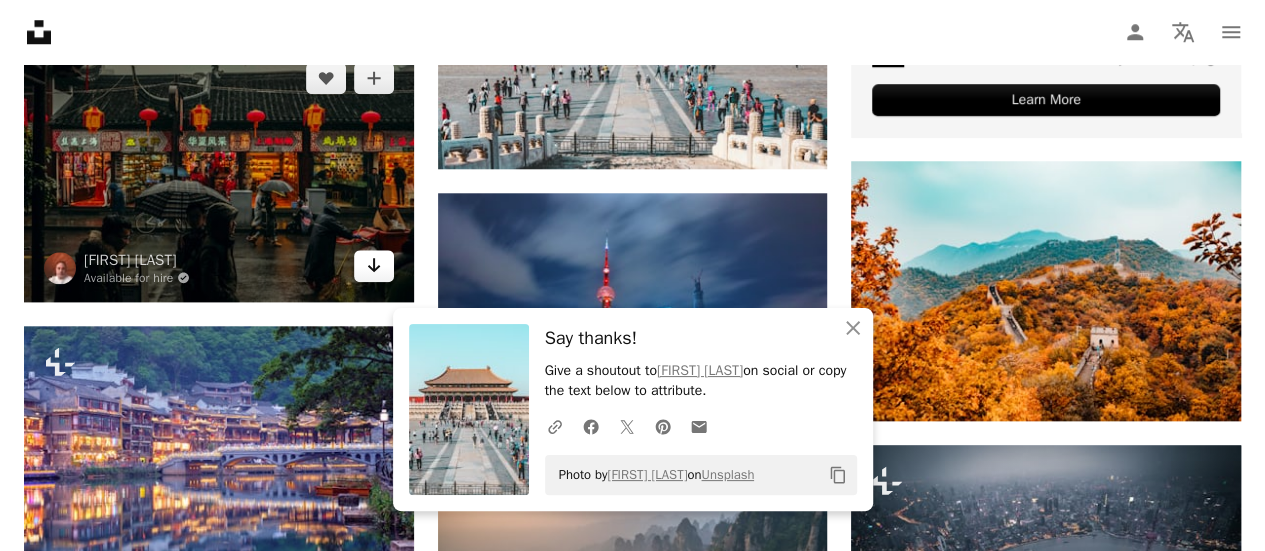 click on "Arrow pointing down" 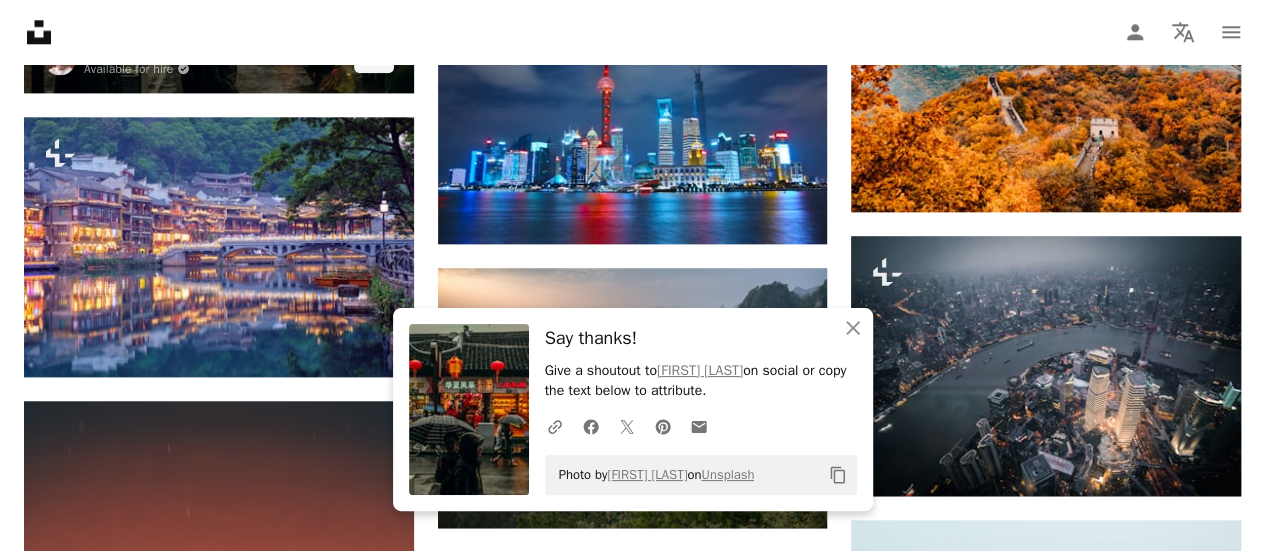 scroll, scrollTop: 1137, scrollLeft: 0, axis: vertical 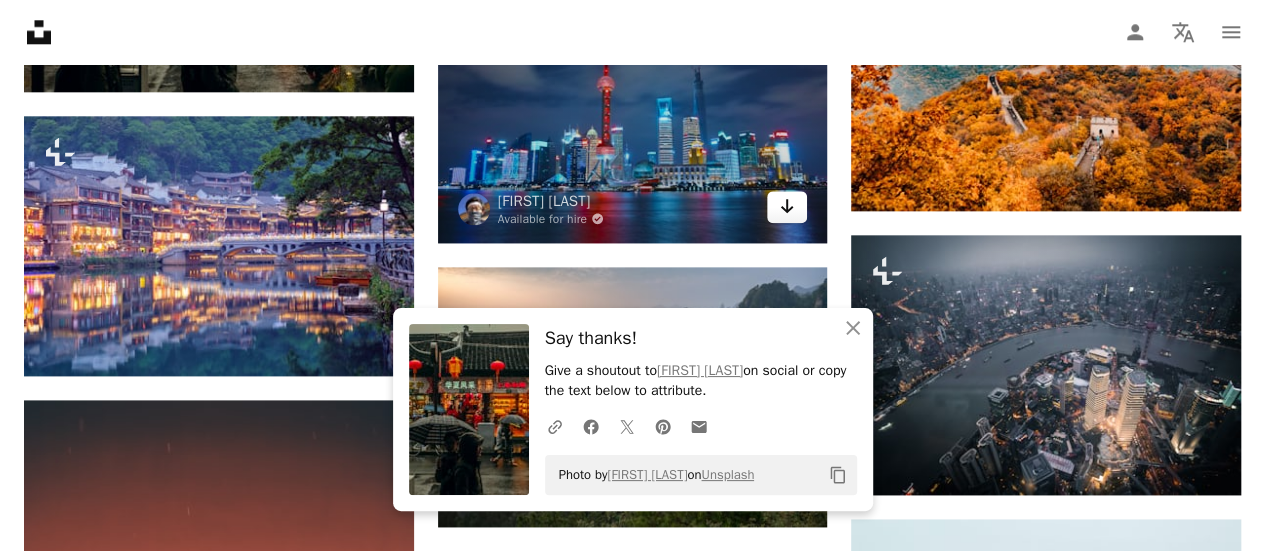 click 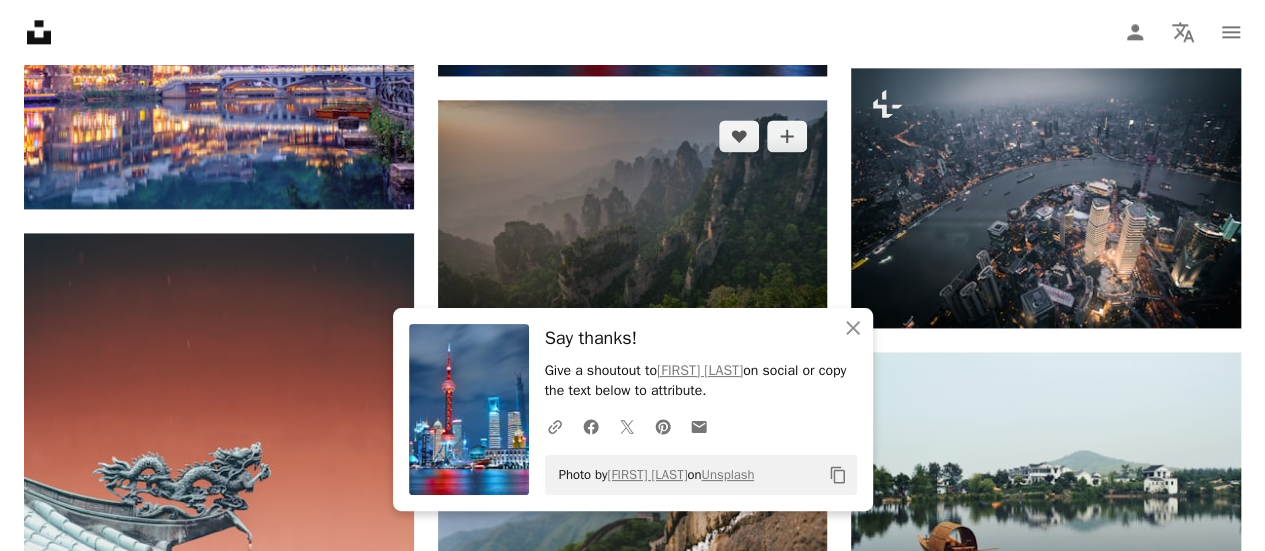 scroll, scrollTop: 1435, scrollLeft: 0, axis: vertical 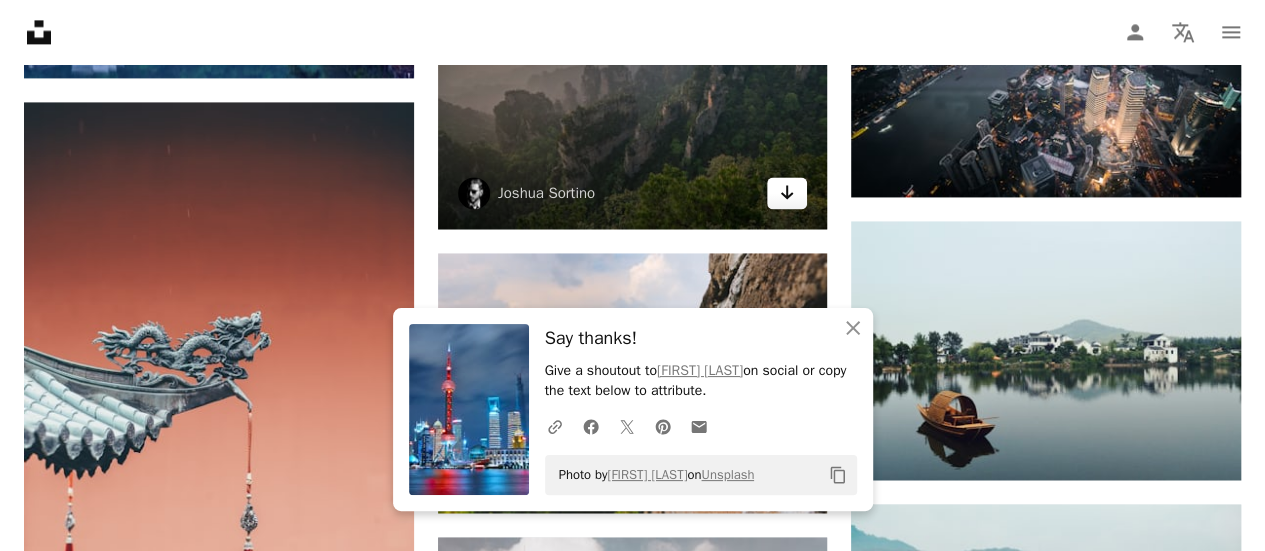 click on "Arrow pointing down" 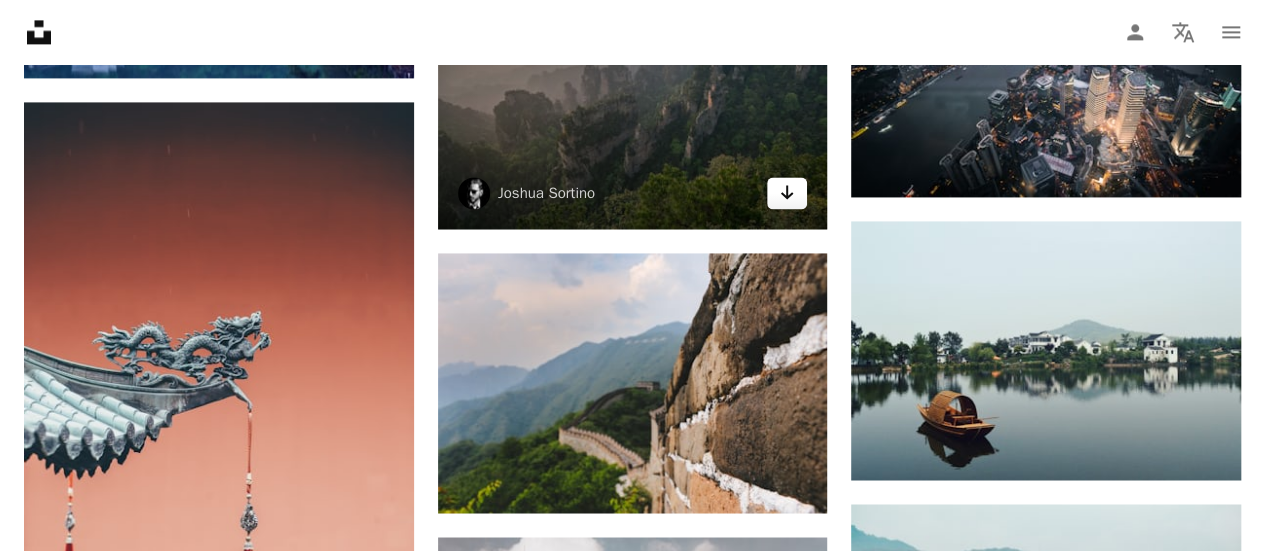 scroll, scrollTop: 1714, scrollLeft: 0, axis: vertical 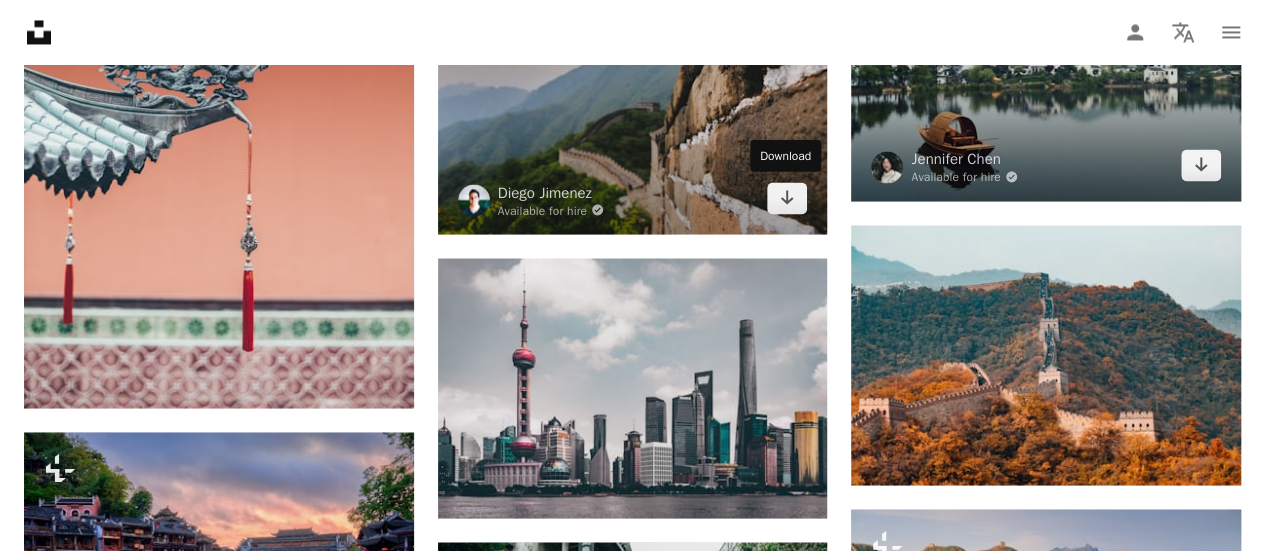 drag, startPoint x: 790, startPoint y: 196, endPoint x: 1211, endPoint y: 165, distance: 422.1398 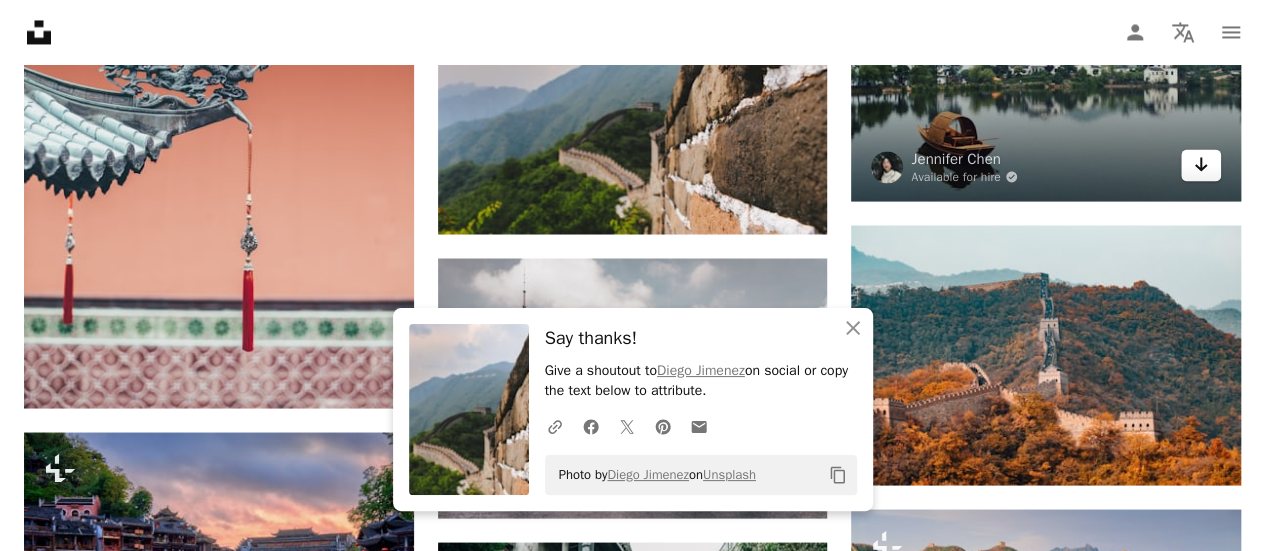 click on "Arrow pointing down" at bounding box center (1201, 165) 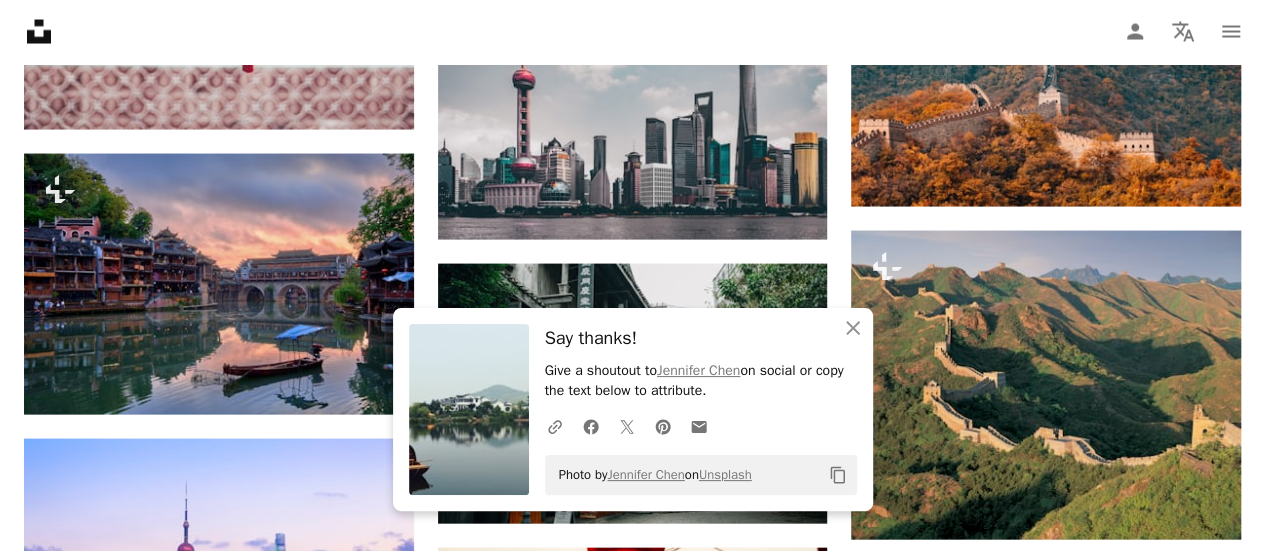 scroll, scrollTop: 1994, scrollLeft: 0, axis: vertical 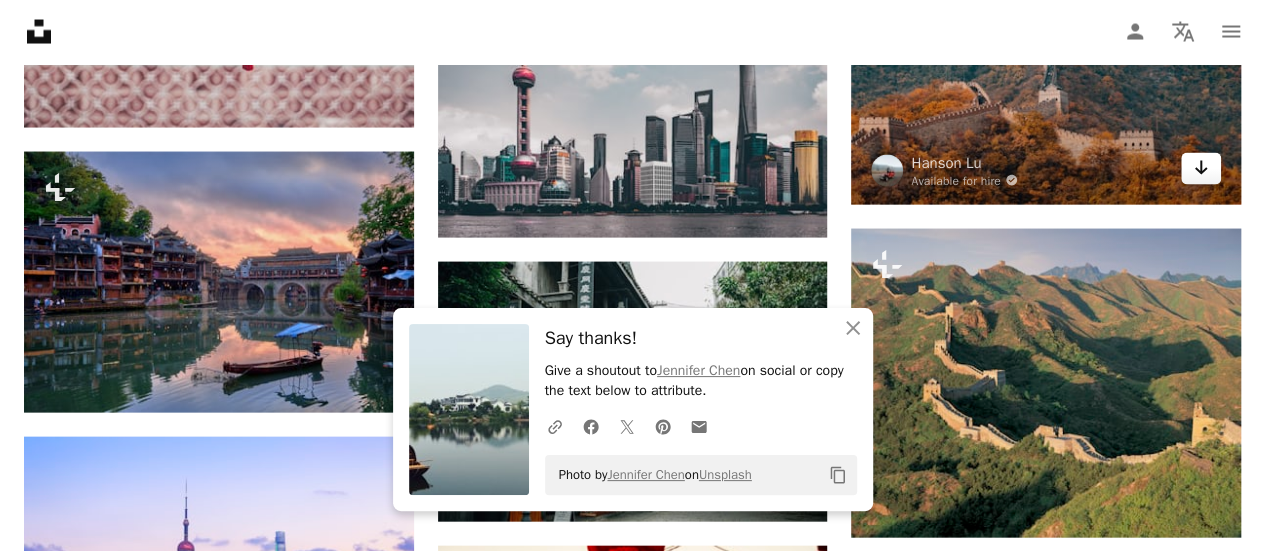 click on "Arrow pointing down" at bounding box center [1201, 169] 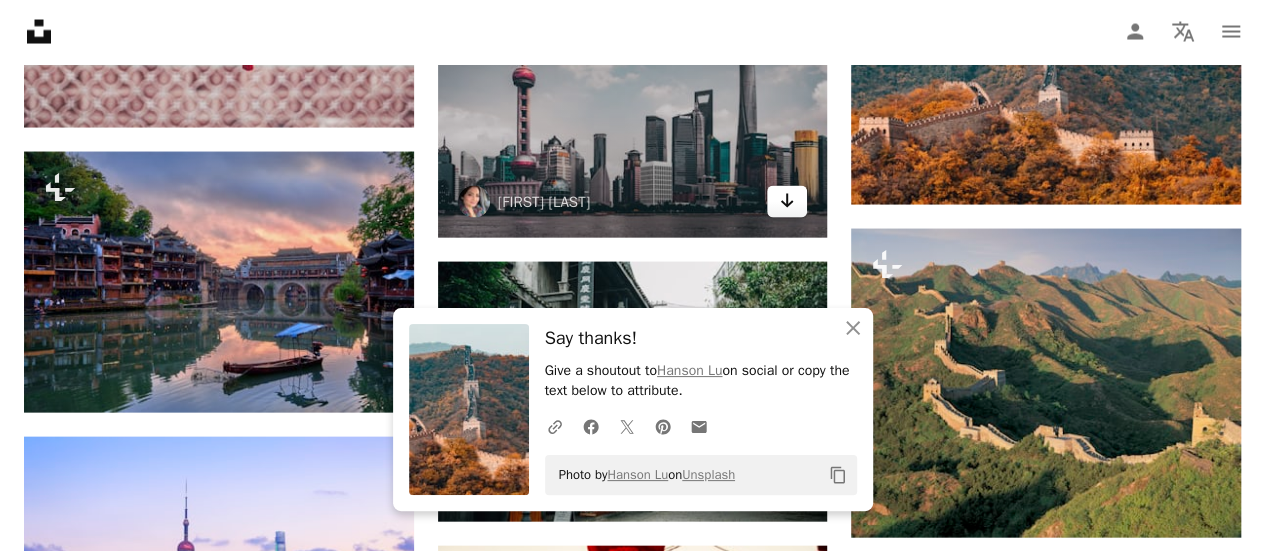 click on "Arrow pointing down" at bounding box center (787, 202) 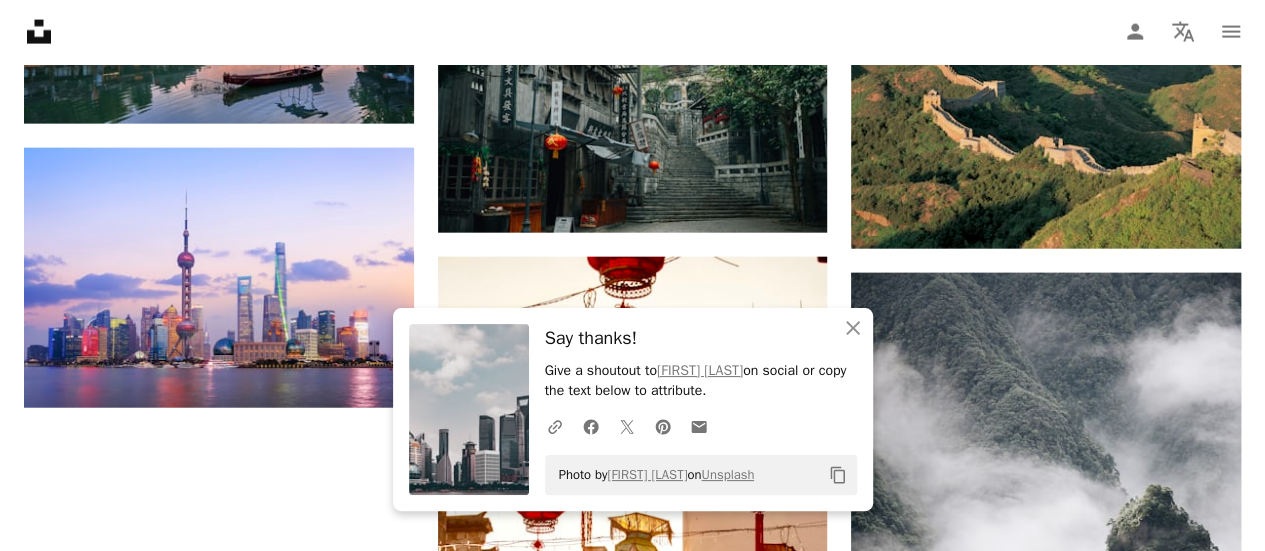 scroll, scrollTop: 2284, scrollLeft: 0, axis: vertical 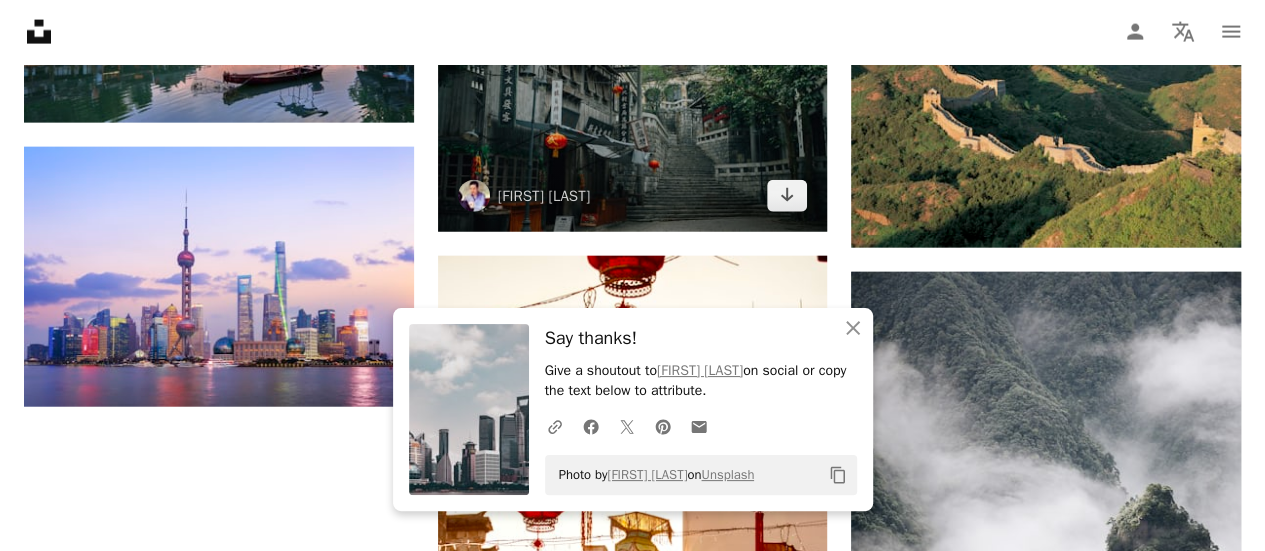 click at bounding box center (633, 102) 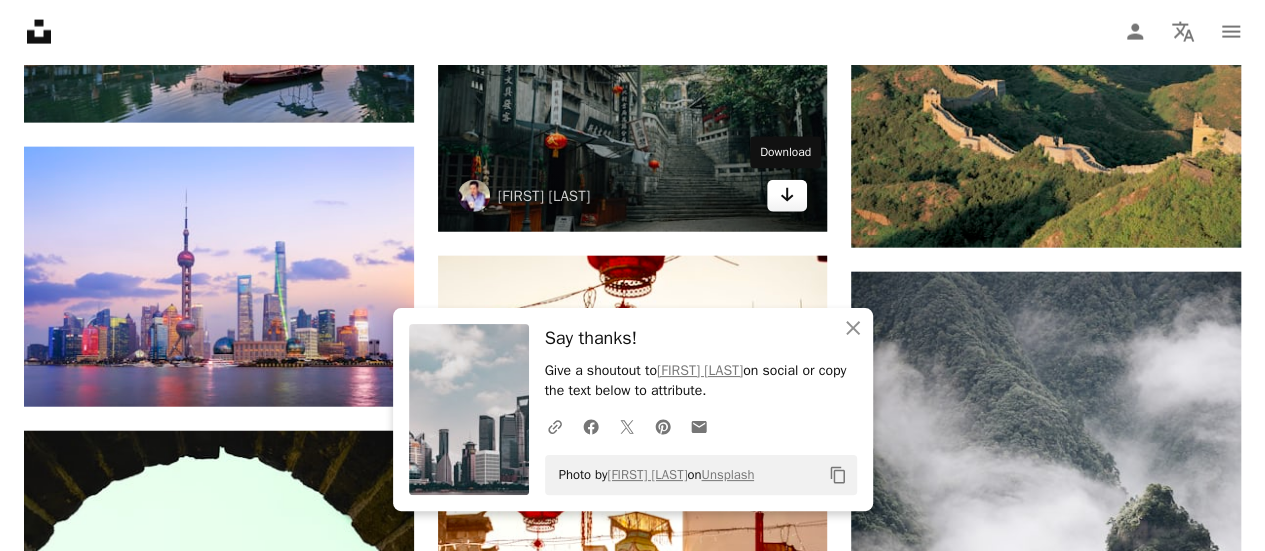 click on "Arrow pointing down" at bounding box center (787, 196) 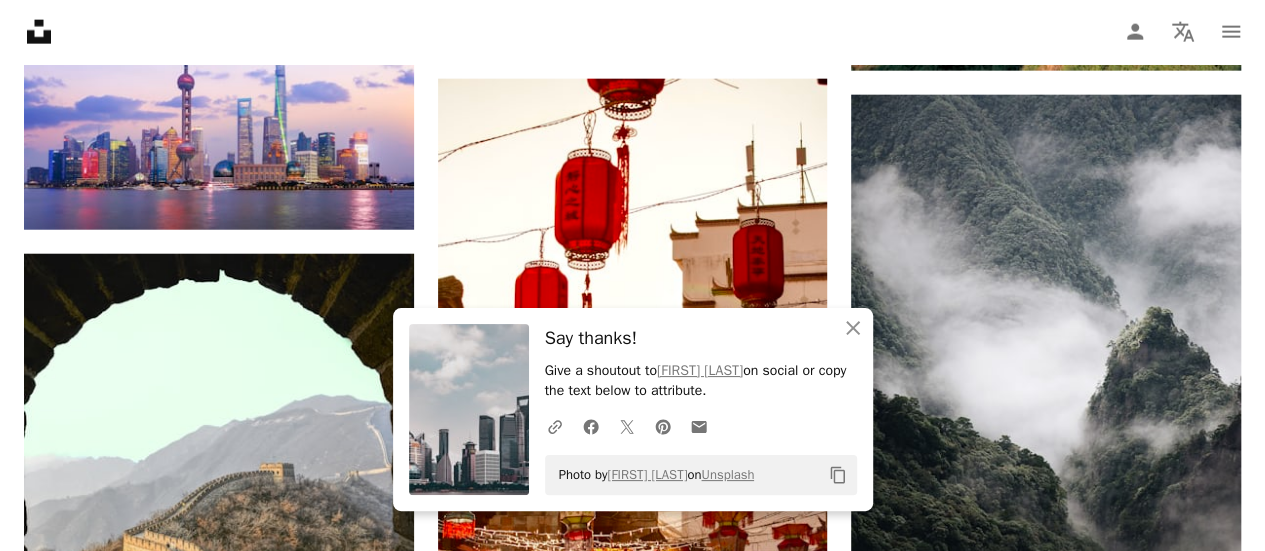 scroll, scrollTop: 2467, scrollLeft: 0, axis: vertical 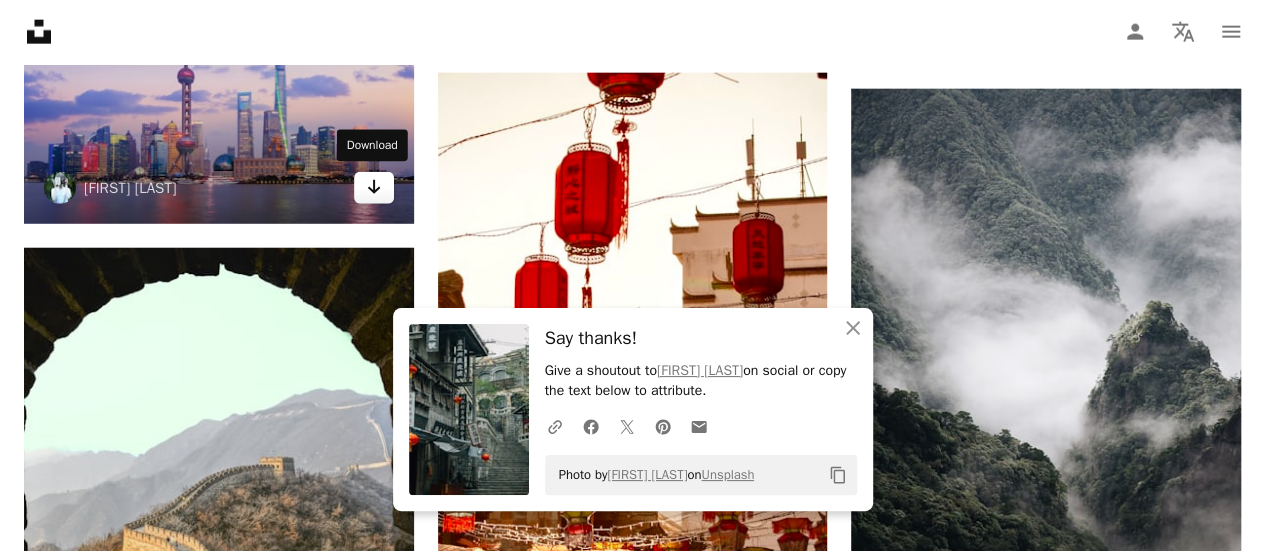 click on "Arrow pointing down" 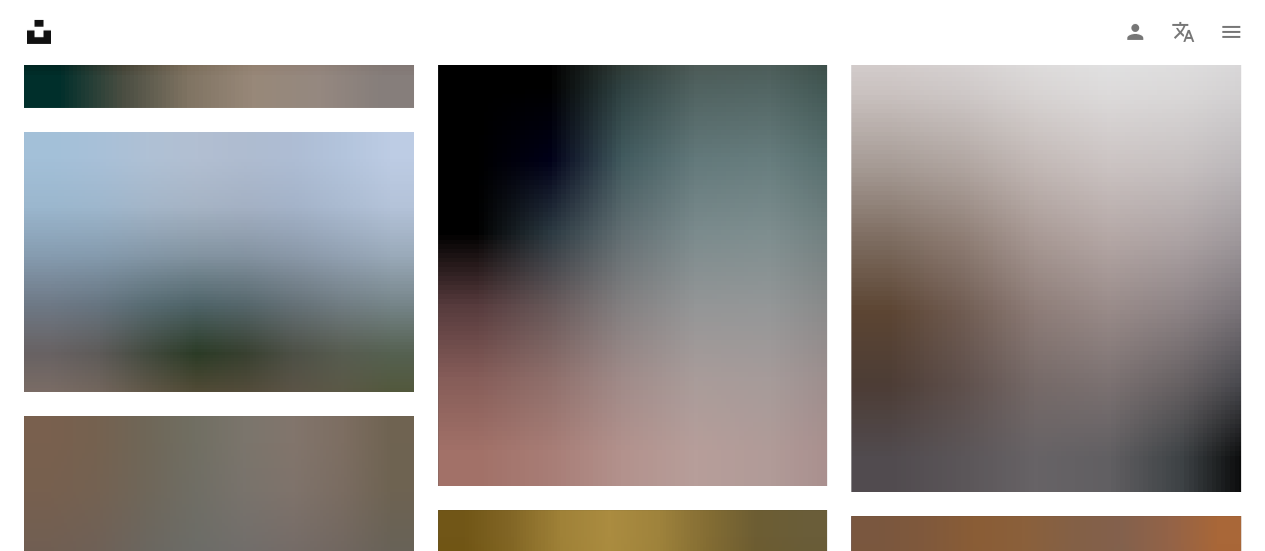 scroll, scrollTop: 3592, scrollLeft: 0, axis: vertical 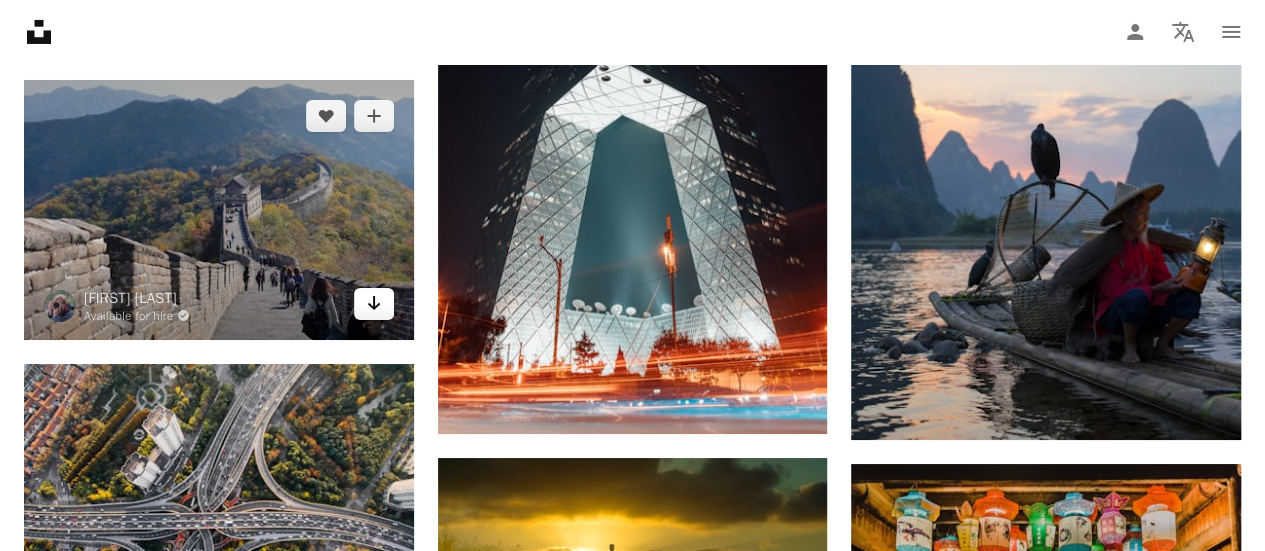click on "Arrow pointing down" at bounding box center (374, 304) 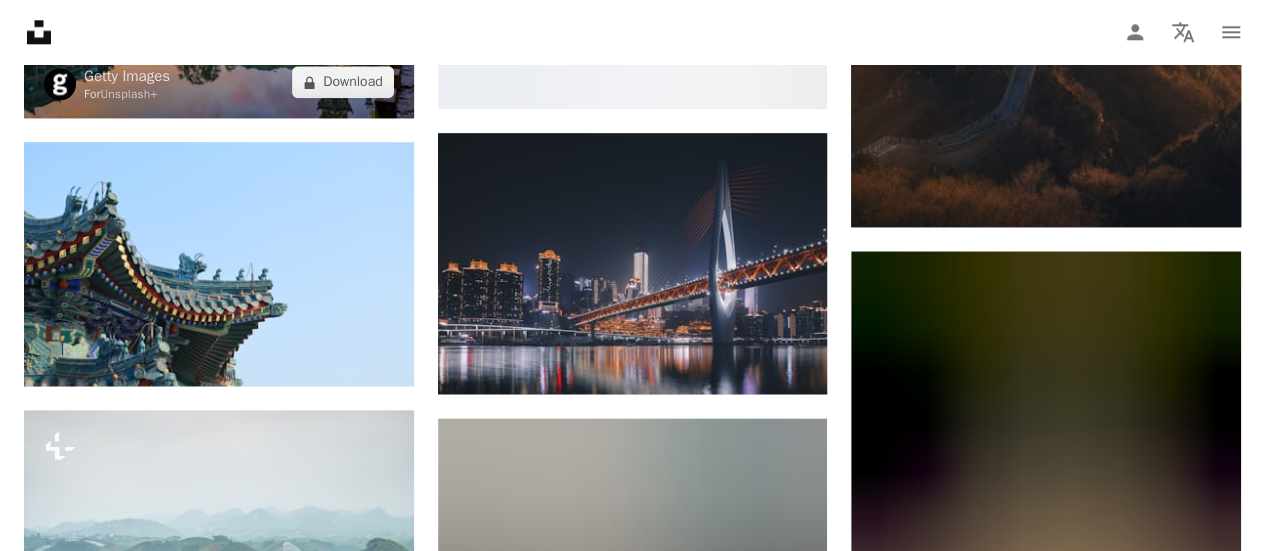 scroll, scrollTop: 4951, scrollLeft: 0, axis: vertical 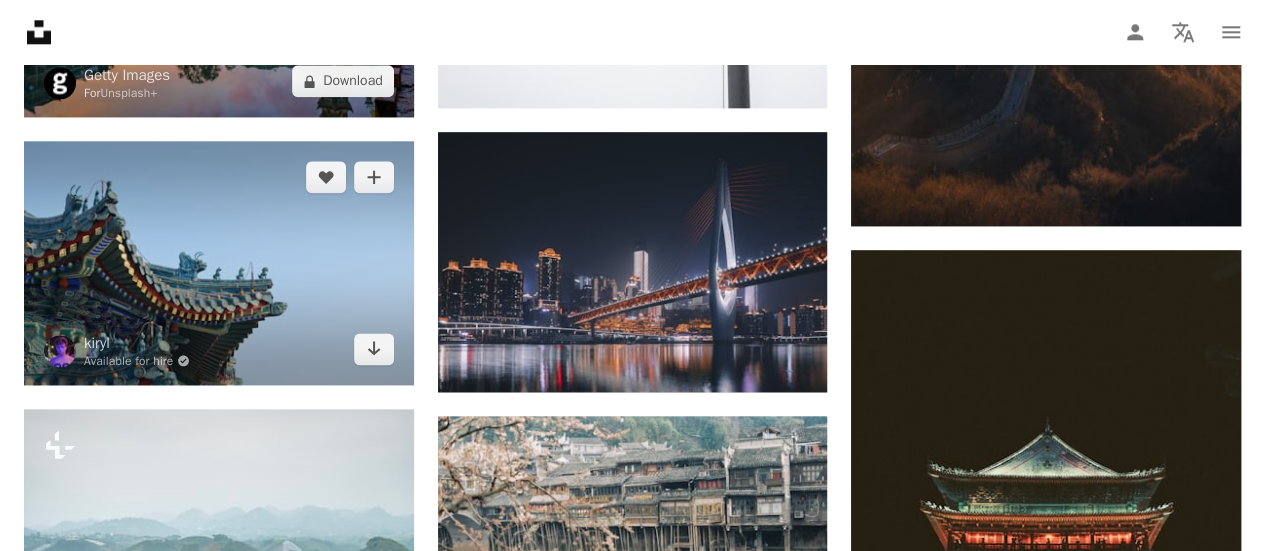 click on "Arrow pointing down" 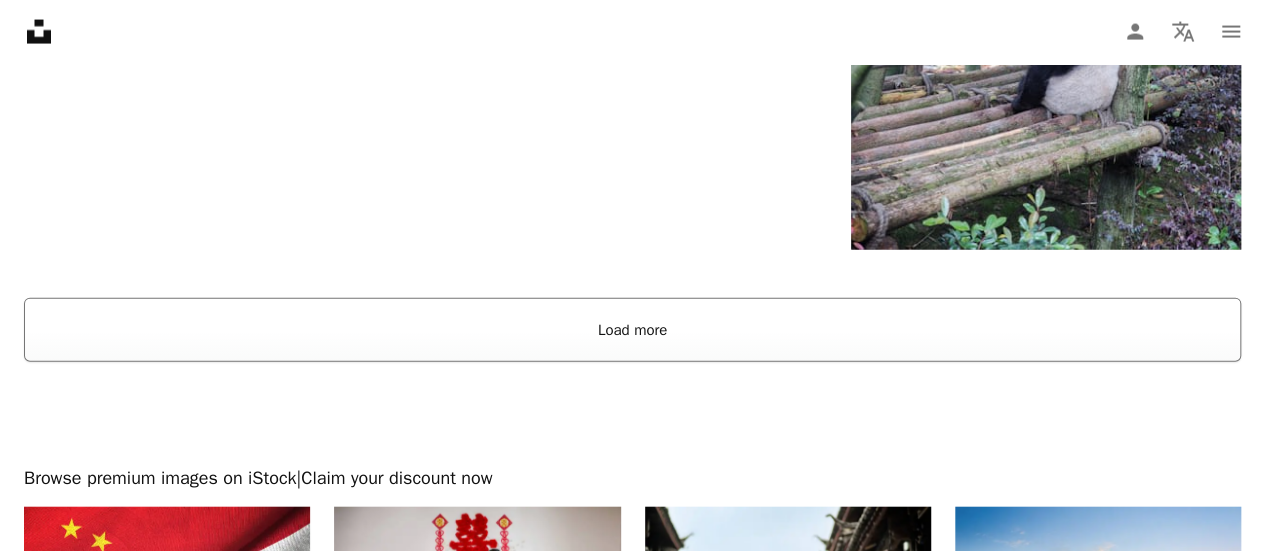 scroll, scrollTop: 6115, scrollLeft: 0, axis: vertical 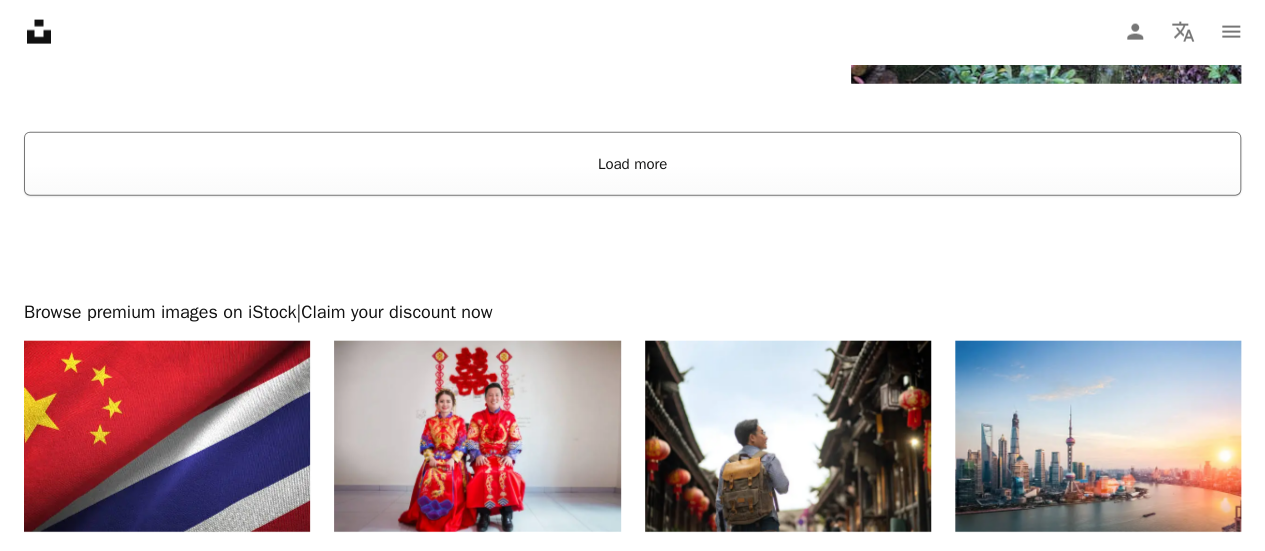 click on "Load more" at bounding box center [632, 164] 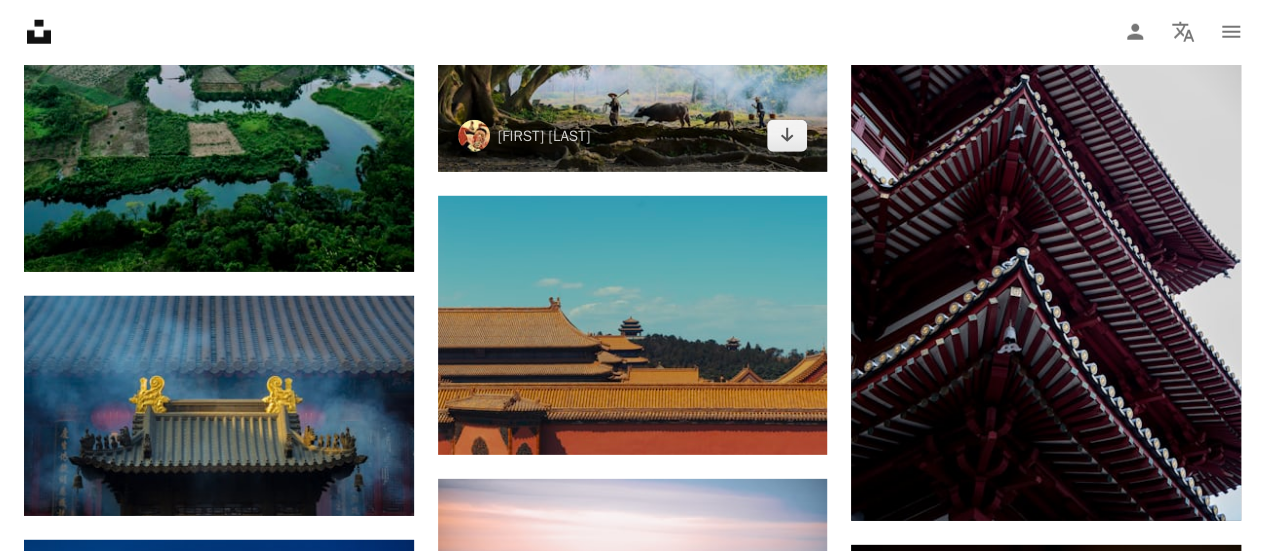 scroll, scrollTop: 6565, scrollLeft: 0, axis: vertical 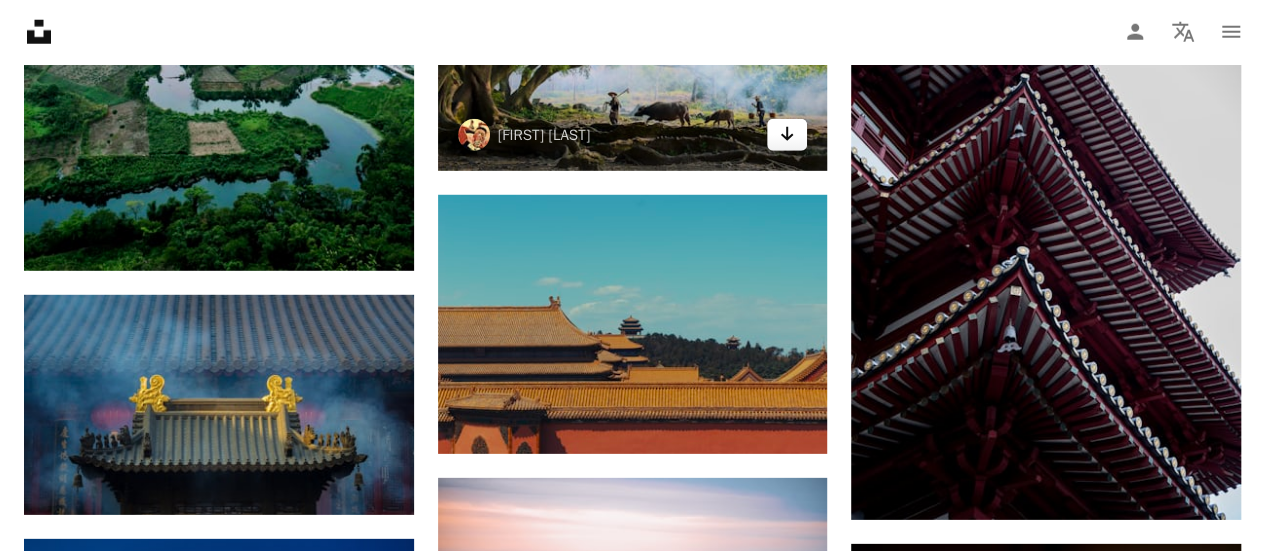 click 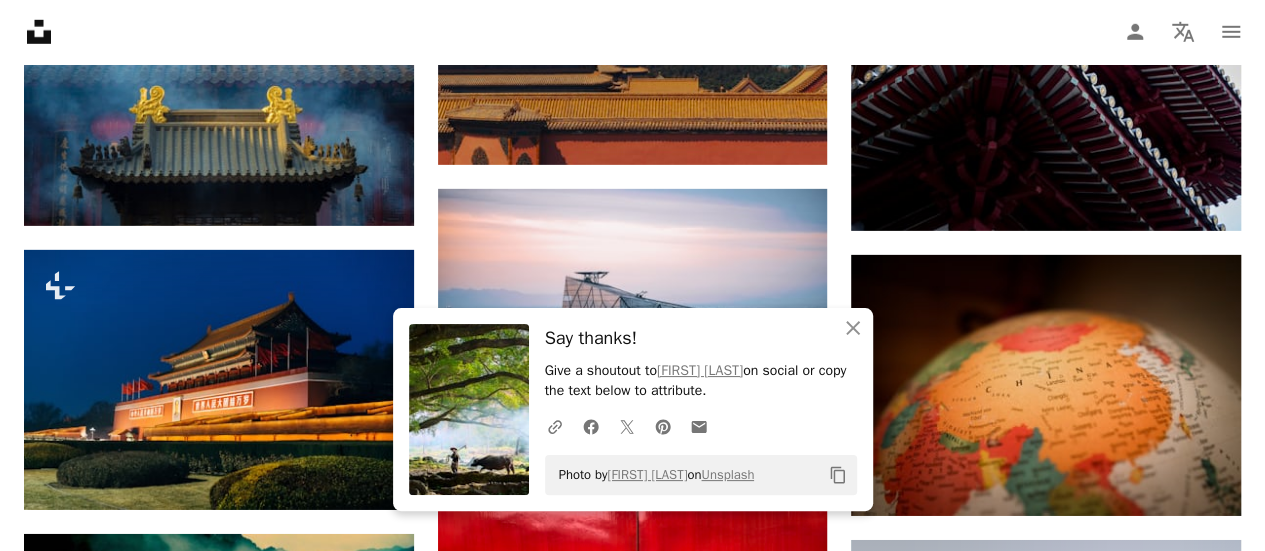 scroll, scrollTop: 6856, scrollLeft: 0, axis: vertical 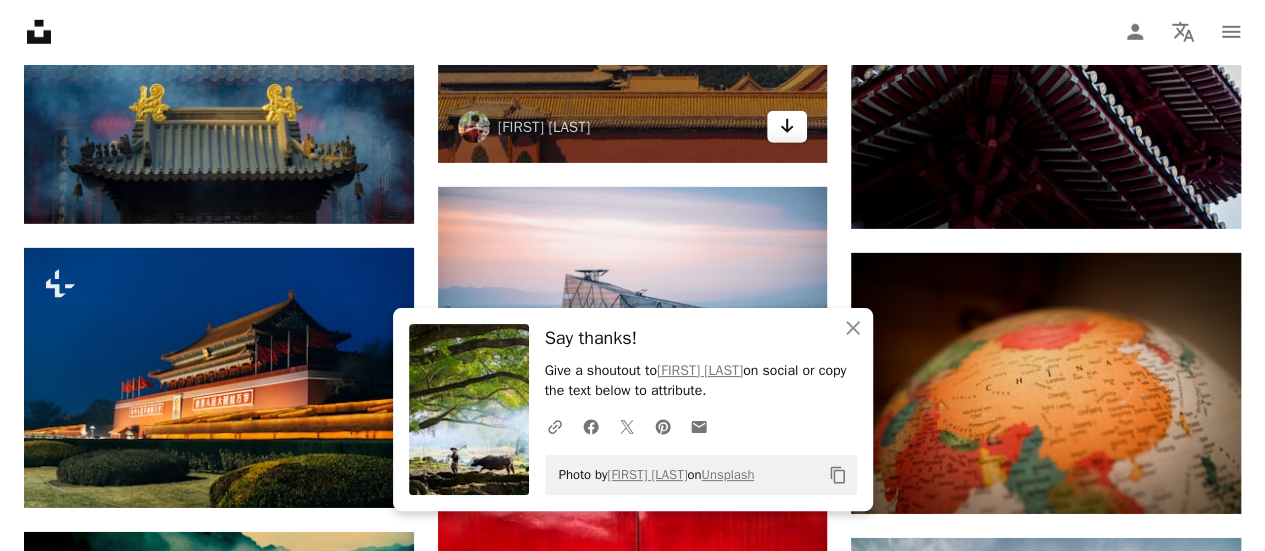 click on "Arrow pointing down" 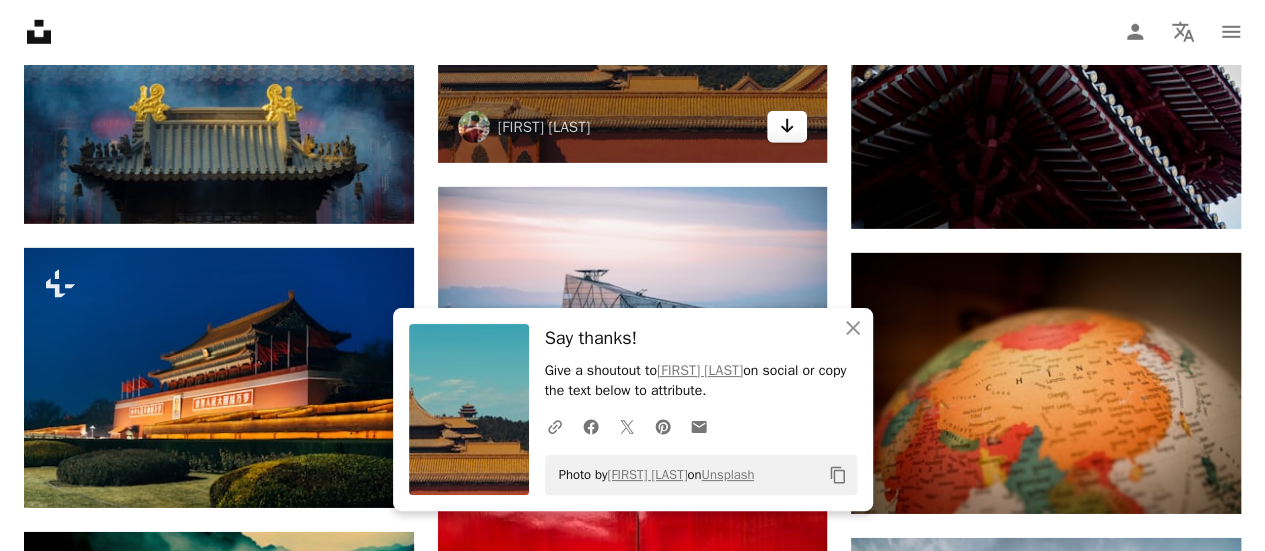 scroll, scrollTop: 7092, scrollLeft: 0, axis: vertical 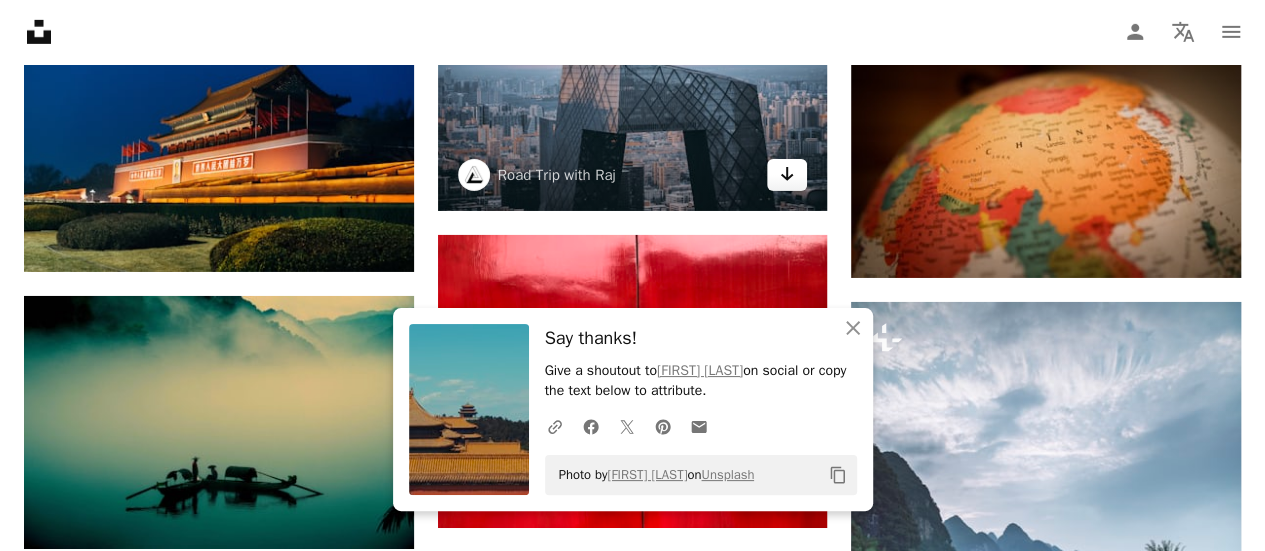 click on "Arrow pointing down" at bounding box center [787, 175] 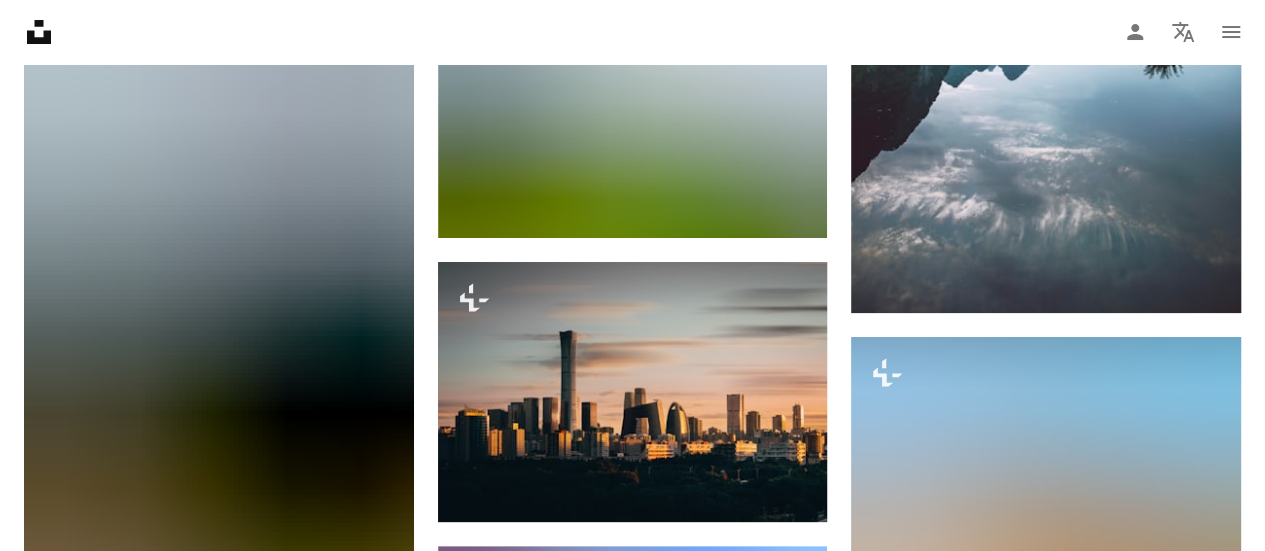 scroll, scrollTop: 7666, scrollLeft: 0, axis: vertical 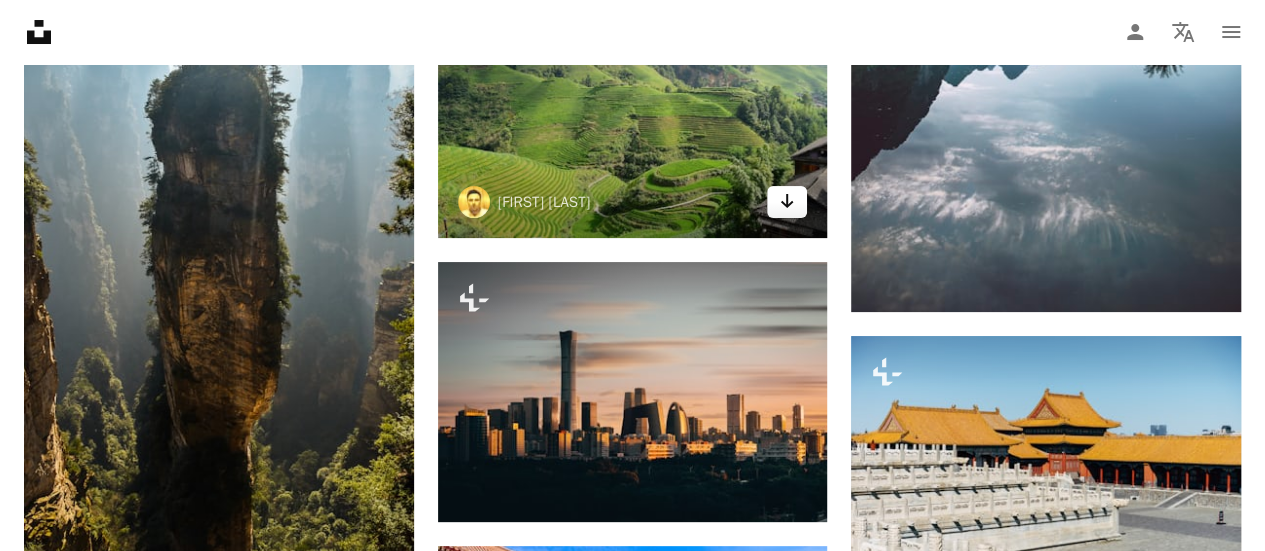 click on "Arrow pointing down" at bounding box center (787, 202) 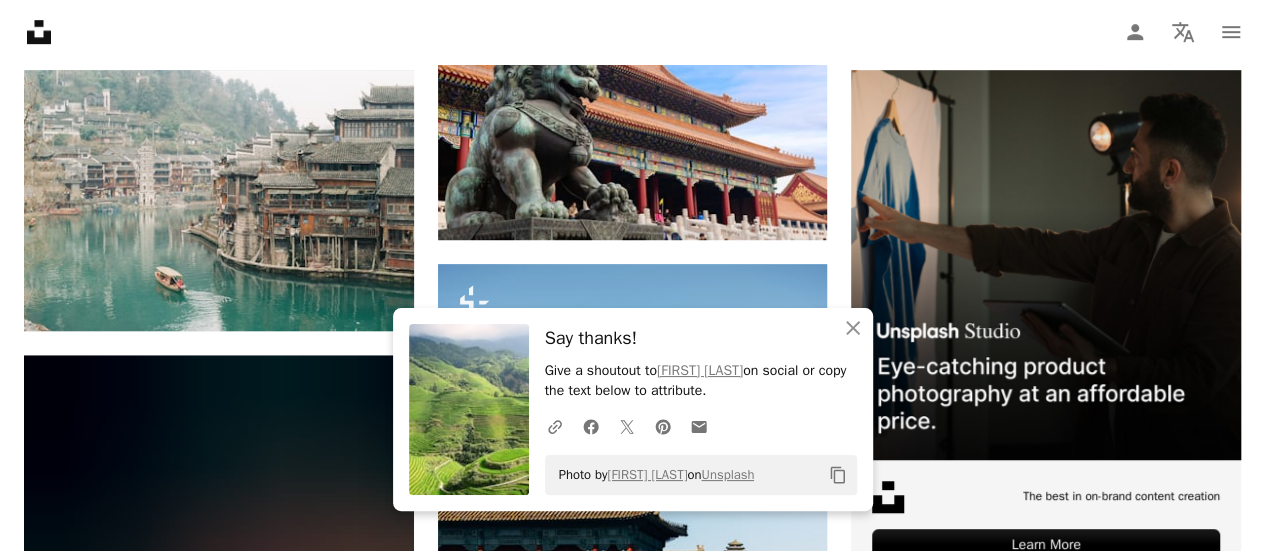 scroll, scrollTop: 8193, scrollLeft: 0, axis: vertical 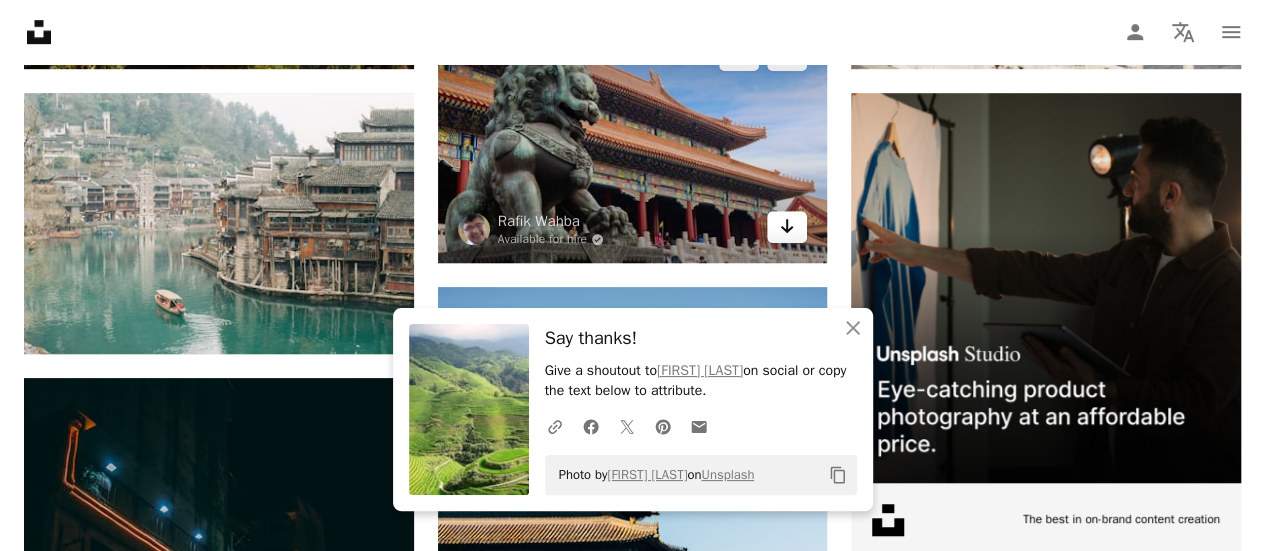 click on "Arrow pointing down" 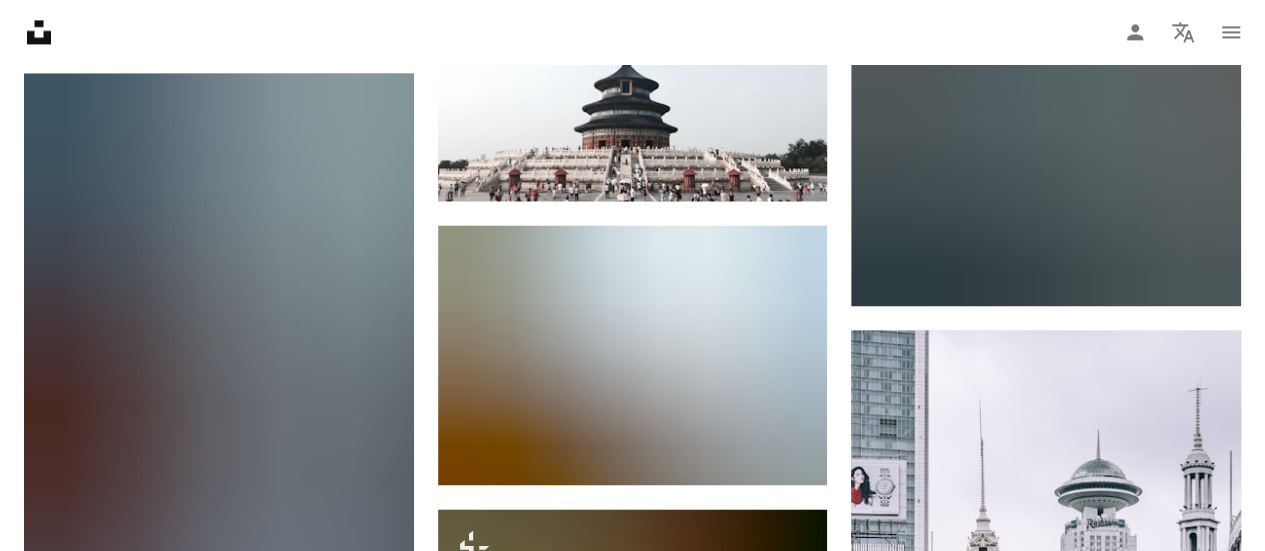 scroll, scrollTop: 9090, scrollLeft: 0, axis: vertical 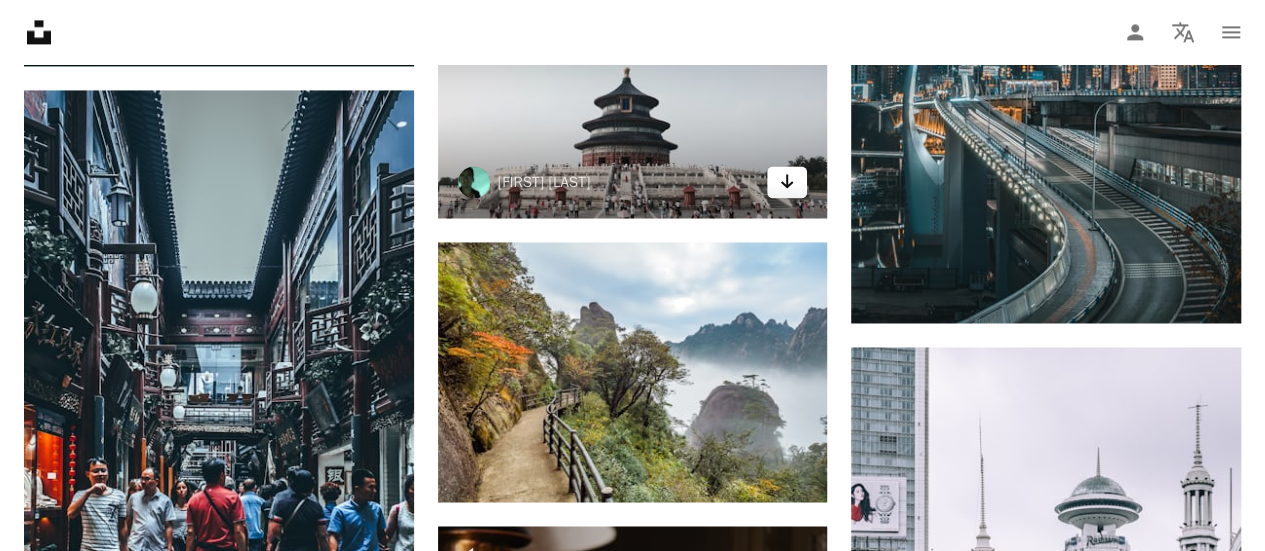 click on "Arrow pointing down" at bounding box center (787, 182) 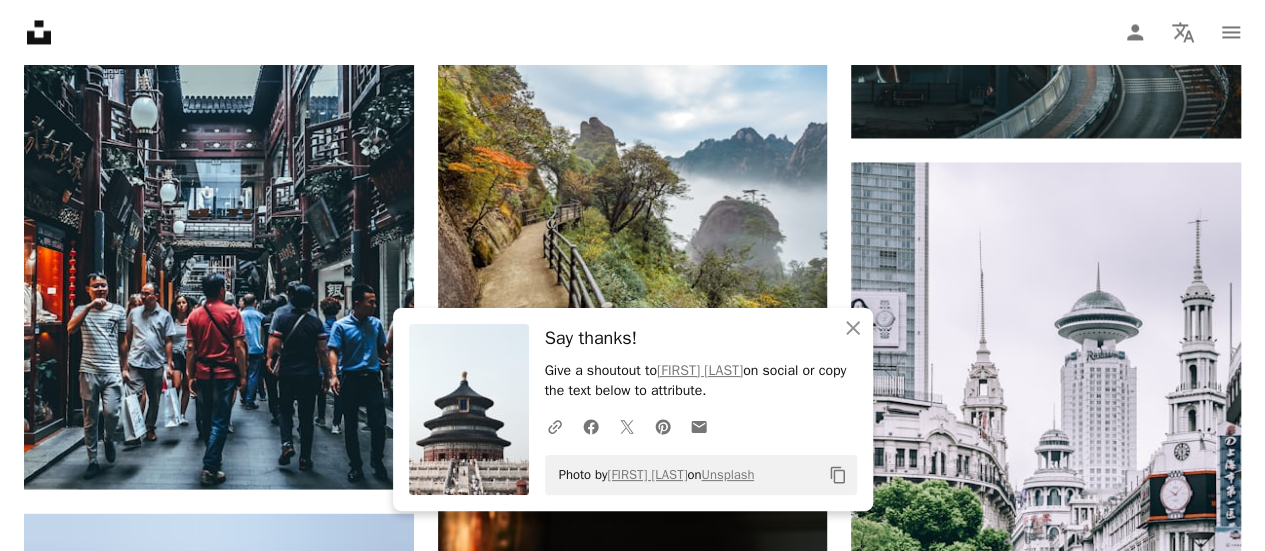 scroll, scrollTop: 9306, scrollLeft: 0, axis: vertical 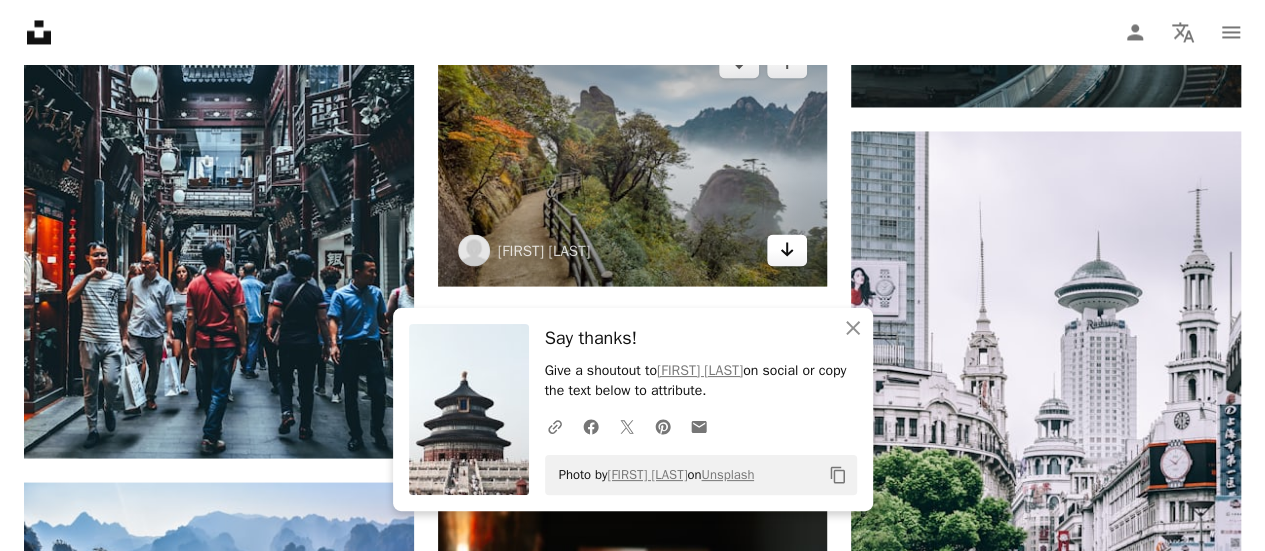click 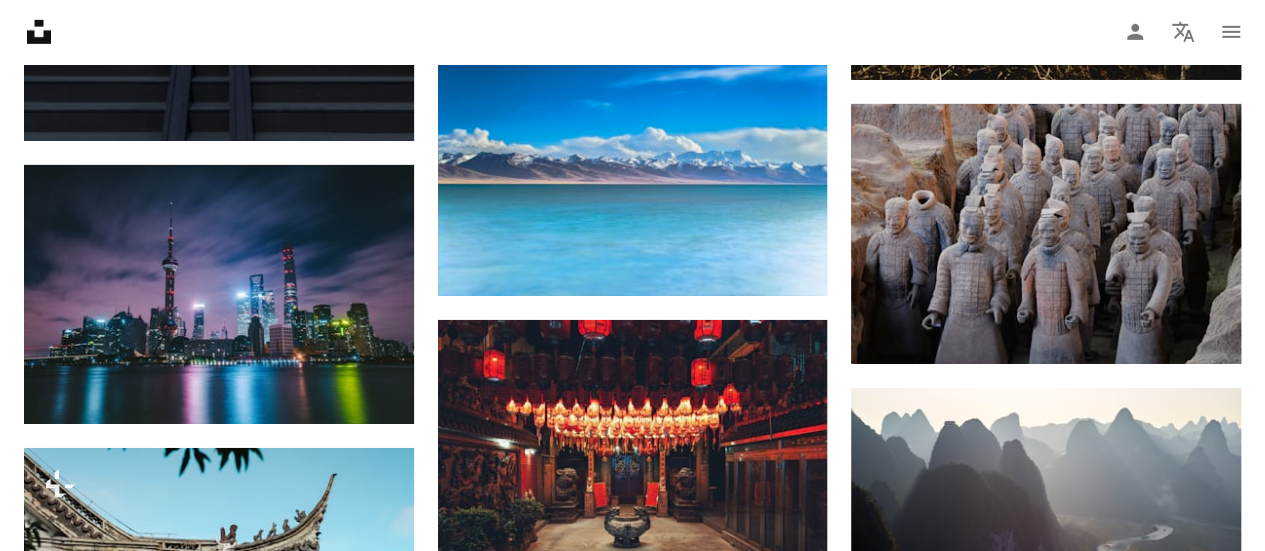 scroll, scrollTop: 10796, scrollLeft: 0, axis: vertical 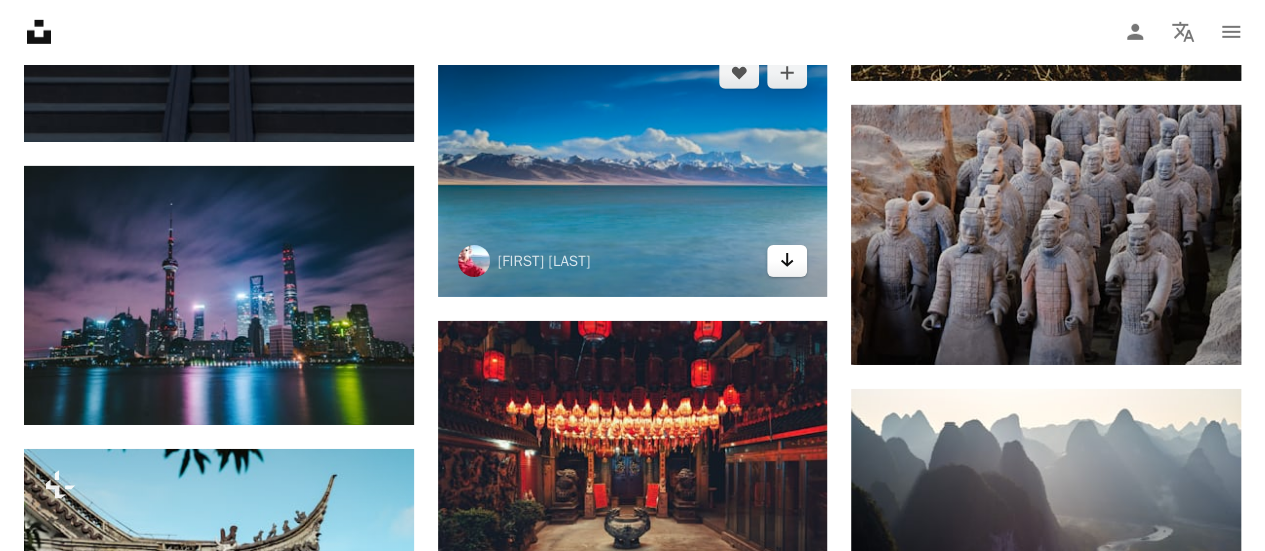 click on "Arrow pointing down" 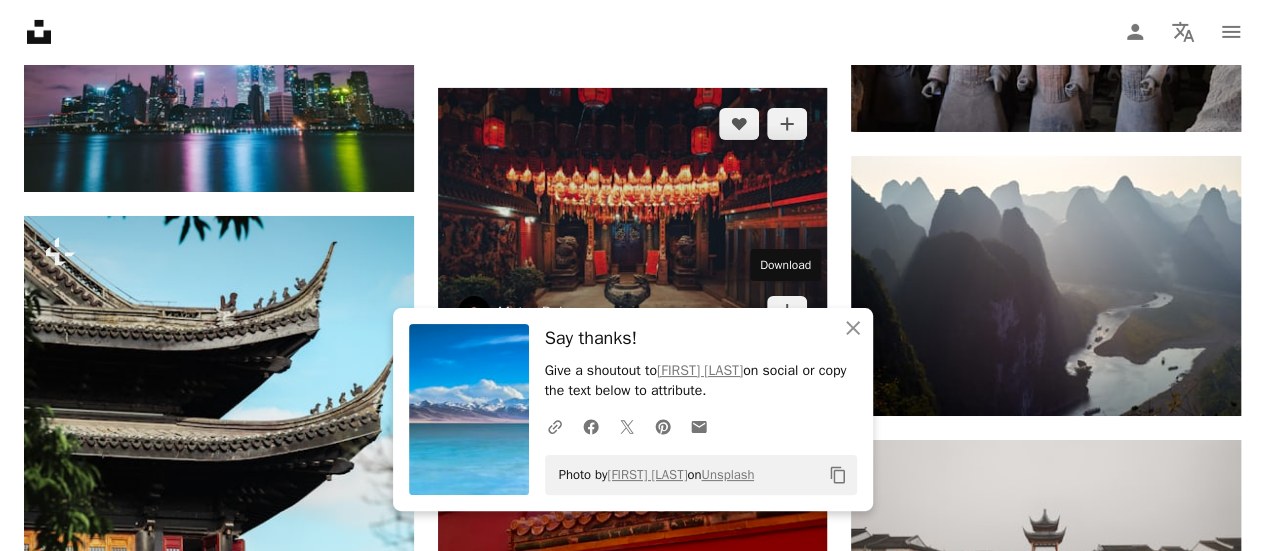 scroll, scrollTop: 11075, scrollLeft: 0, axis: vertical 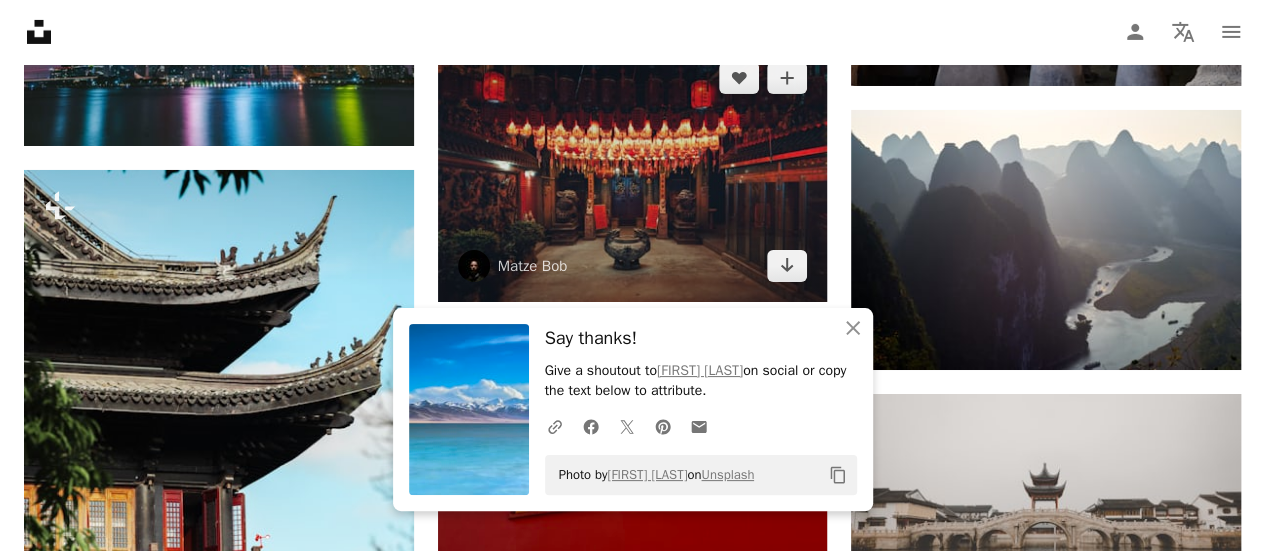 click on "Arrow pointing down" 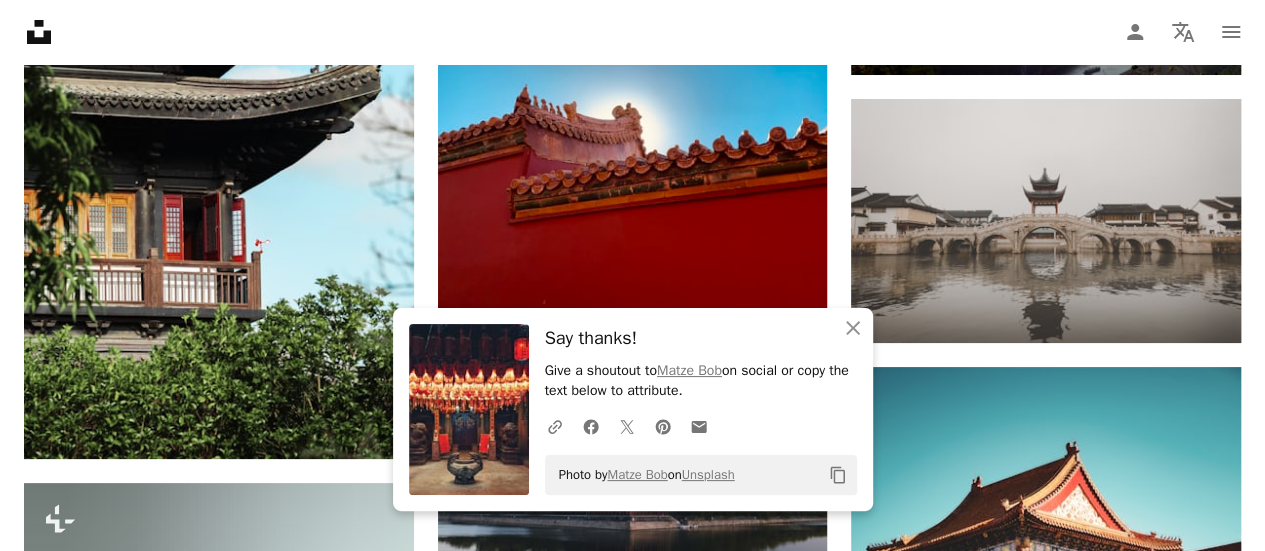 scroll, scrollTop: 11385, scrollLeft: 0, axis: vertical 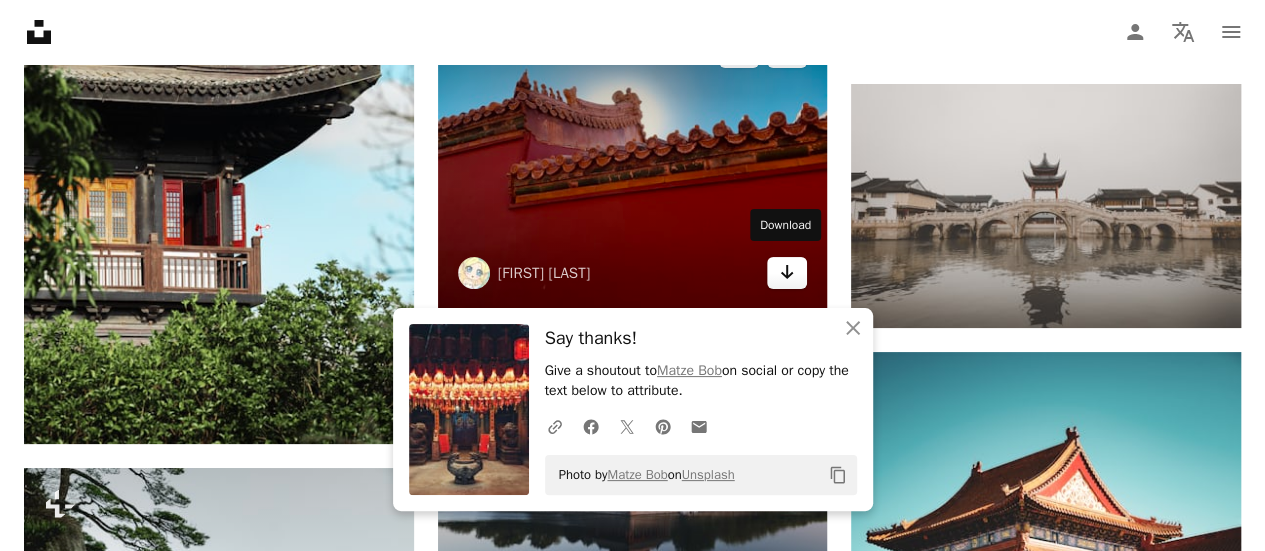 click on "Arrow pointing down" 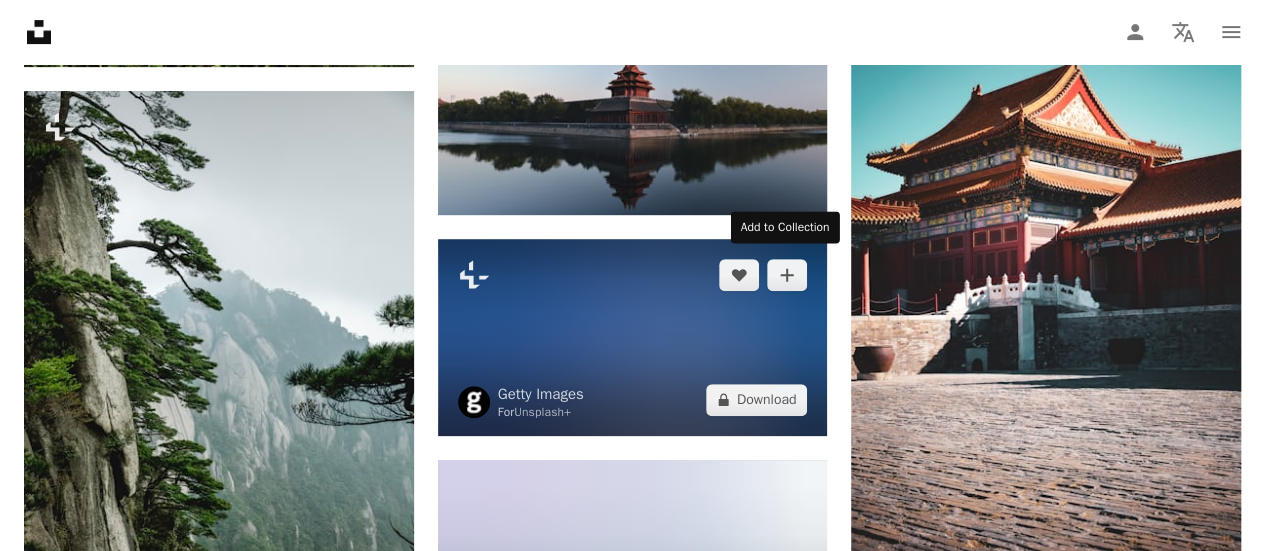 scroll, scrollTop: 11763, scrollLeft: 0, axis: vertical 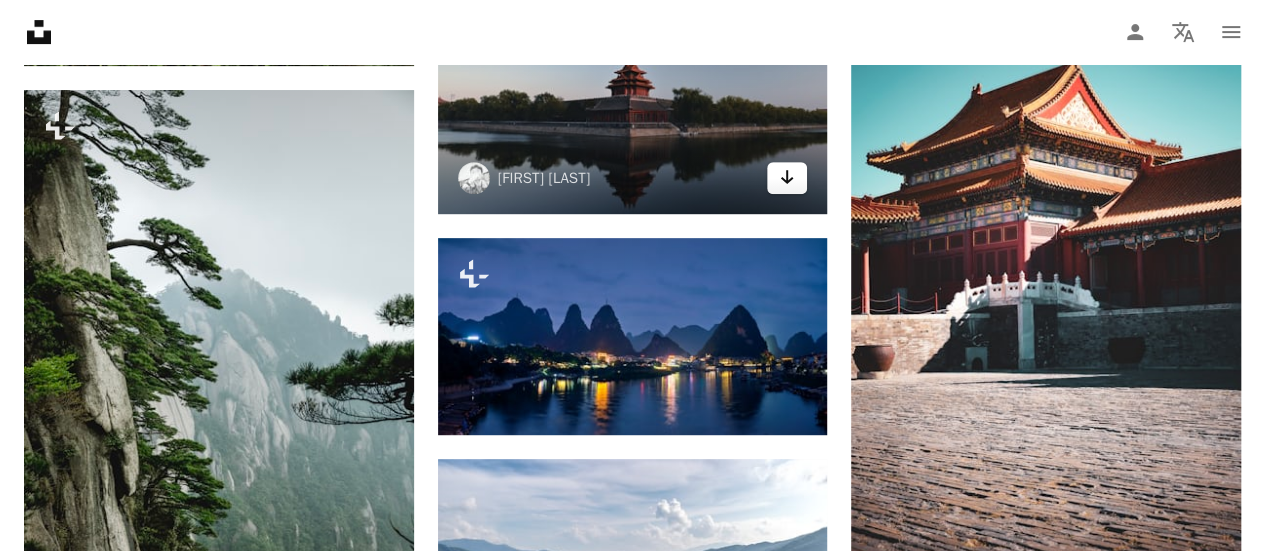 click on "Arrow pointing down" 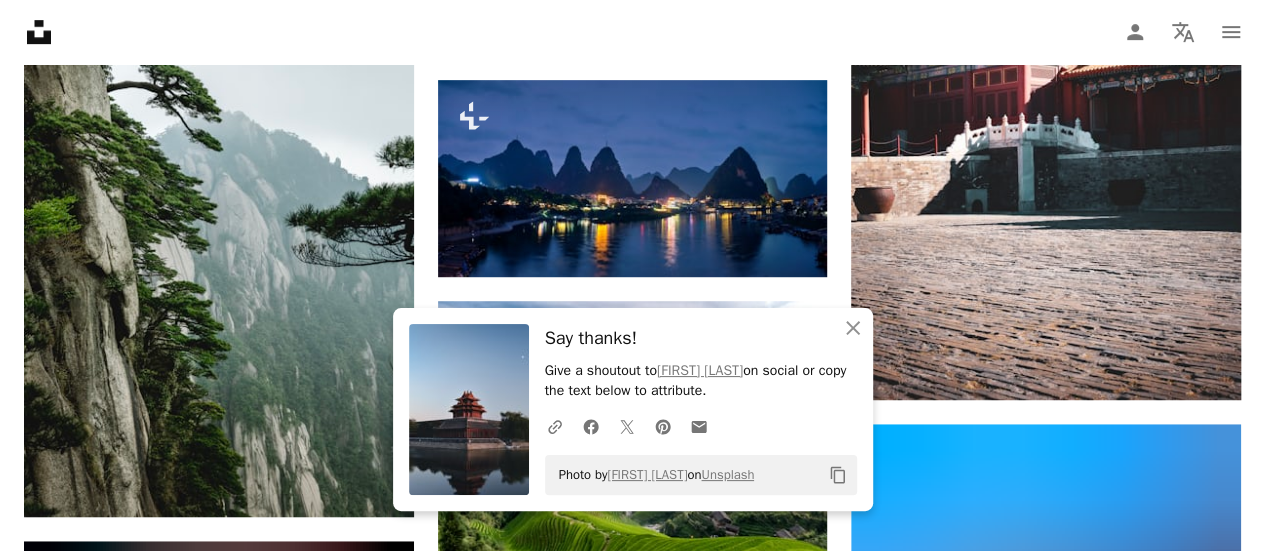 scroll, scrollTop: 12283, scrollLeft: 0, axis: vertical 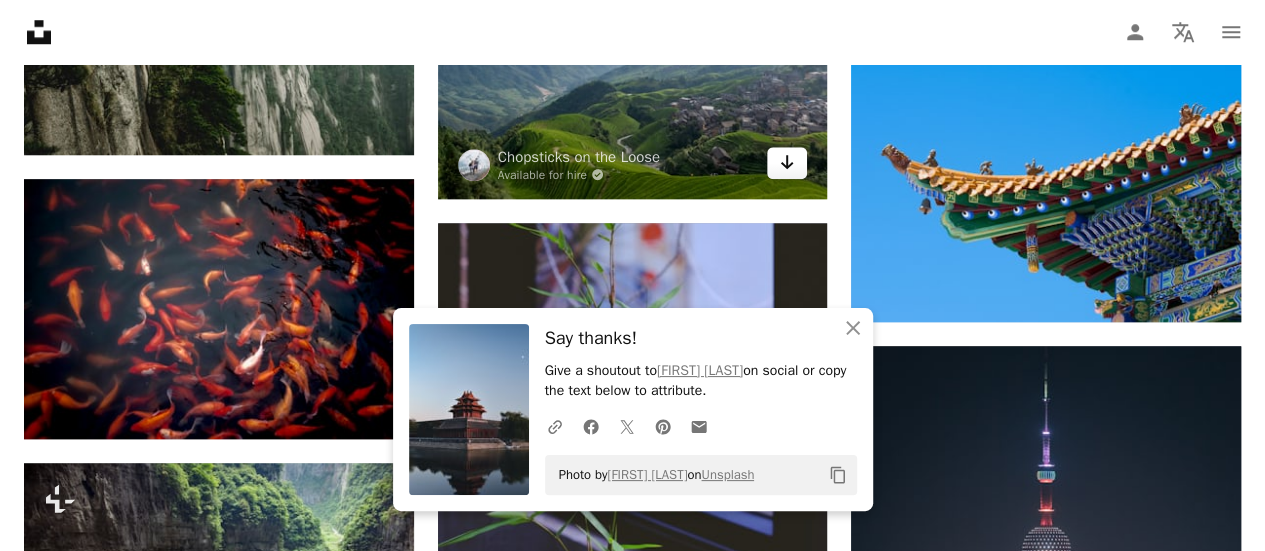 click on "Arrow pointing down" 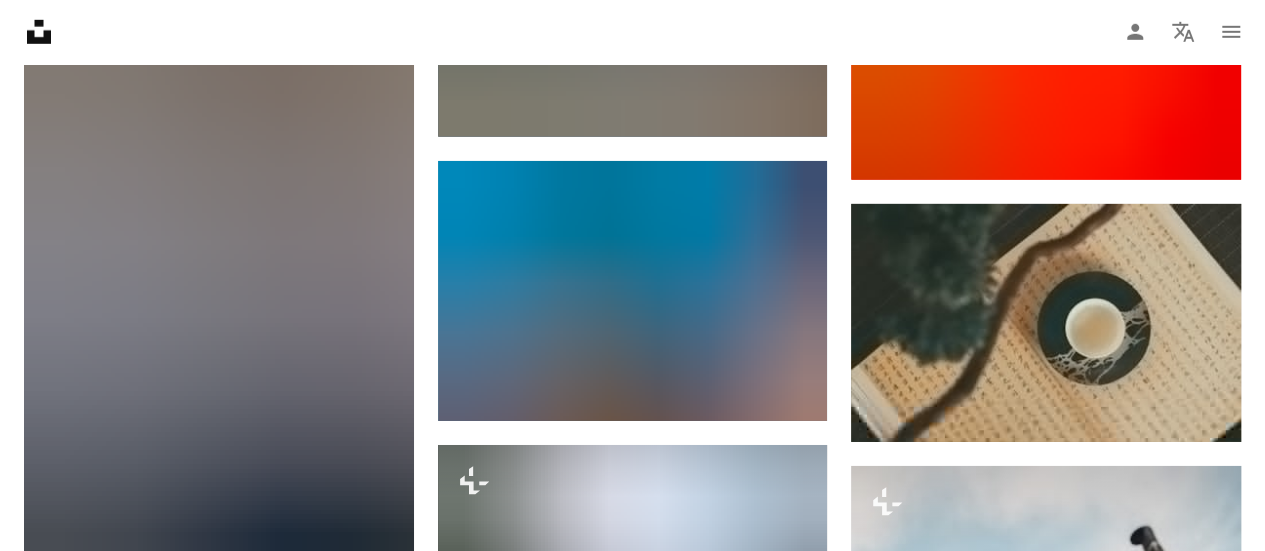 scroll, scrollTop: 14473, scrollLeft: 0, axis: vertical 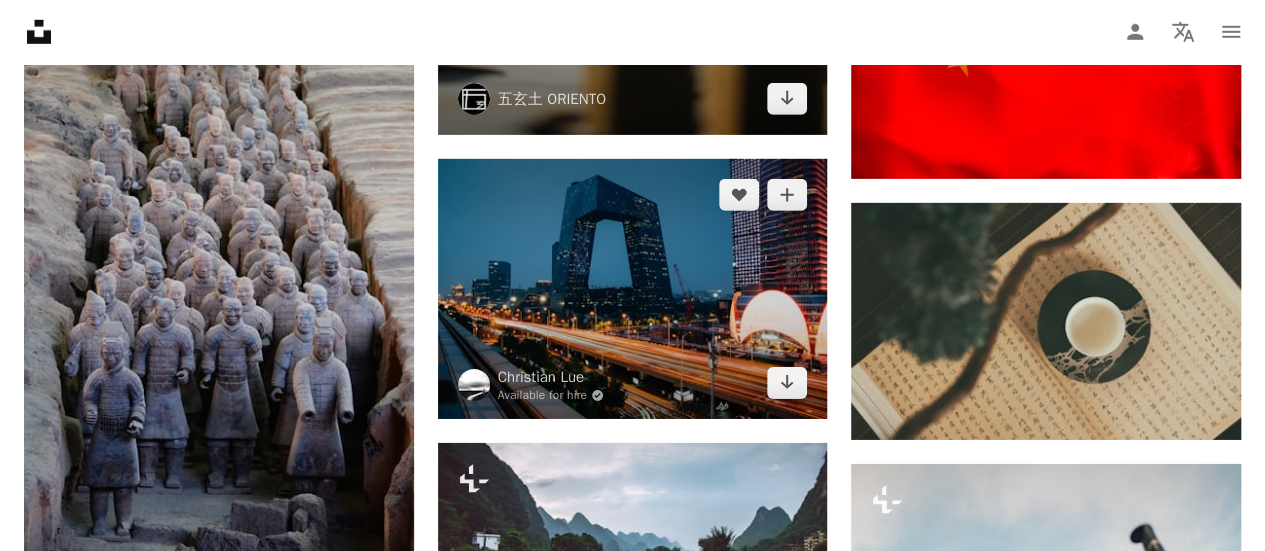 click at bounding box center [633, 289] 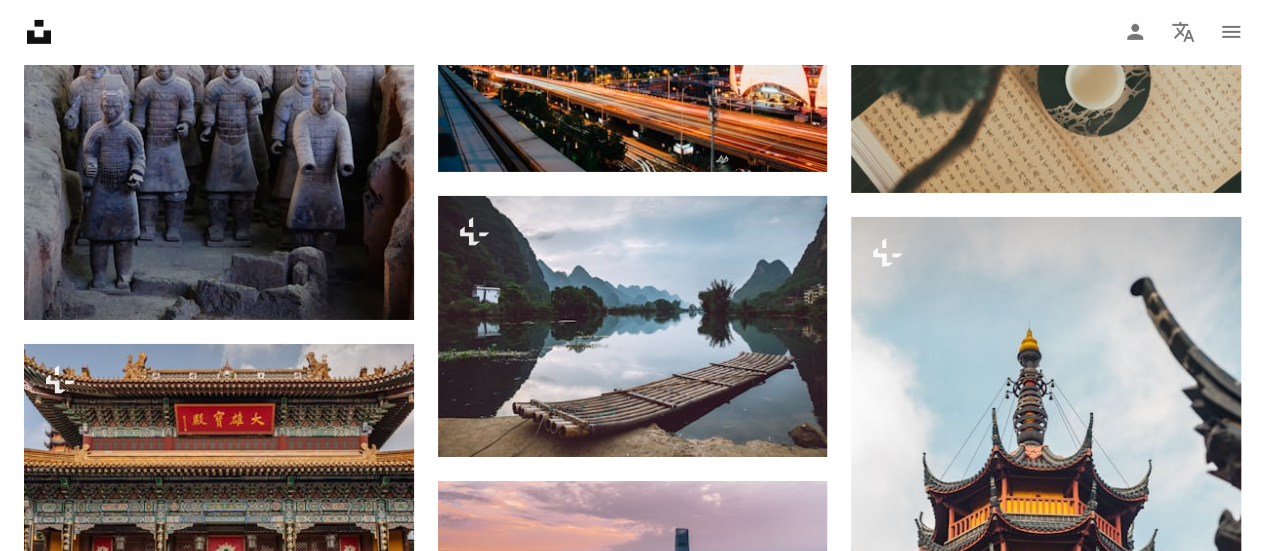 scroll, scrollTop: 14473, scrollLeft: 0, axis: vertical 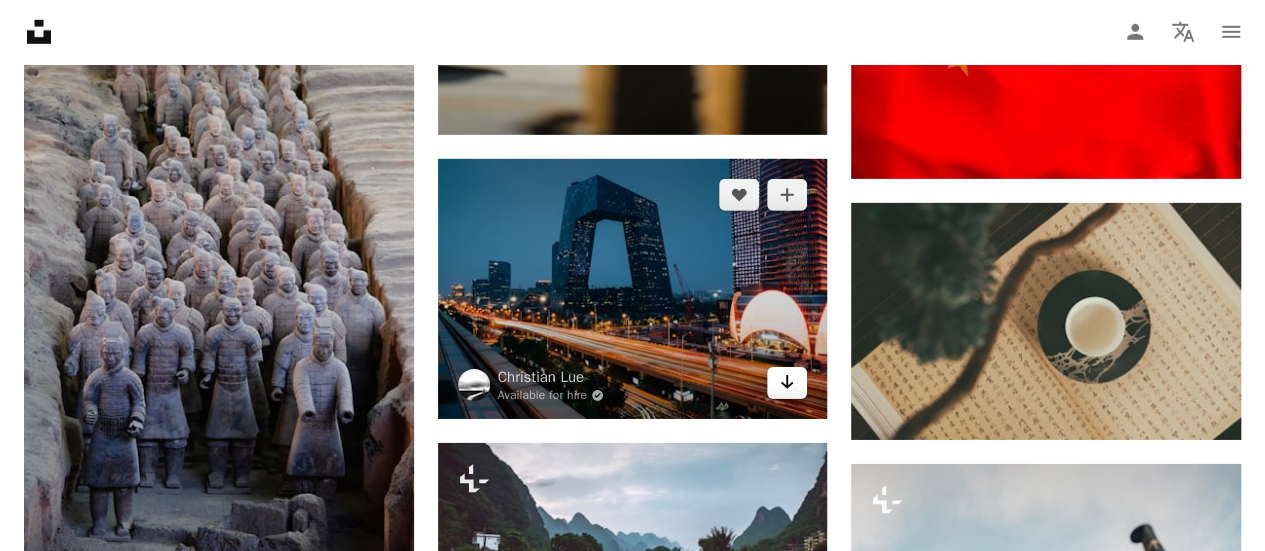click 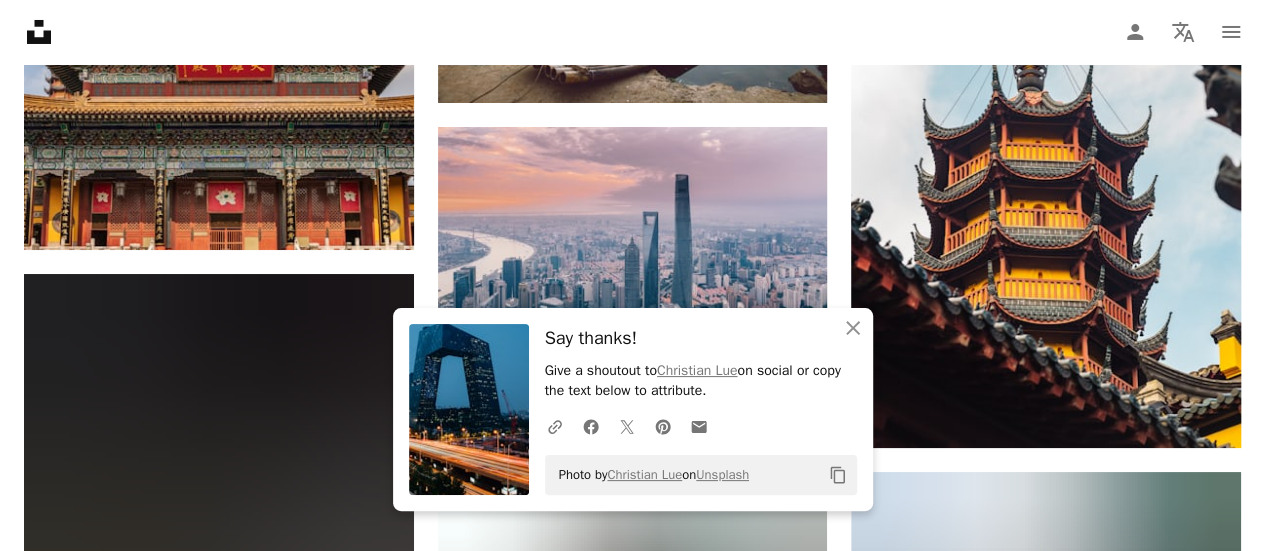 scroll, scrollTop: 15146, scrollLeft: 0, axis: vertical 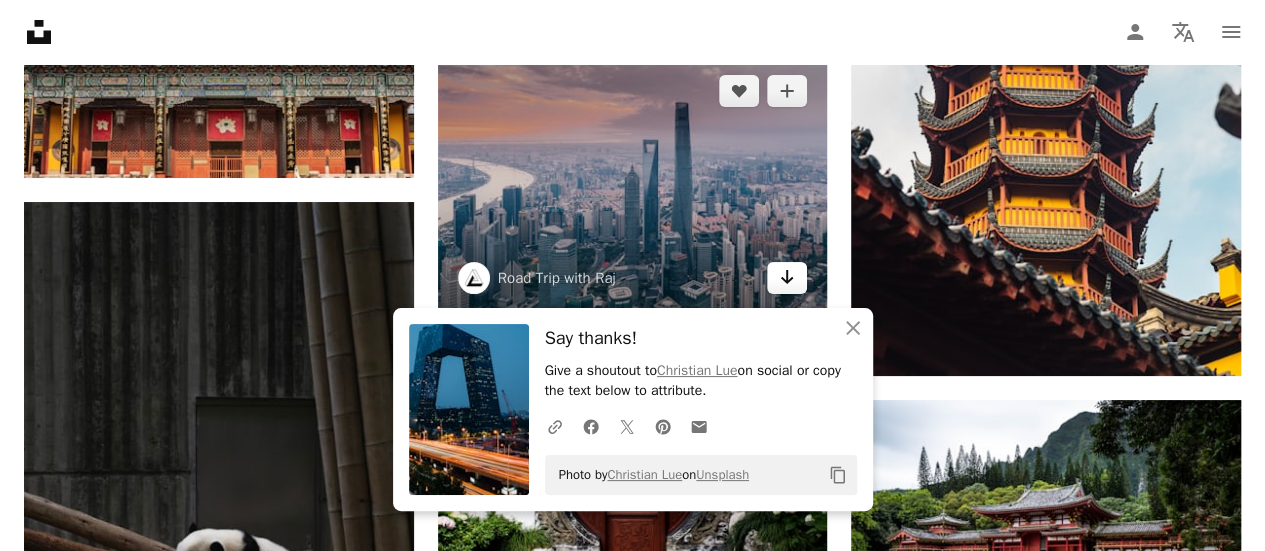 click 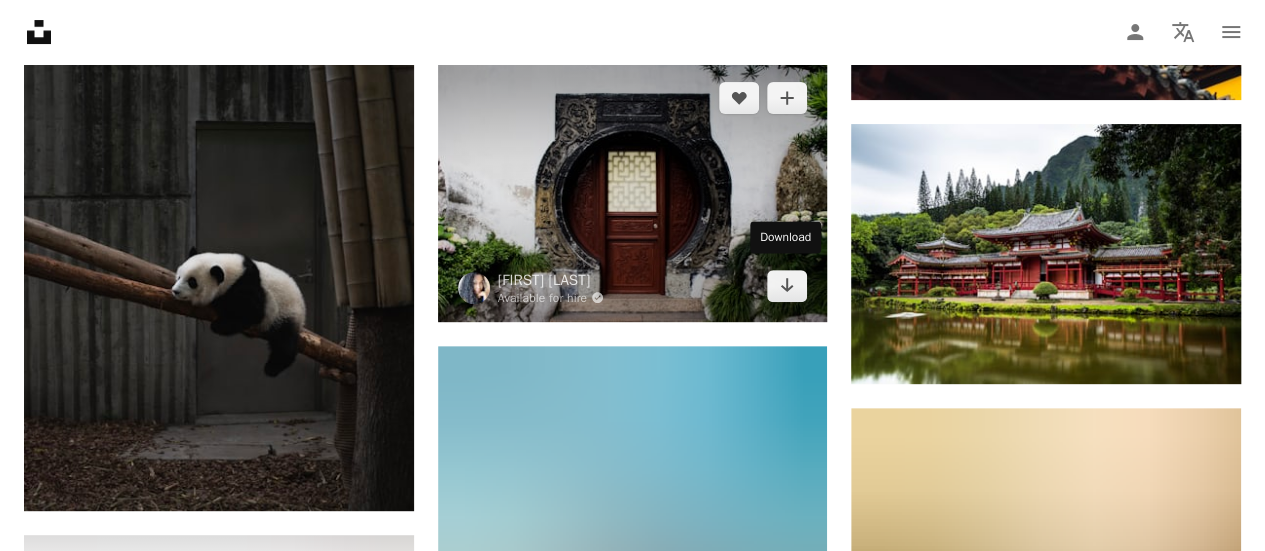 scroll, scrollTop: 15425, scrollLeft: 0, axis: vertical 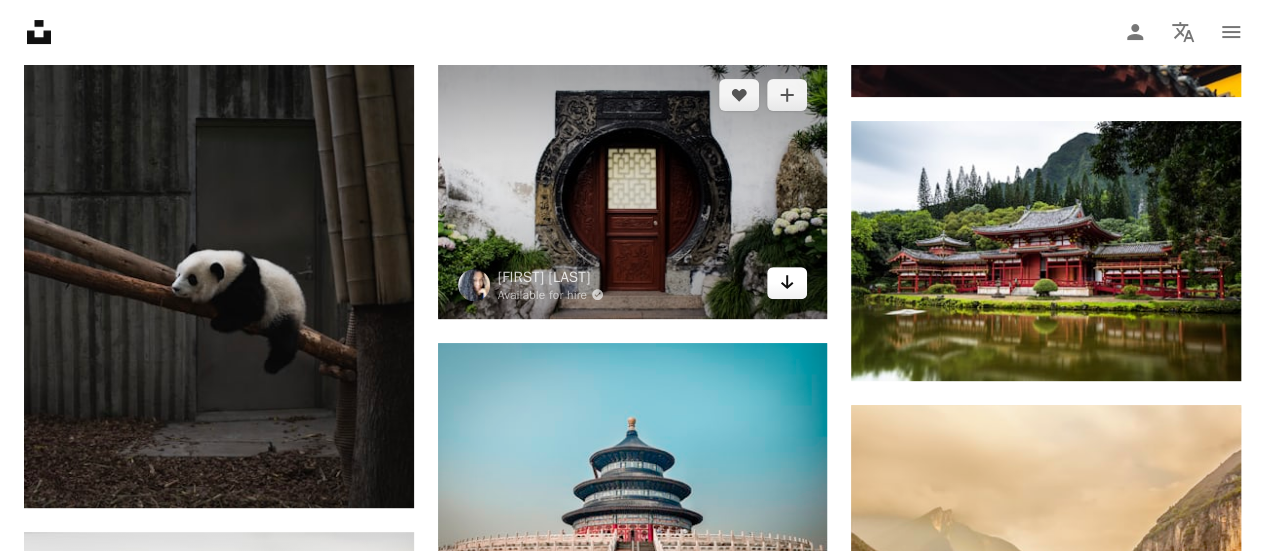click 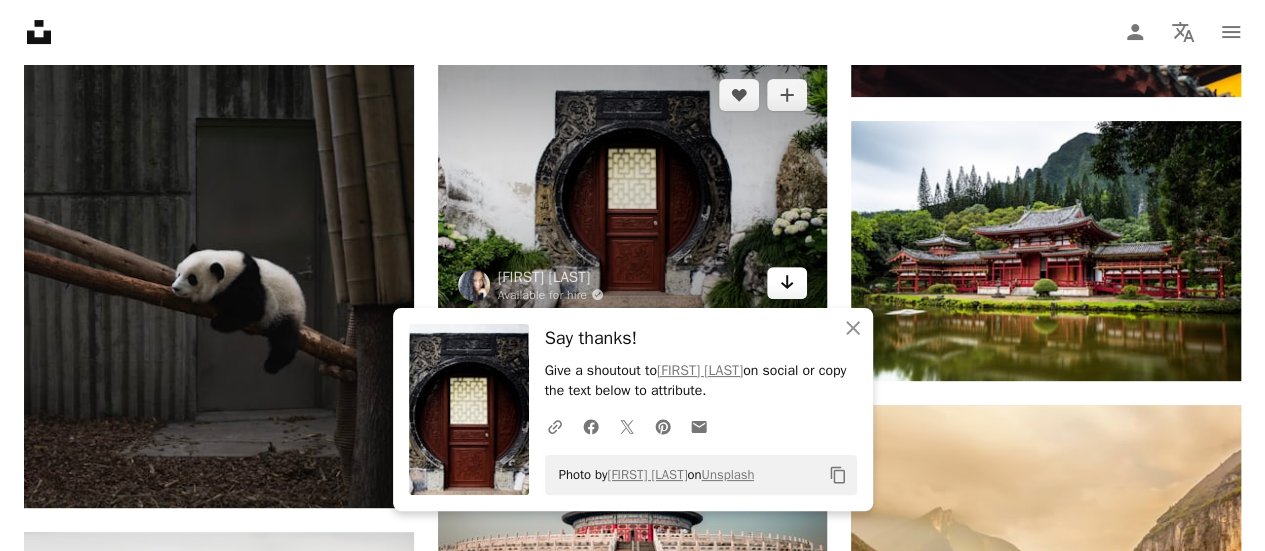 scroll, scrollTop: 15538, scrollLeft: 0, axis: vertical 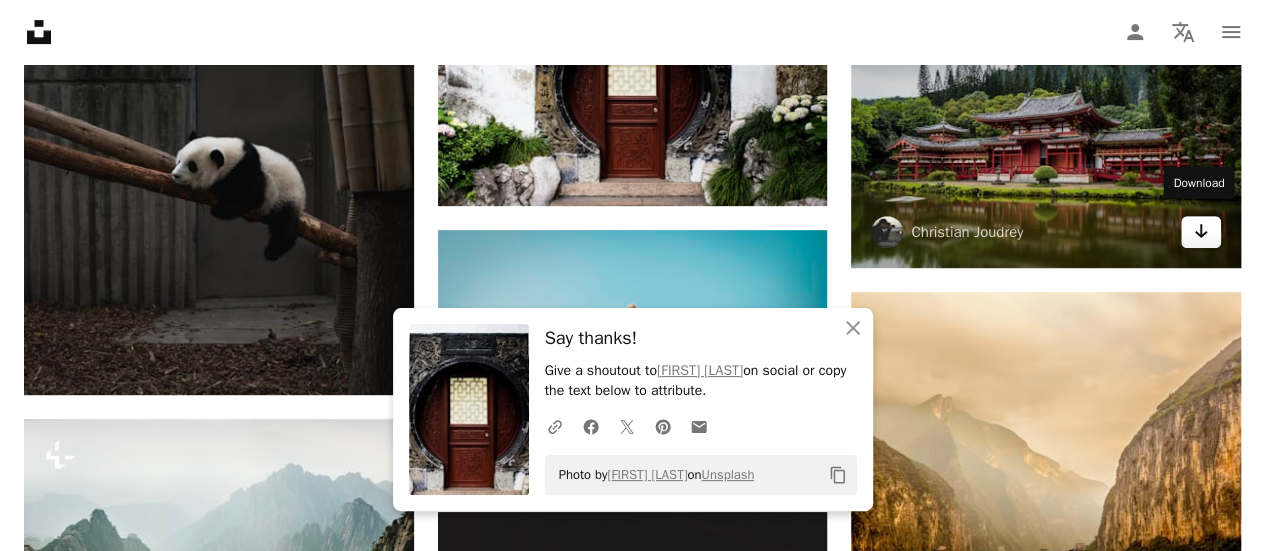 click on "Arrow pointing down" 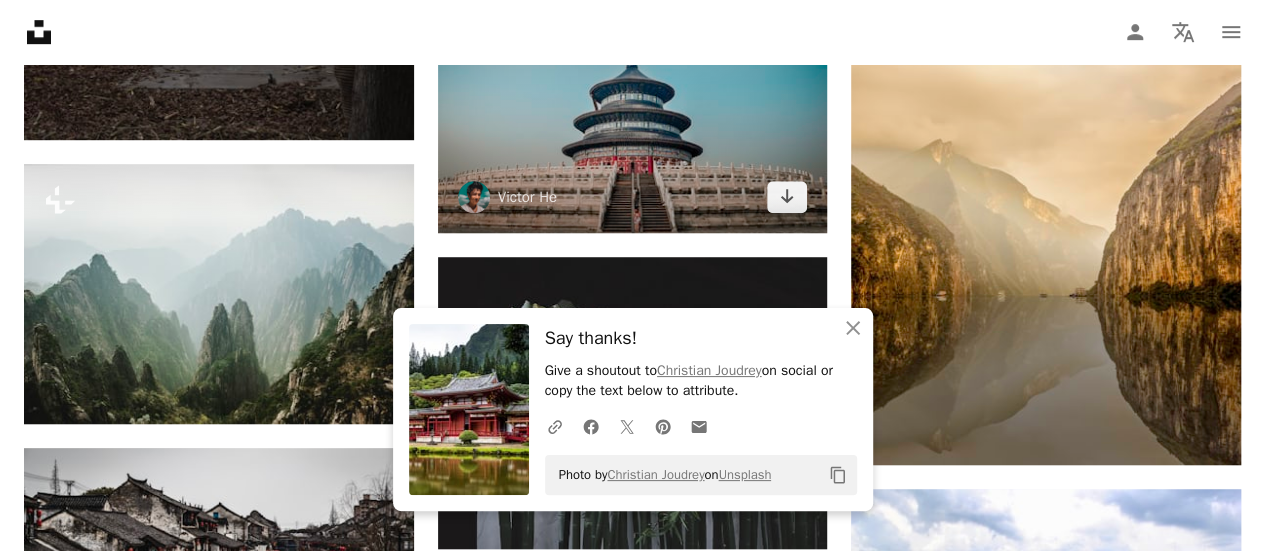 scroll, scrollTop: 15795, scrollLeft: 0, axis: vertical 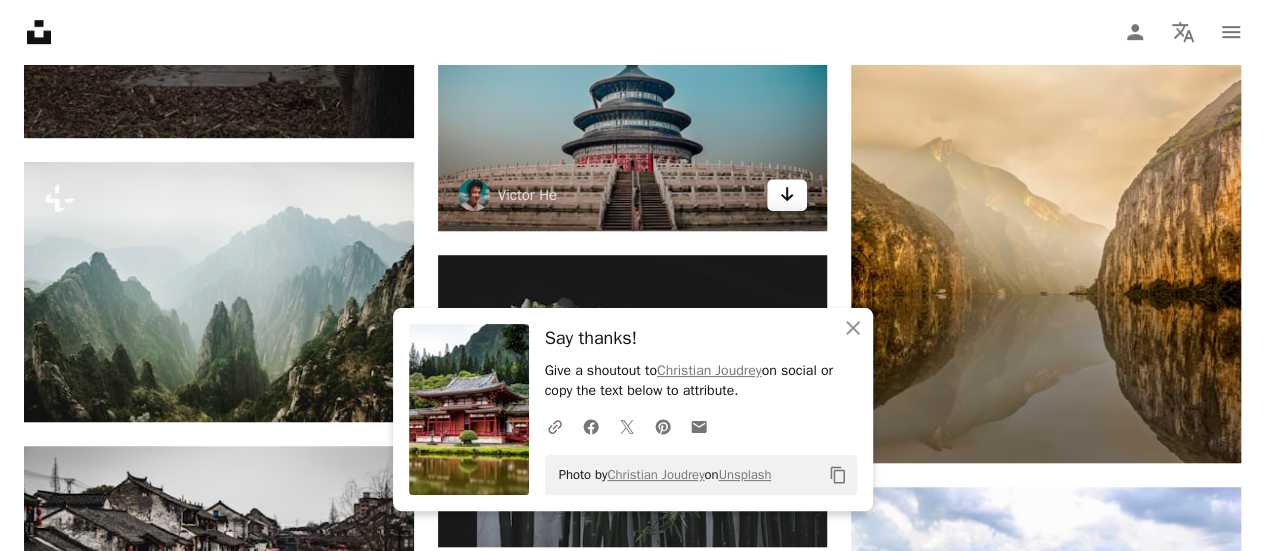 click on "Arrow pointing down" at bounding box center (787, 195) 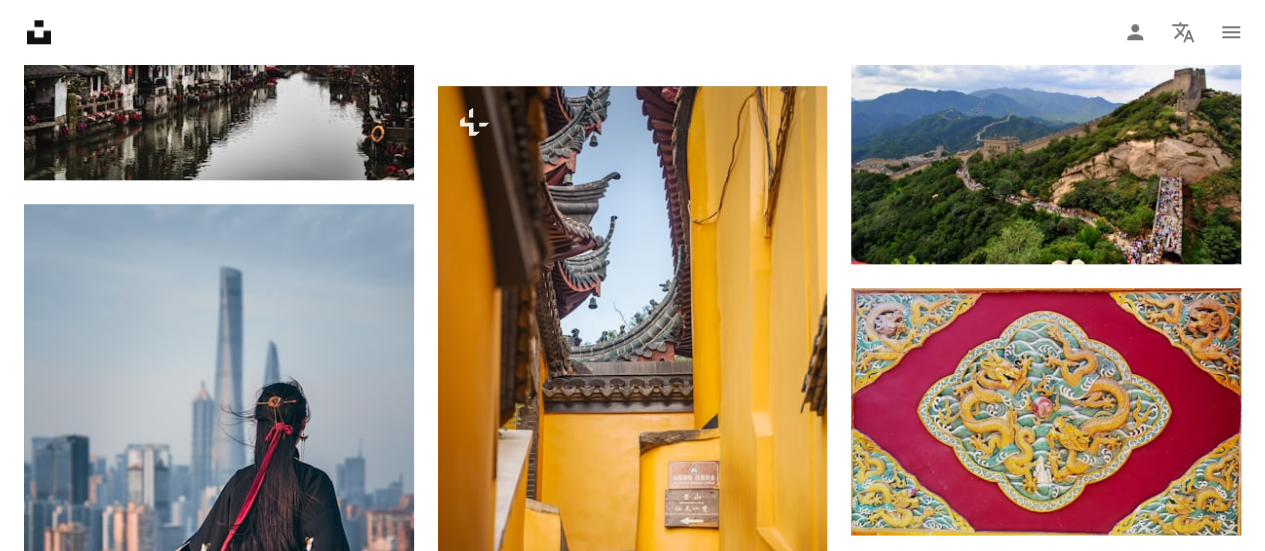 scroll, scrollTop: 16281, scrollLeft: 0, axis: vertical 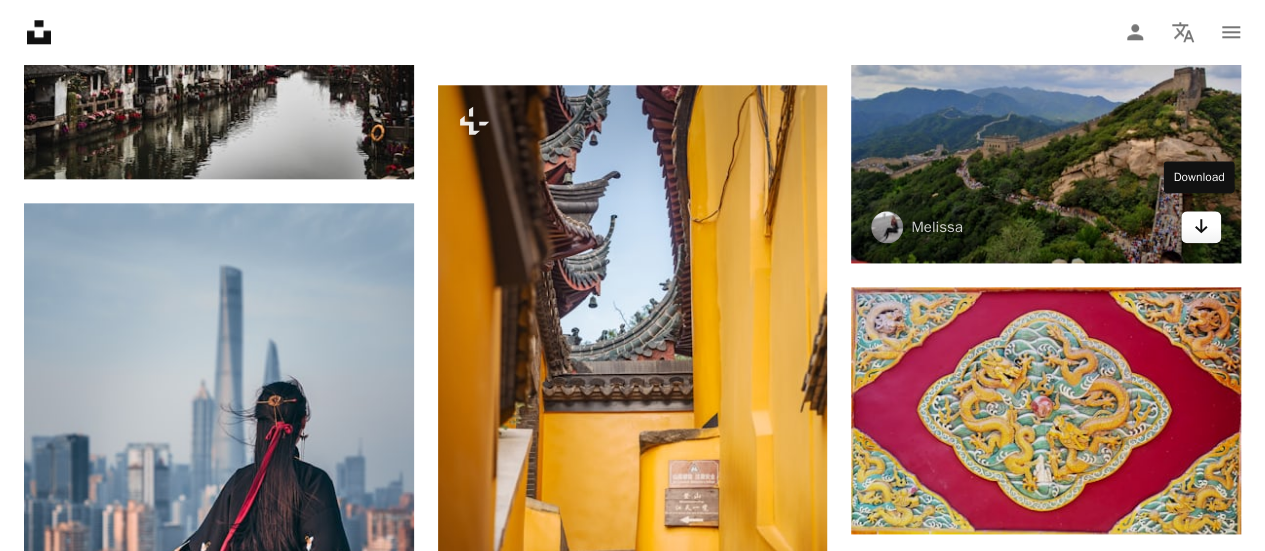 click on "Arrow pointing down" at bounding box center [1201, 227] 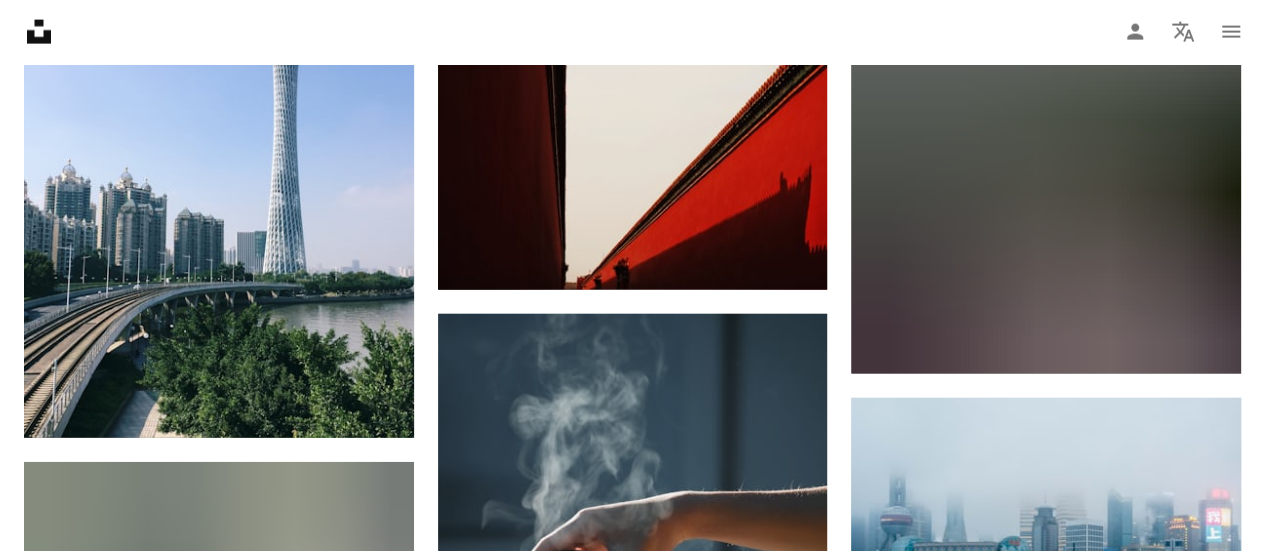 scroll, scrollTop: 12737, scrollLeft: 0, axis: vertical 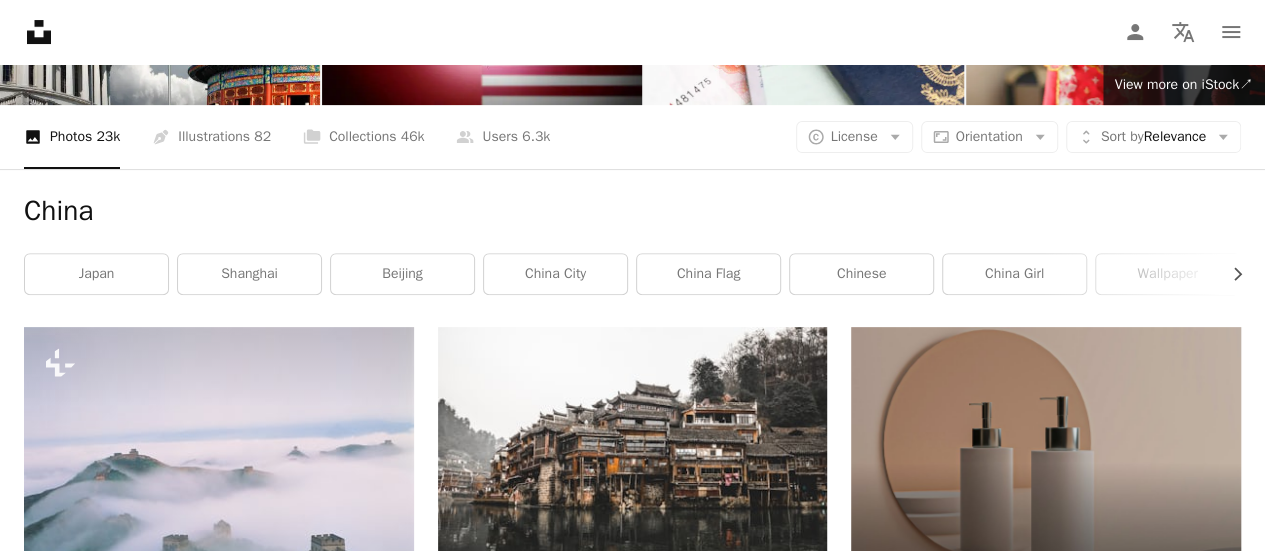 click on "A photo Photos   23k Pen Tool Illustrations   82 A stack of folders Collections   46k A group of people Users   6.3k A copyright icon © License Arrow down Aspect ratio Orientation Arrow down Unfold Sort by  Relevance Arrow down Filters Filters" at bounding box center (632, 137) 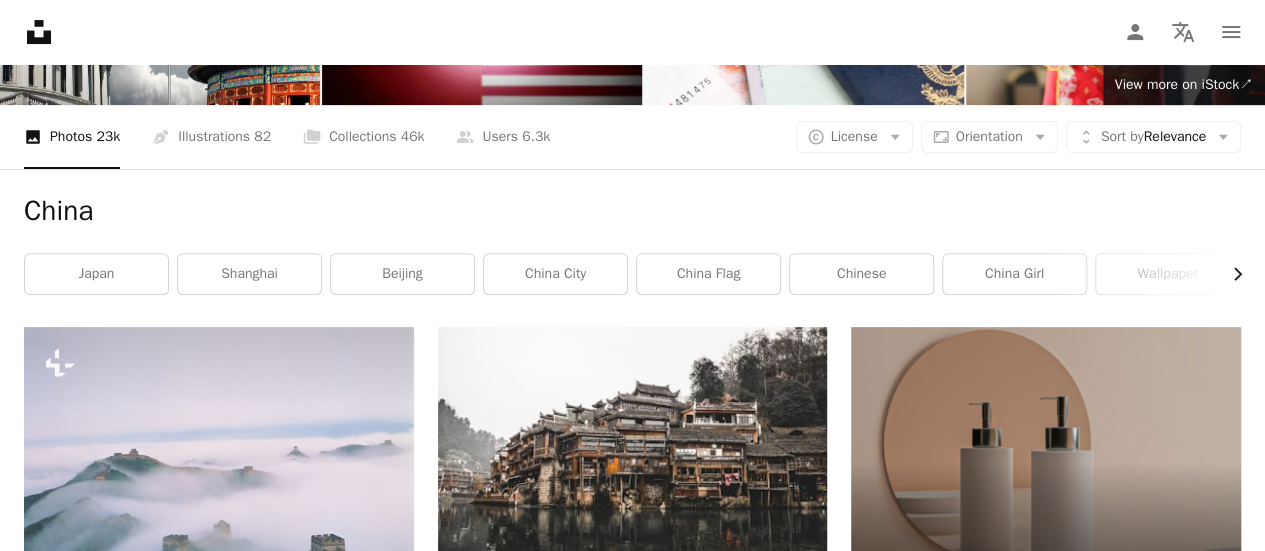 click on "Chevron right" 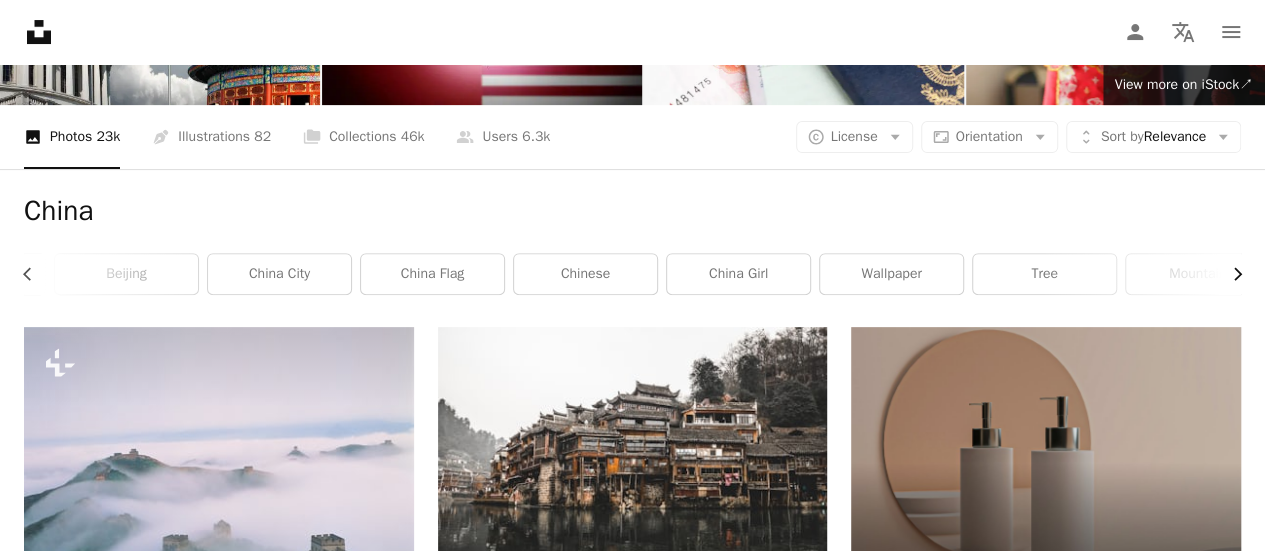 scroll, scrollTop: 0, scrollLeft: 300, axis: horizontal 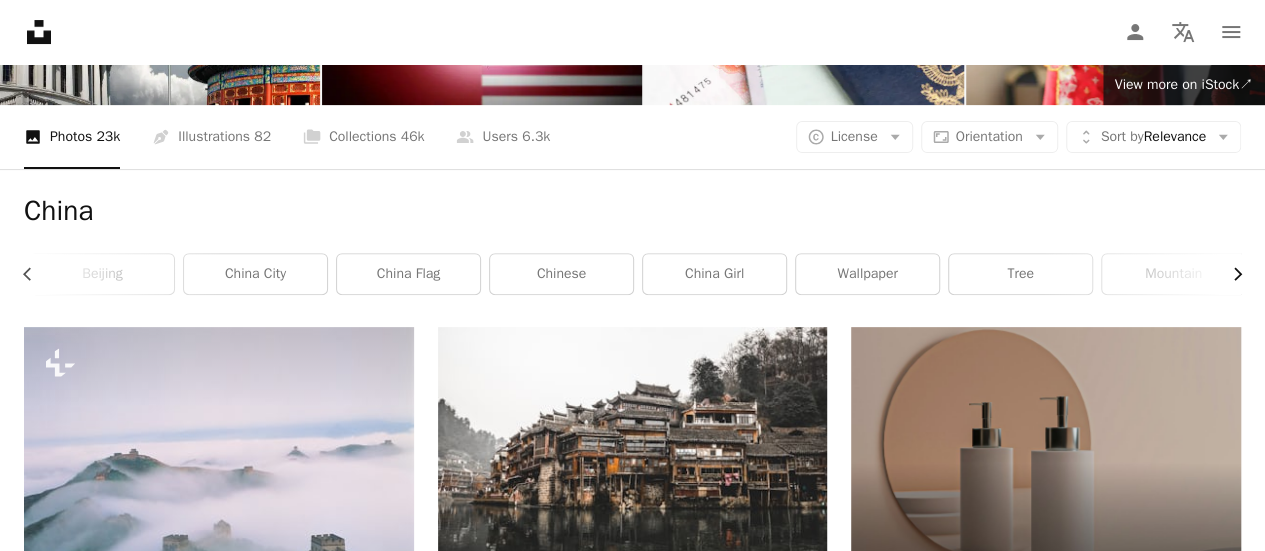 click on "Chevron right" 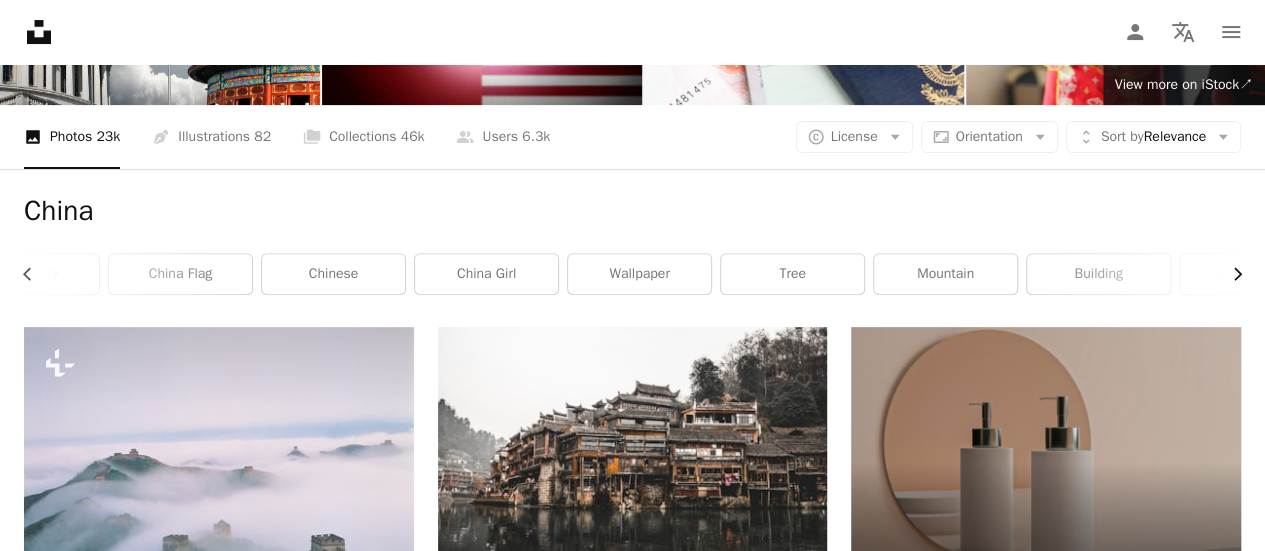scroll, scrollTop: 0, scrollLeft: 600, axis: horizontal 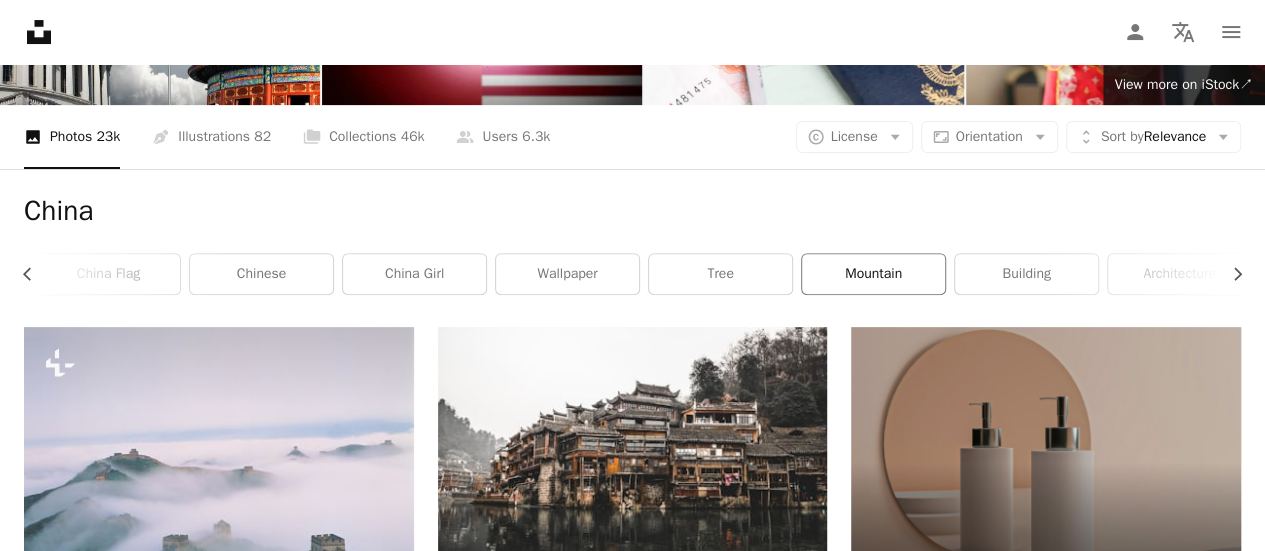 click on "mountain" at bounding box center (873, 274) 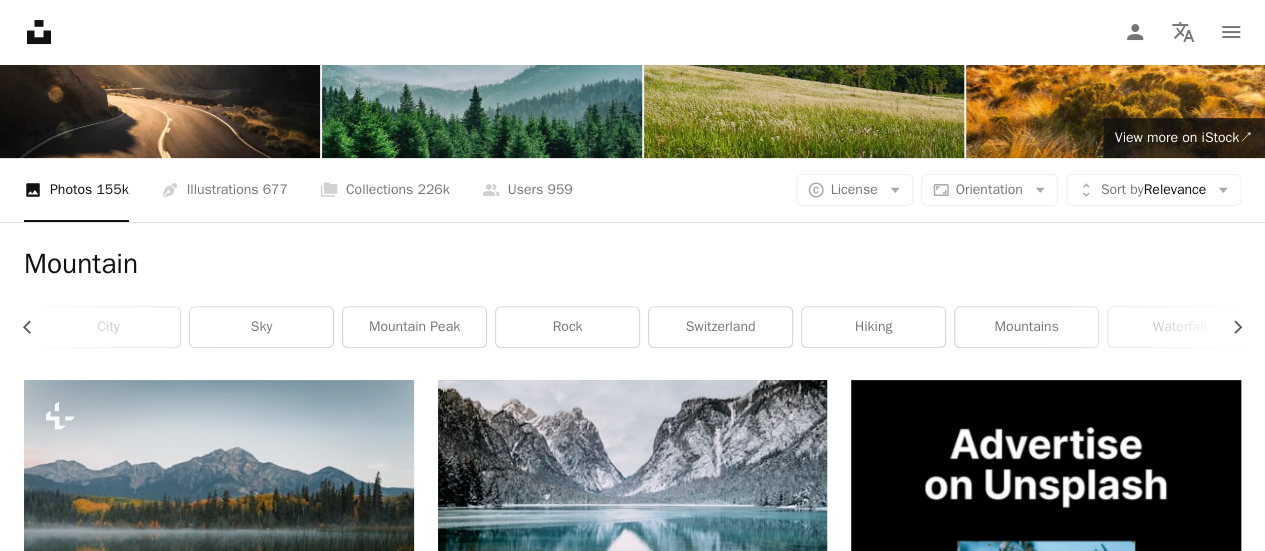scroll, scrollTop: 172, scrollLeft: 0, axis: vertical 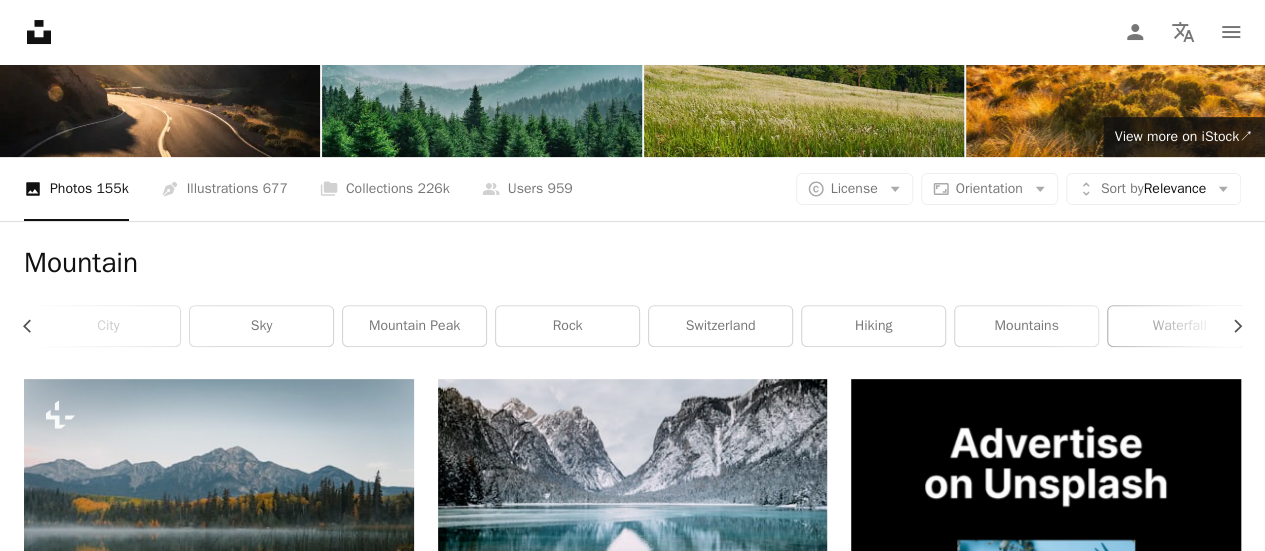 click on "waterfall" at bounding box center [1179, 326] 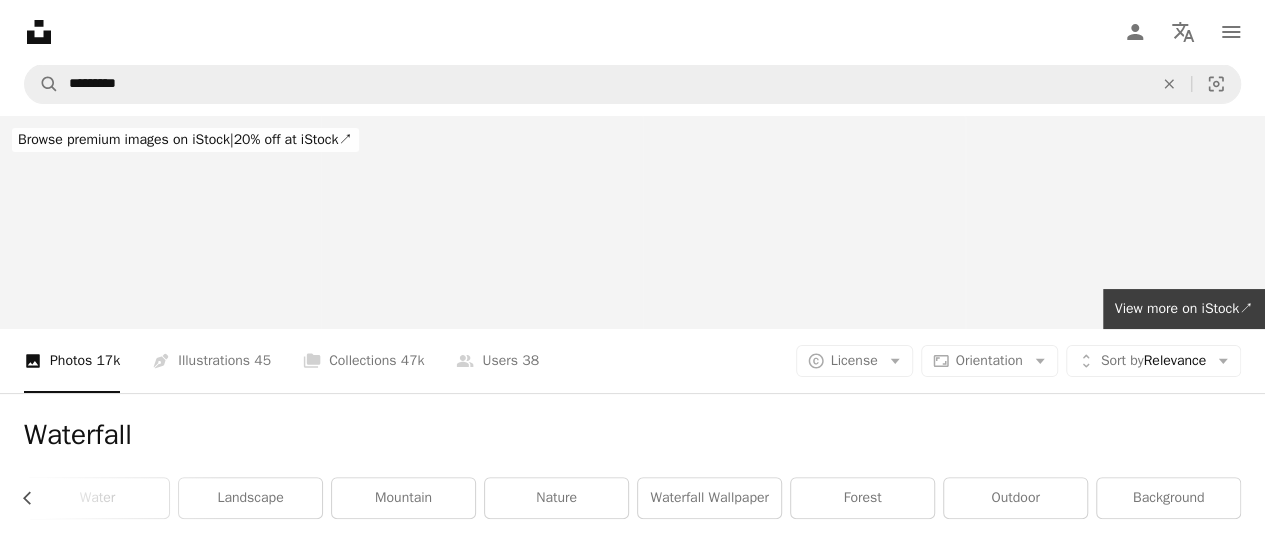 scroll, scrollTop: 0, scrollLeft: 152, axis: horizontal 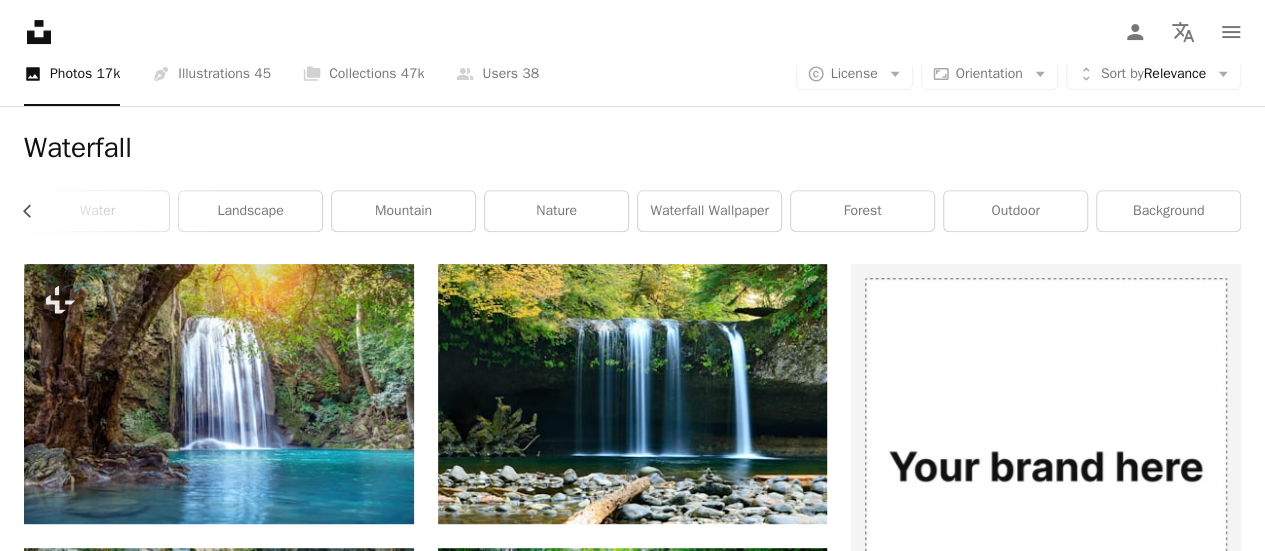 click at bounding box center (1046, 459) 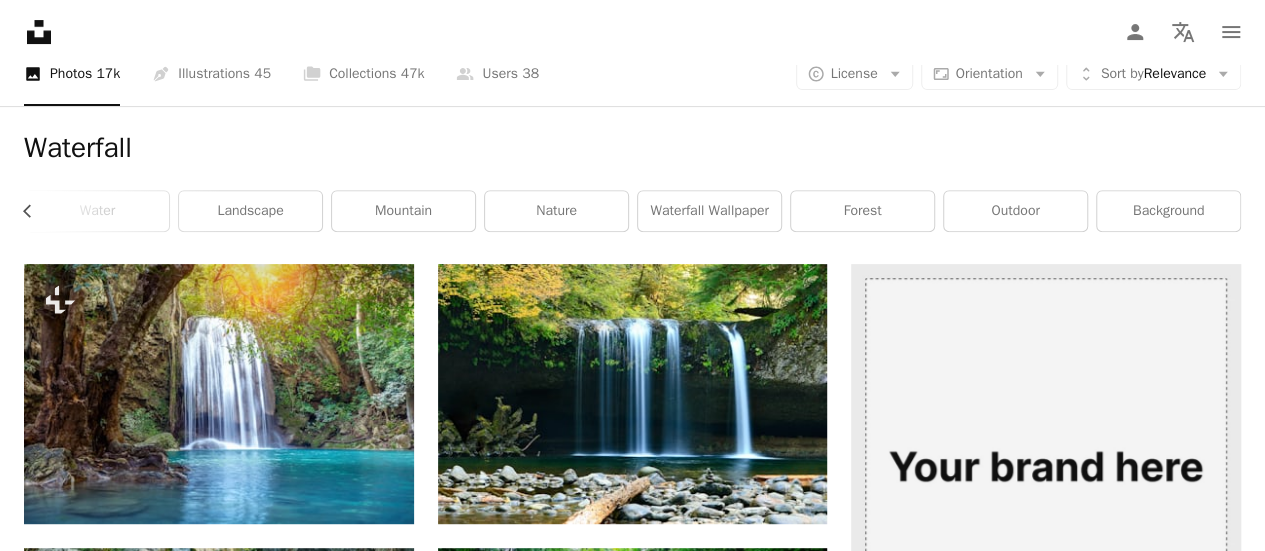 click at bounding box center [1046, 459] 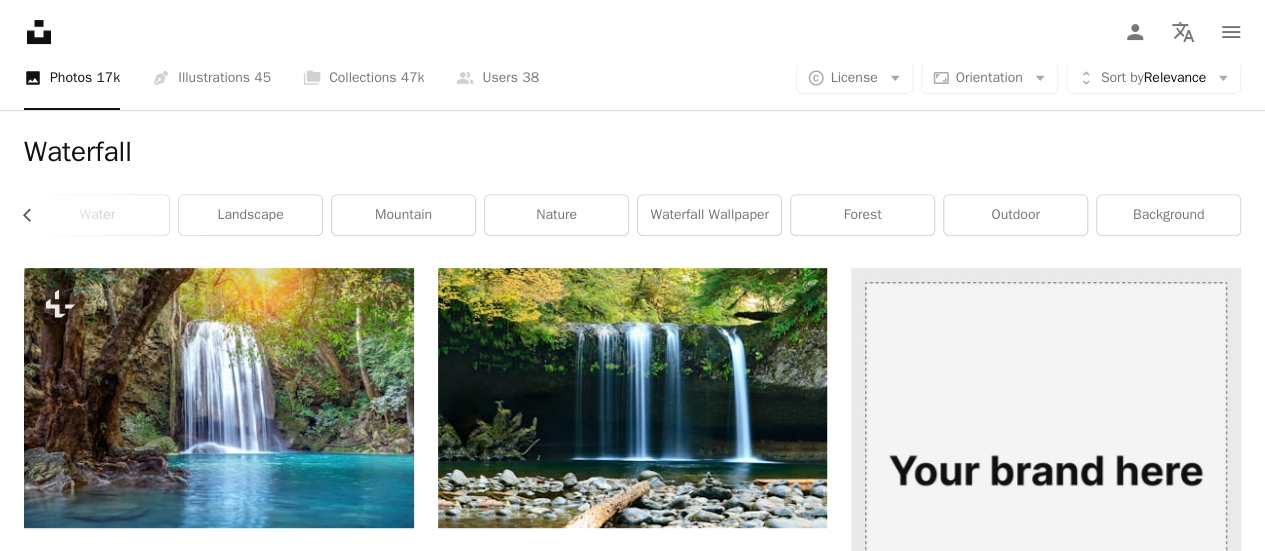 scroll, scrollTop: 207, scrollLeft: 0, axis: vertical 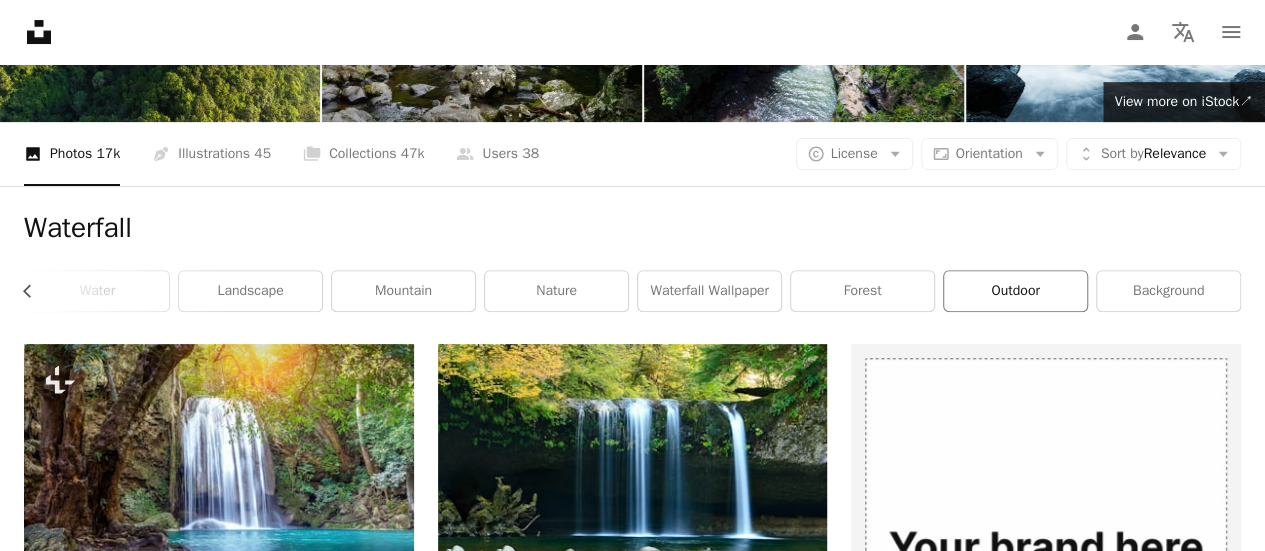 click on "outdoor" at bounding box center (1015, 291) 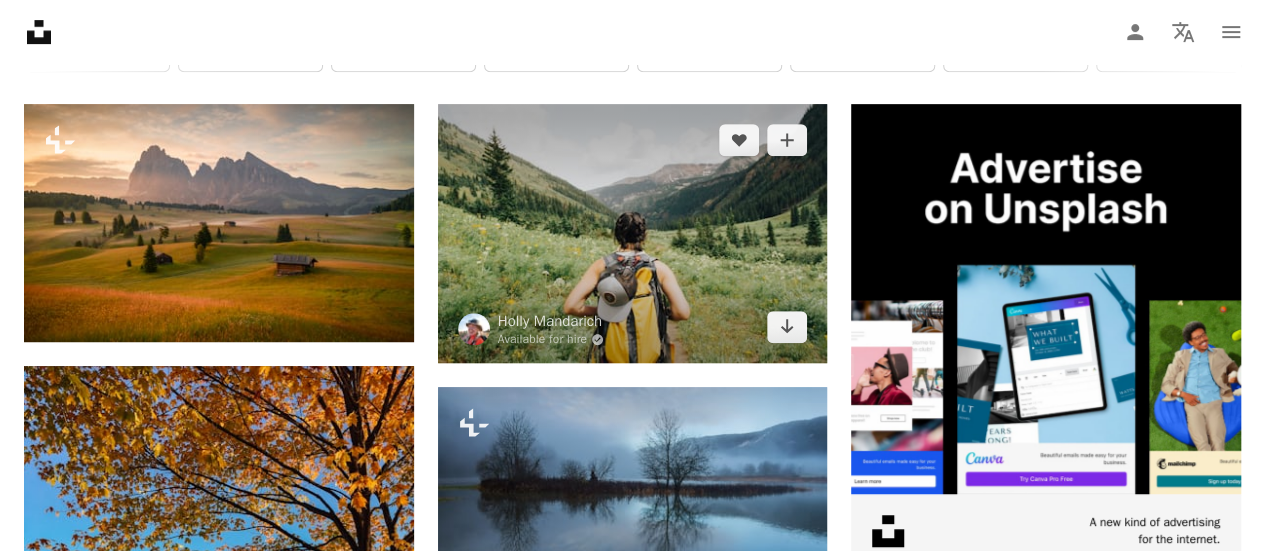 scroll, scrollTop: 459, scrollLeft: 0, axis: vertical 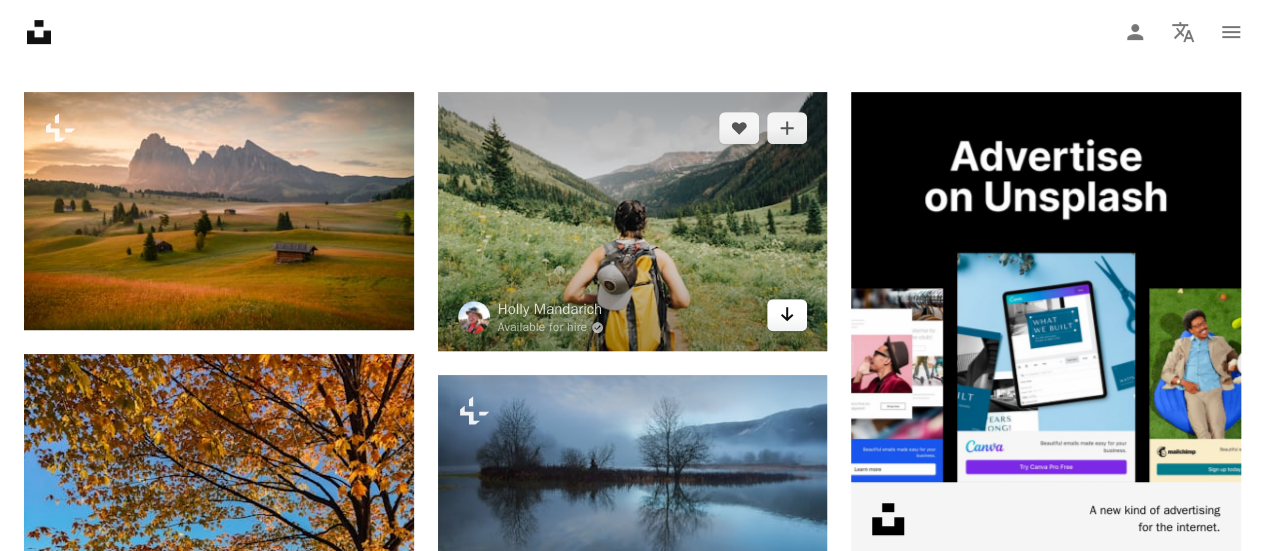 click 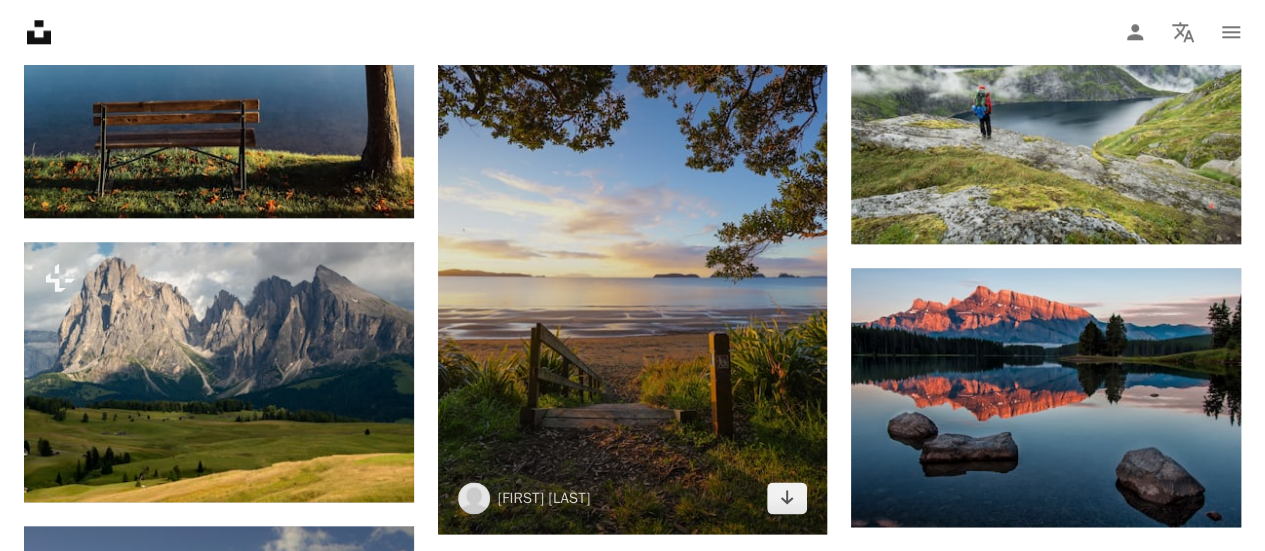 scroll, scrollTop: 1149, scrollLeft: 0, axis: vertical 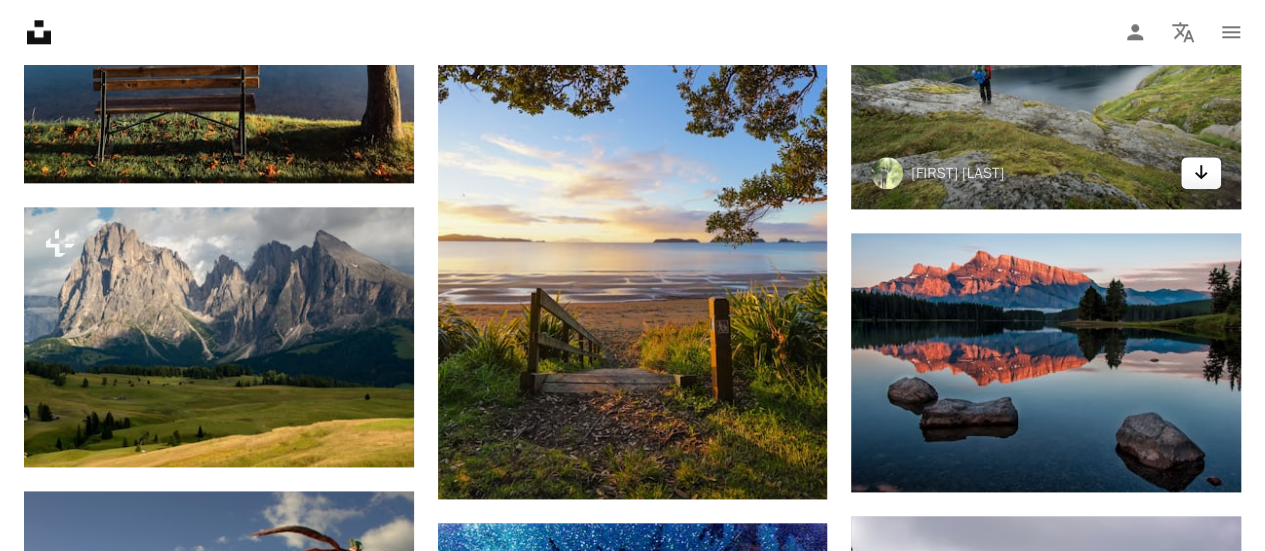 click on "Arrow pointing down" 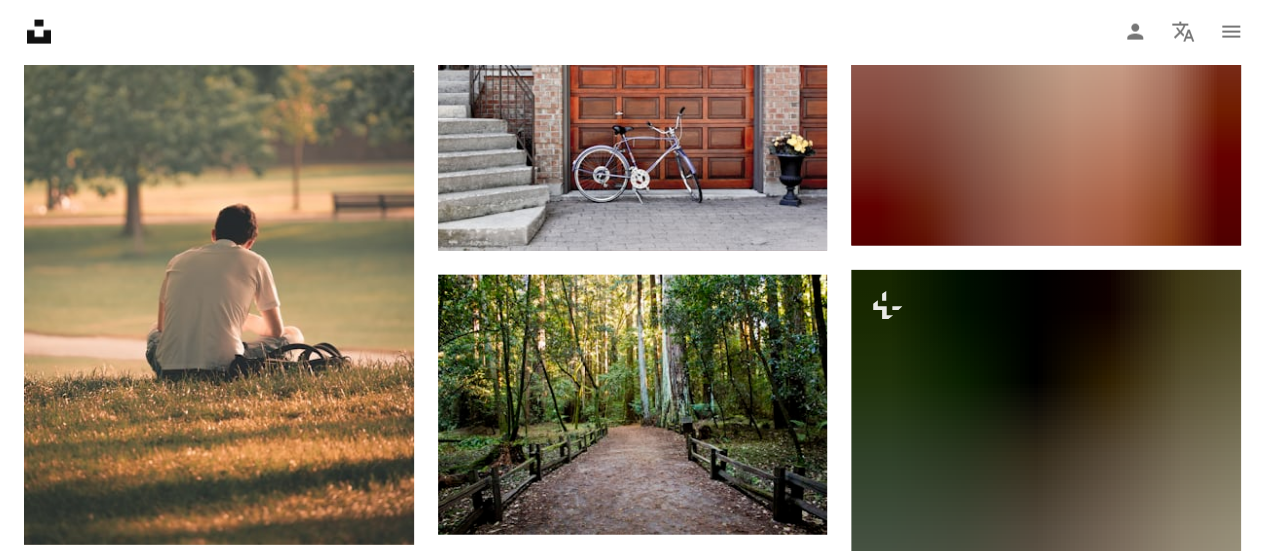 scroll, scrollTop: 2303, scrollLeft: 0, axis: vertical 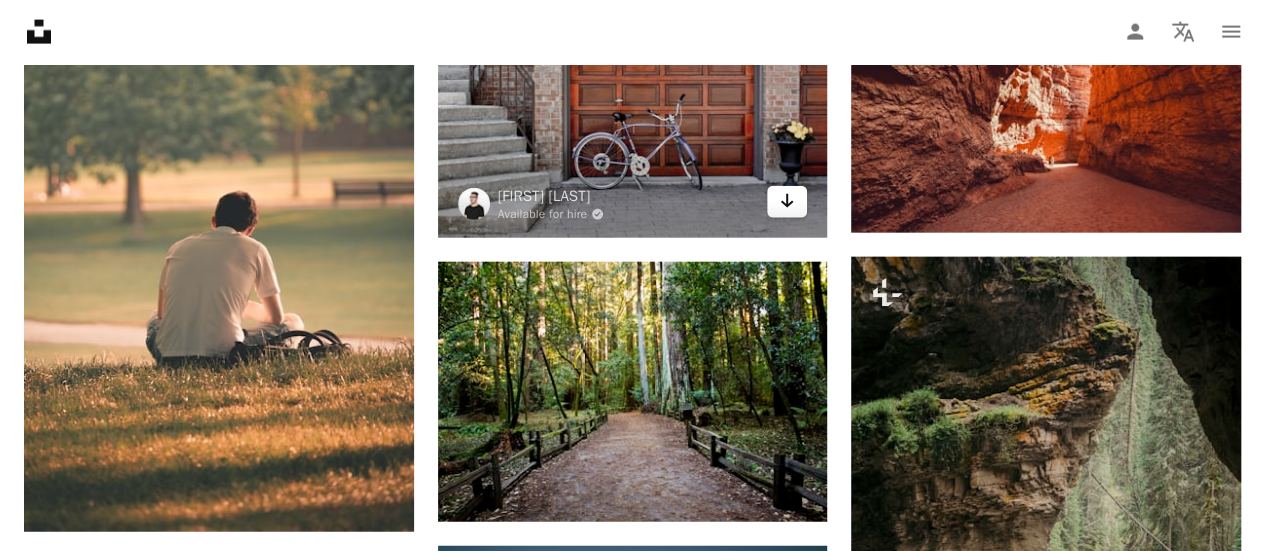 click on "Arrow pointing down" at bounding box center [787, 202] 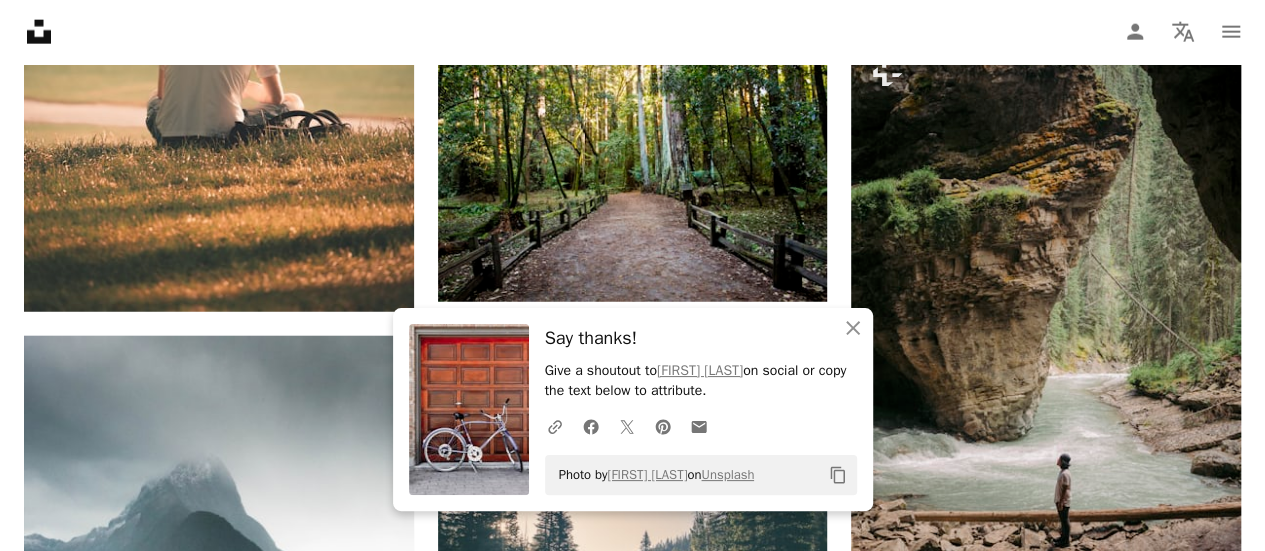 scroll, scrollTop: 2571, scrollLeft: 0, axis: vertical 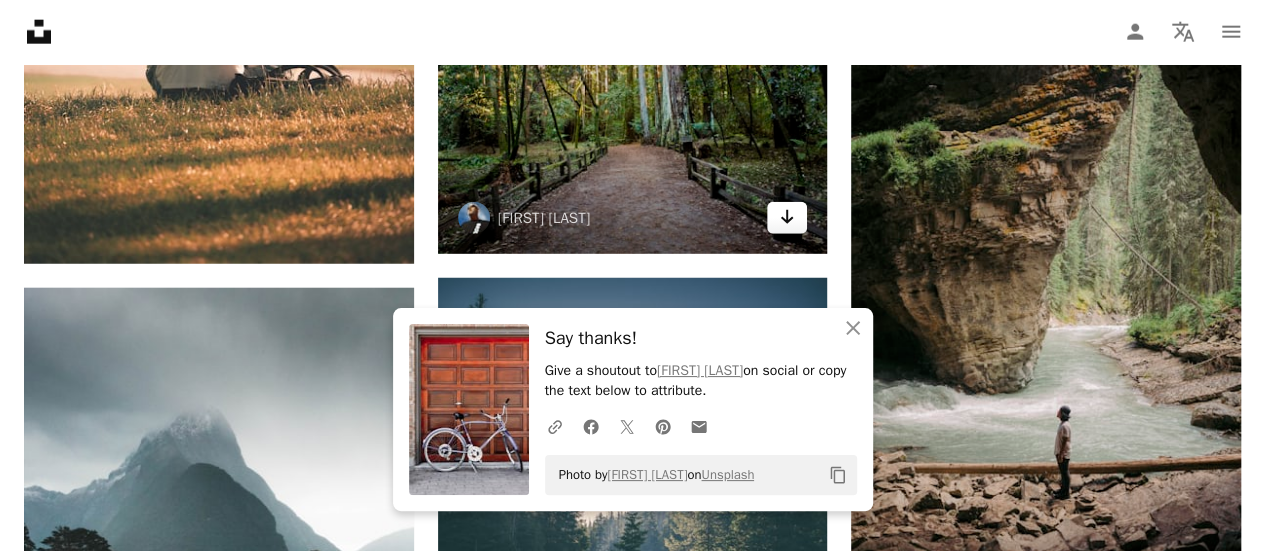 click on "Arrow pointing down" 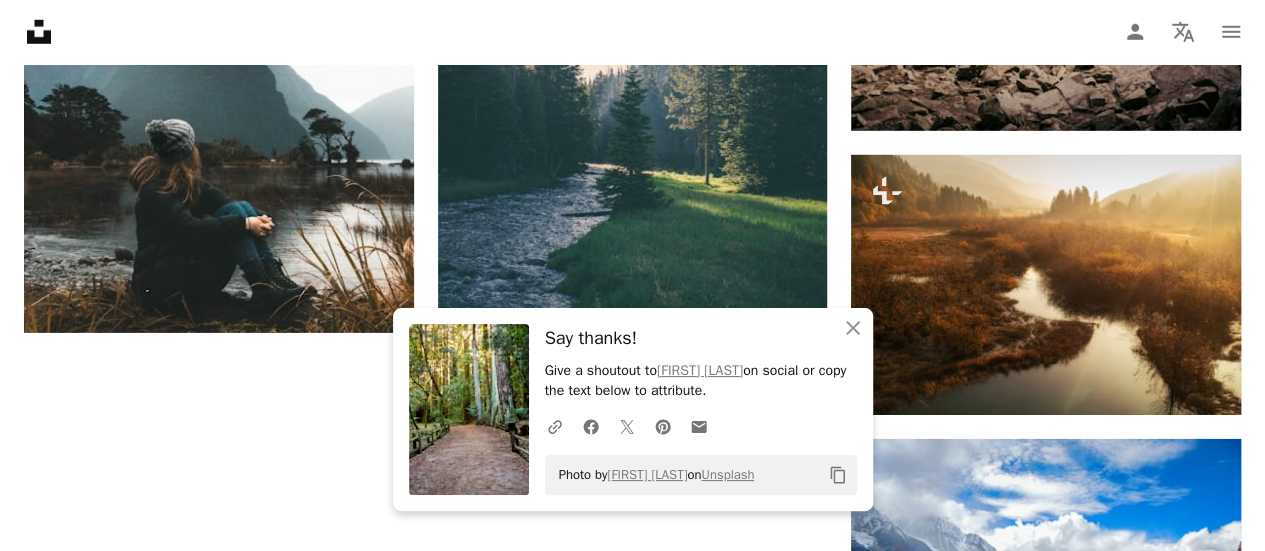 scroll, scrollTop: 3010, scrollLeft: 0, axis: vertical 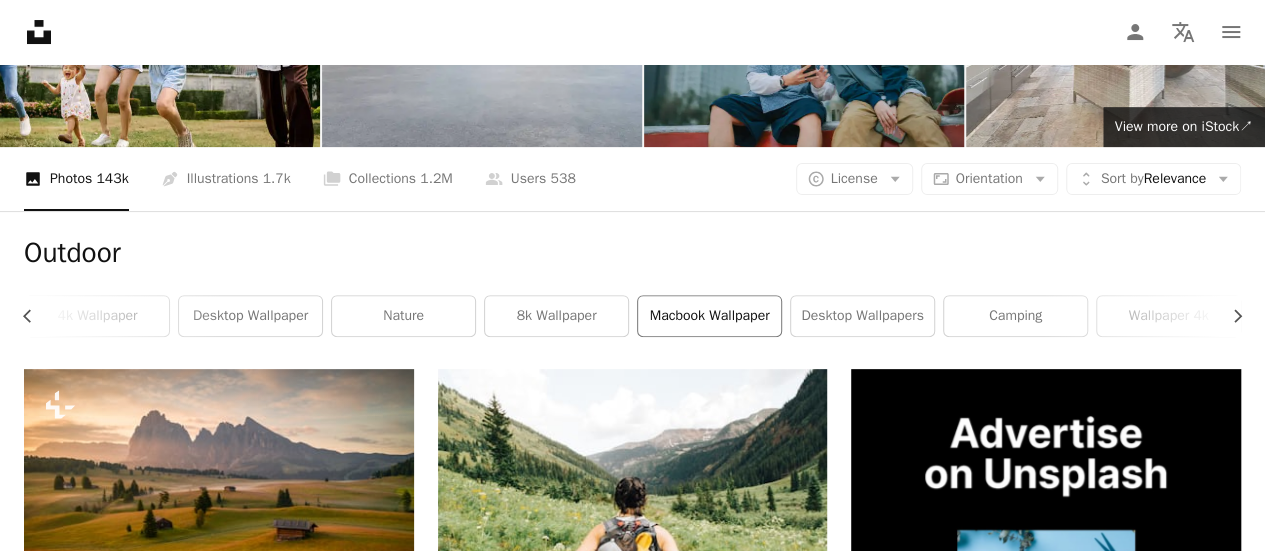 click on "macbook wallpaper" at bounding box center [709, 316] 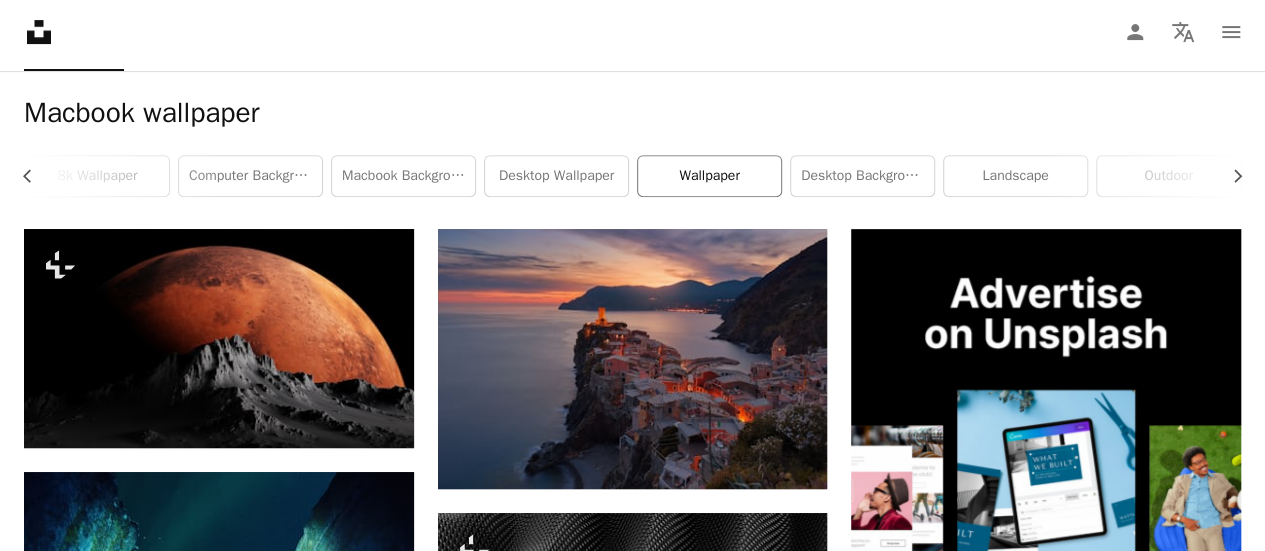 scroll, scrollTop: 458, scrollLeft: 0, axis: vertical 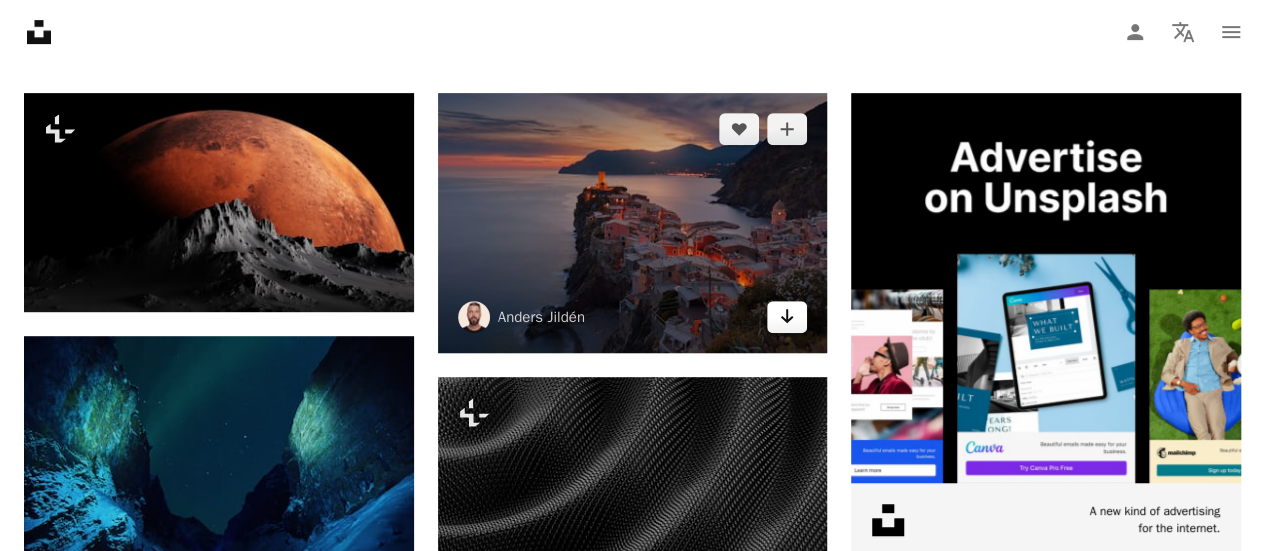 click 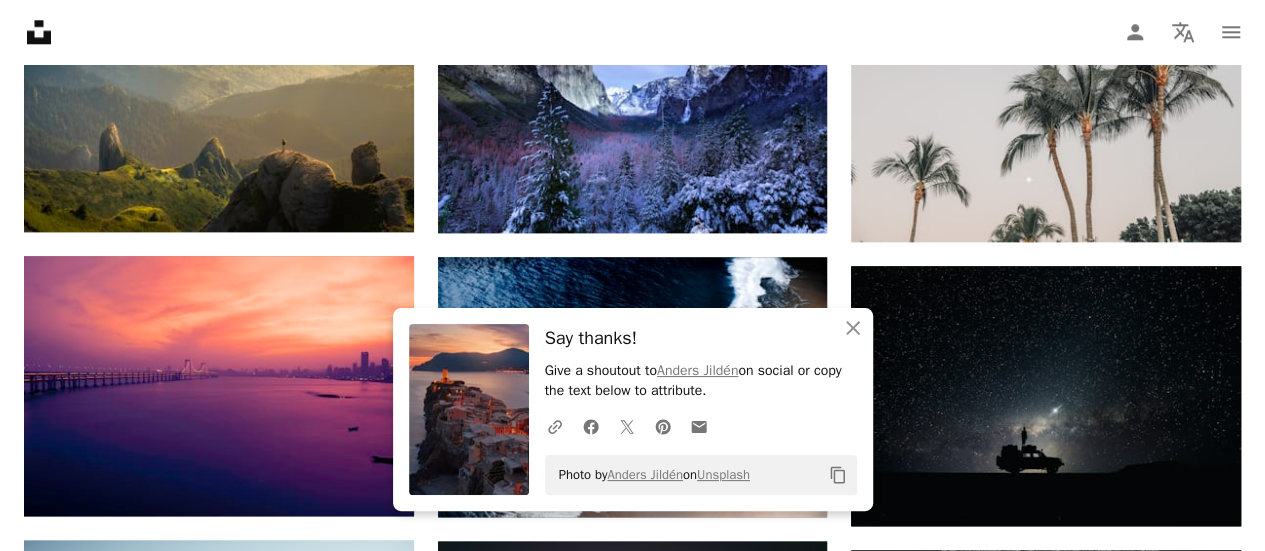 scroll, scrollTop: 1121, scrollLeft: 0, axis: vertical 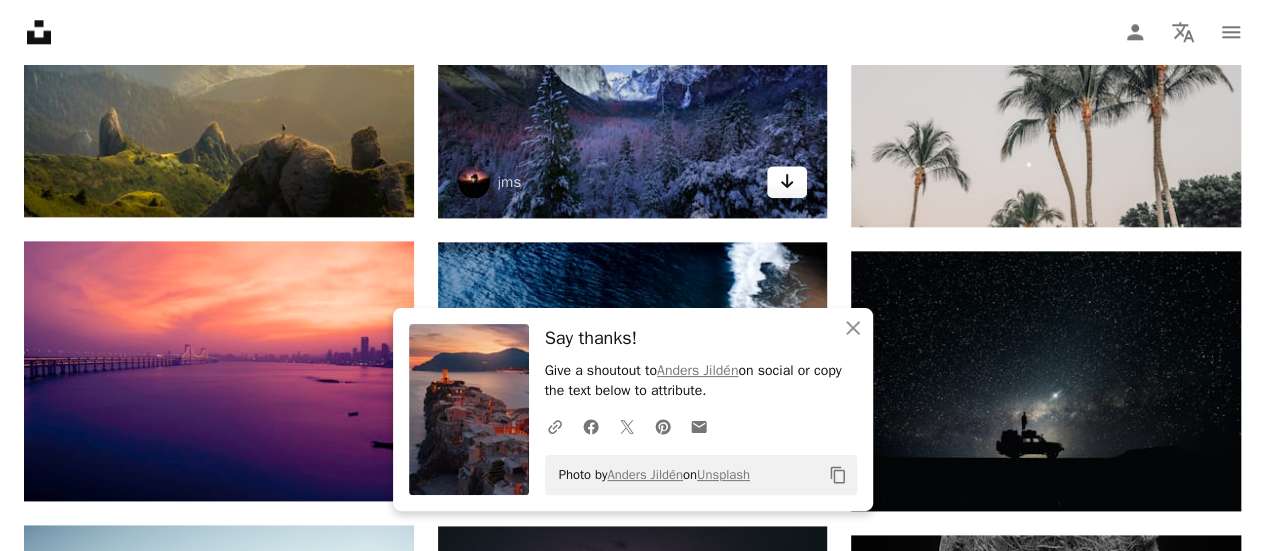 click on "Arrow pointing down" at bounding box center (787, 182) 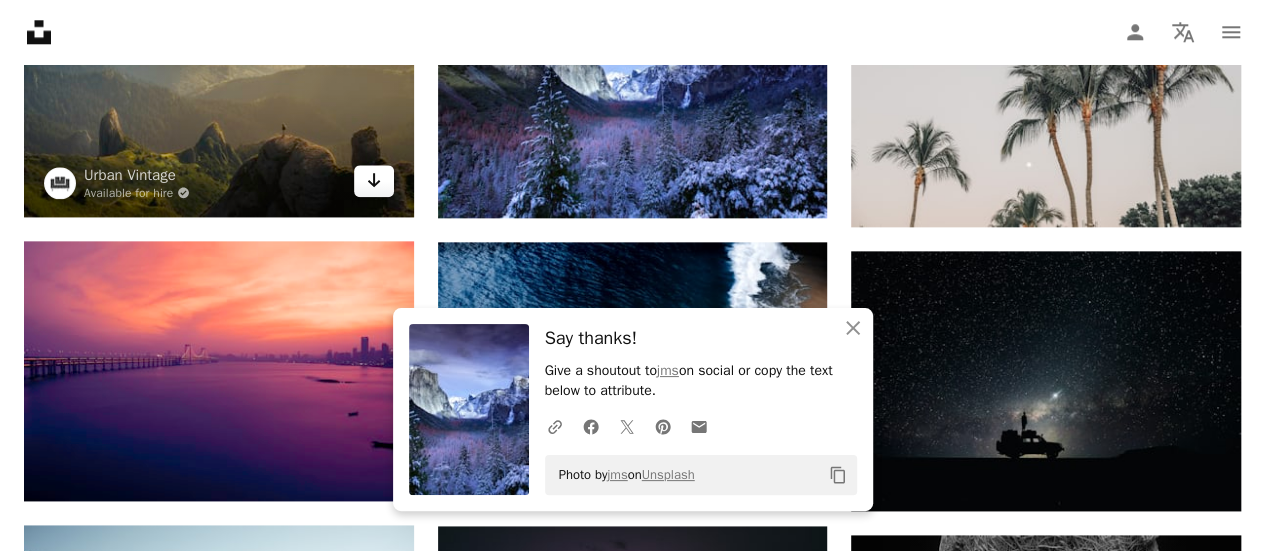 click 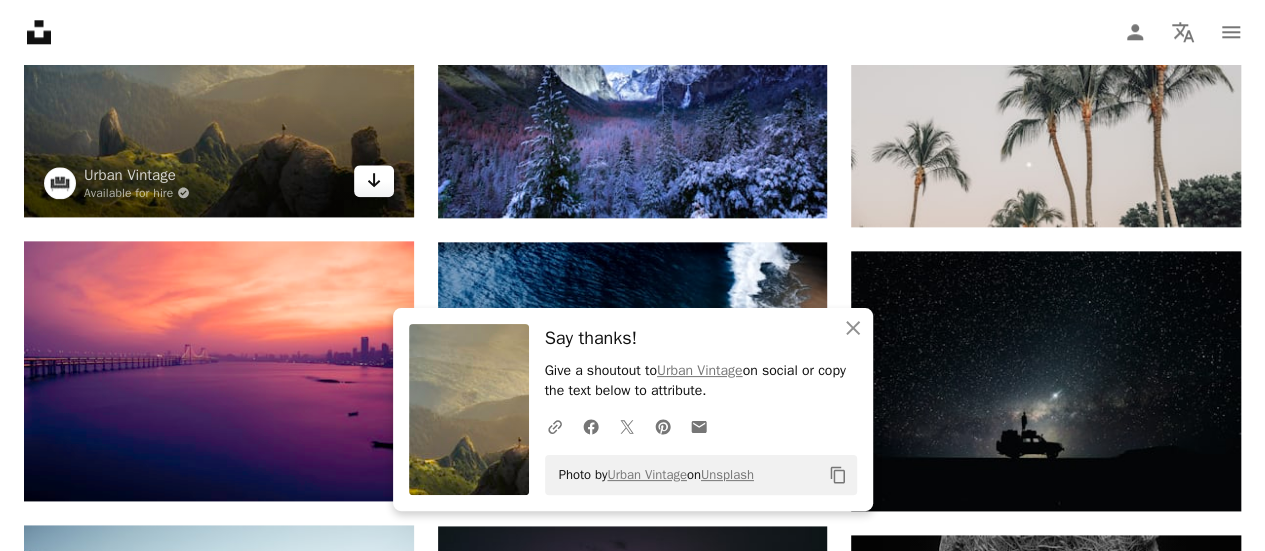 scroll, scrollTop: 1385, scrollLeft: 0, axis: vertical 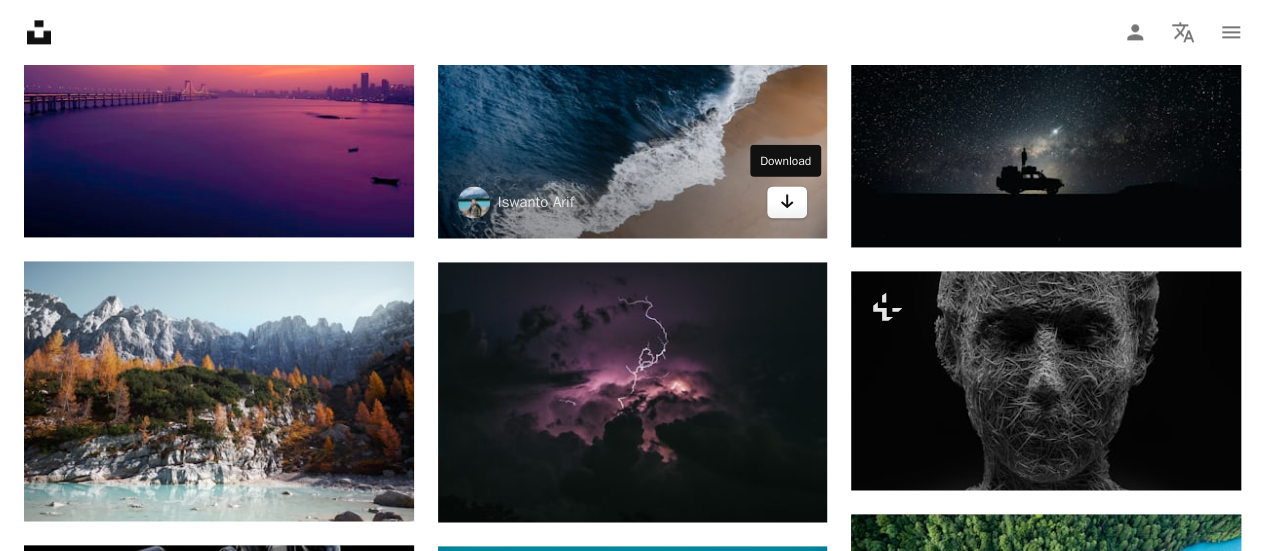 click on "Arrow pointing down" 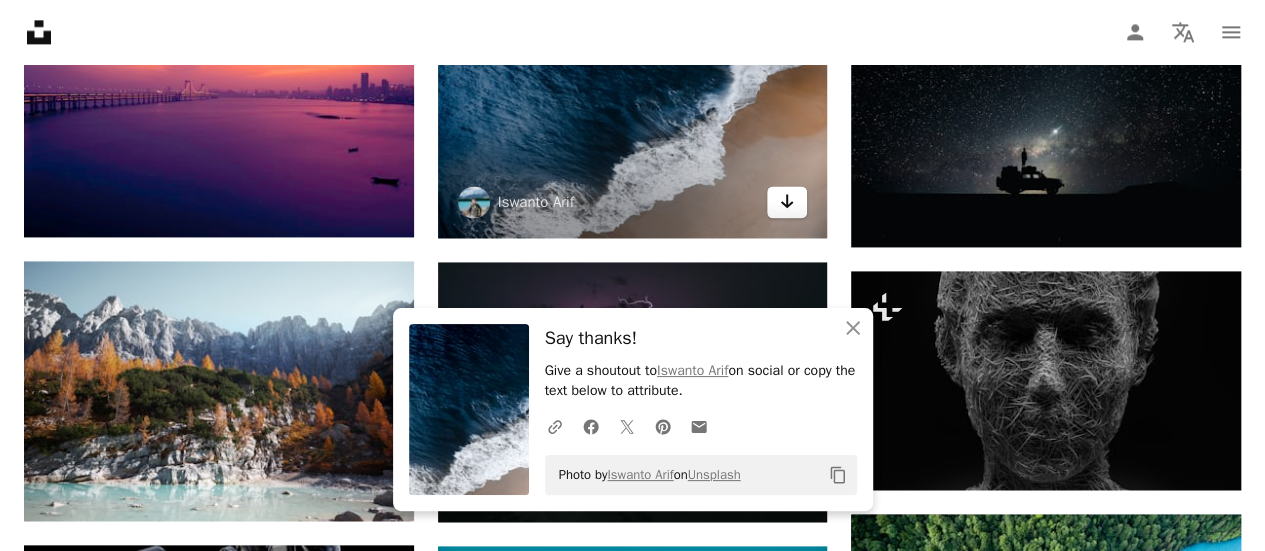 scroll, scrollTop: 1614, scrollLeft: 0, axis: vertical 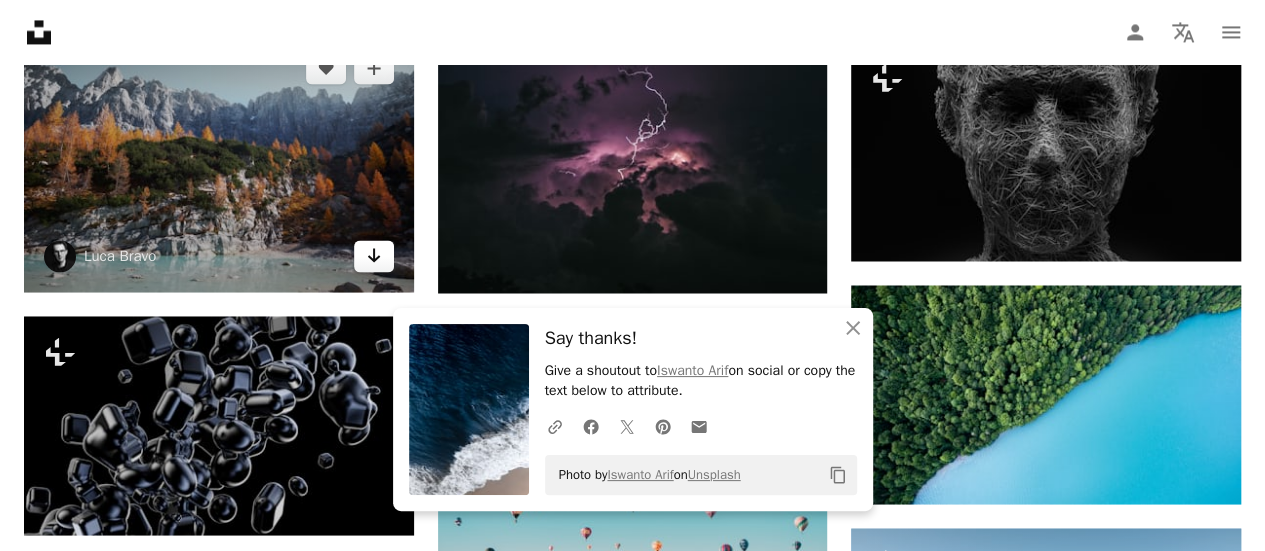 click 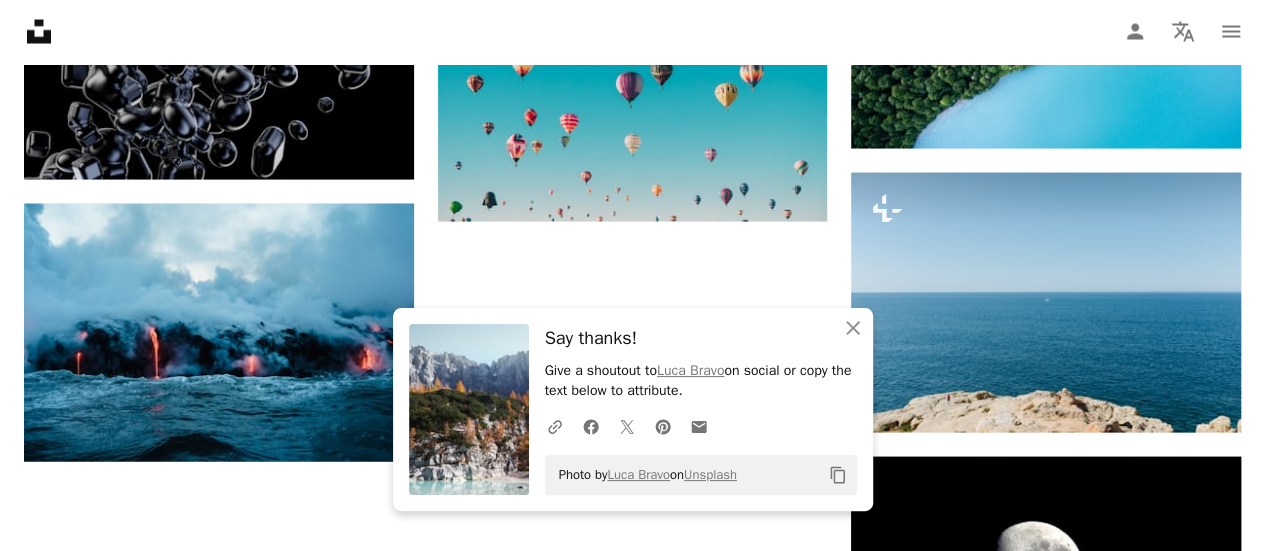scroll, scrollTop: 1985, scrollLeft: 0, axis: vertical 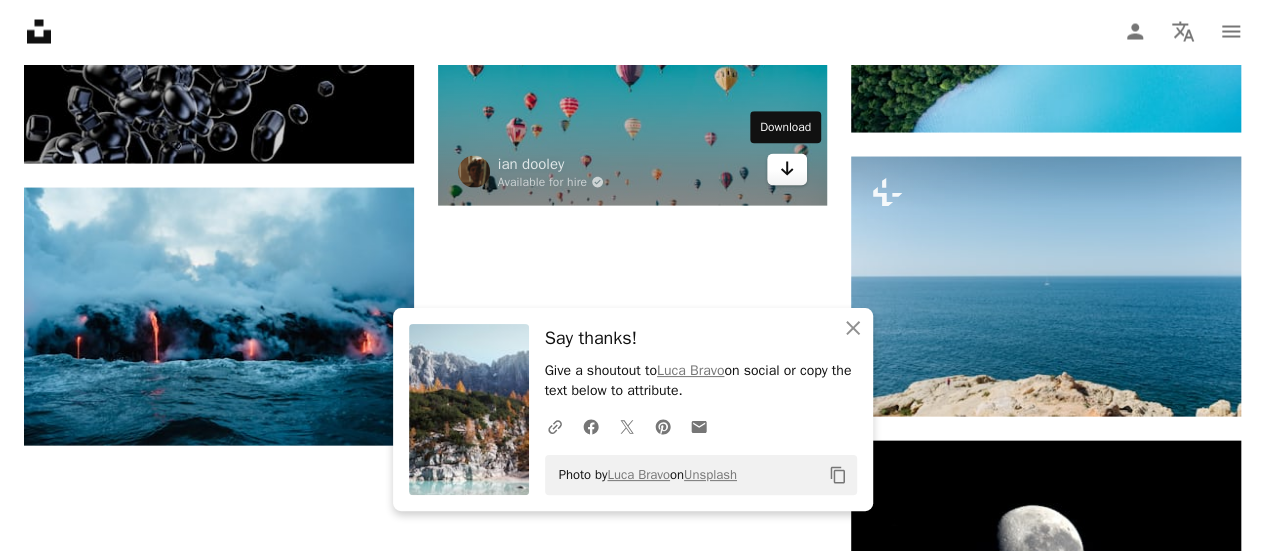 click 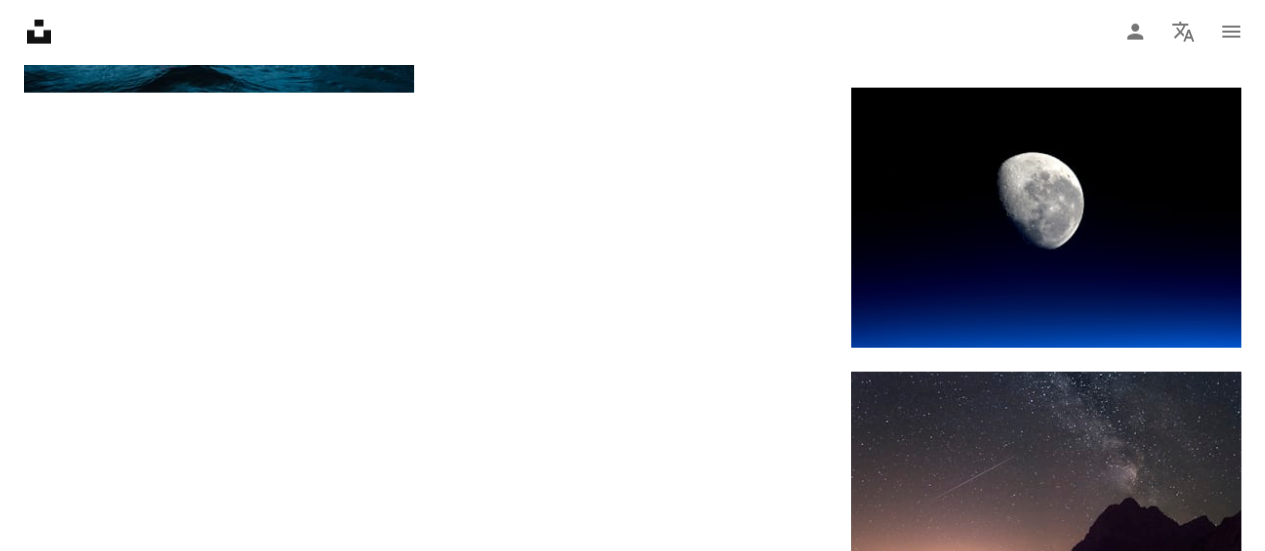 scroll, scrollTop: 2347, scrollLeft: 0, axis: vertical 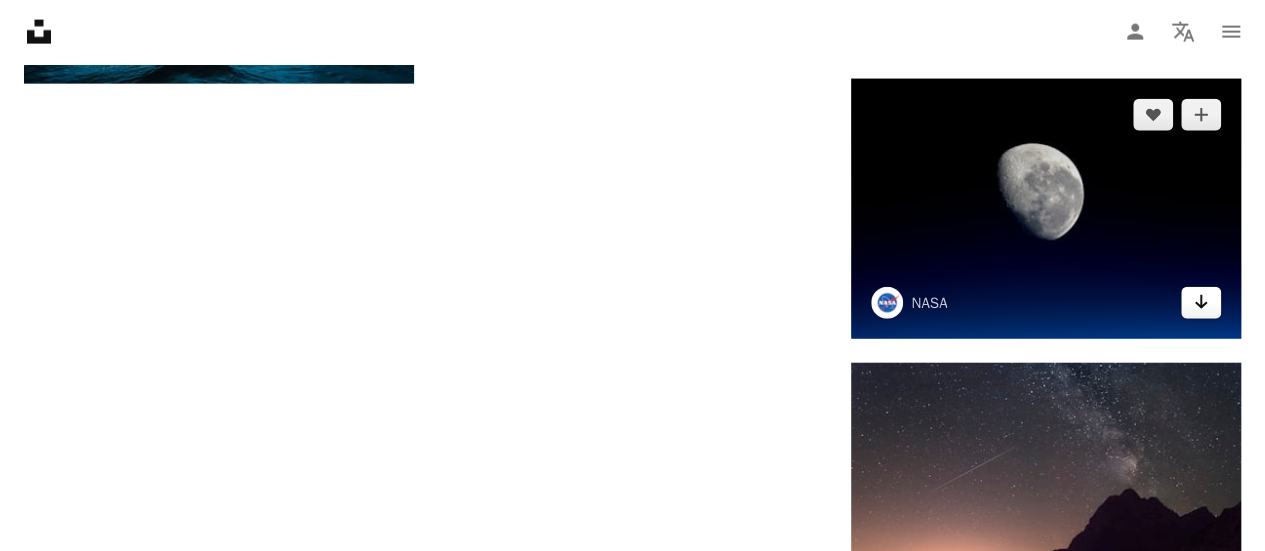 click on "Arrow pointing down" at bounding box center (1201, 303) 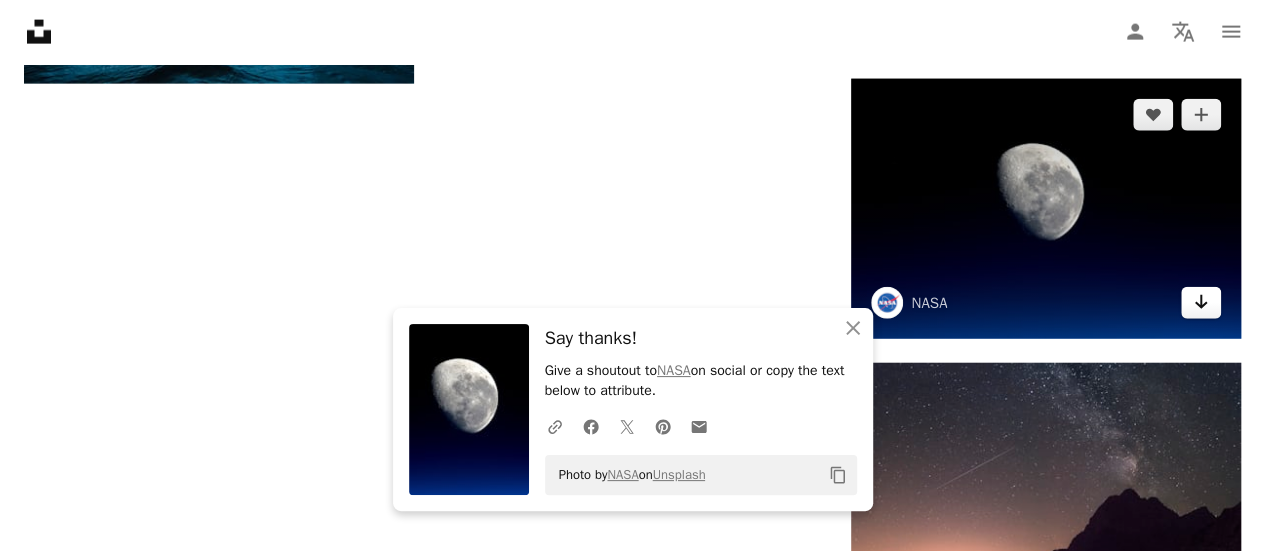 scroll, scrollTop: 2589, scrollLeft: 0, axis: vertical 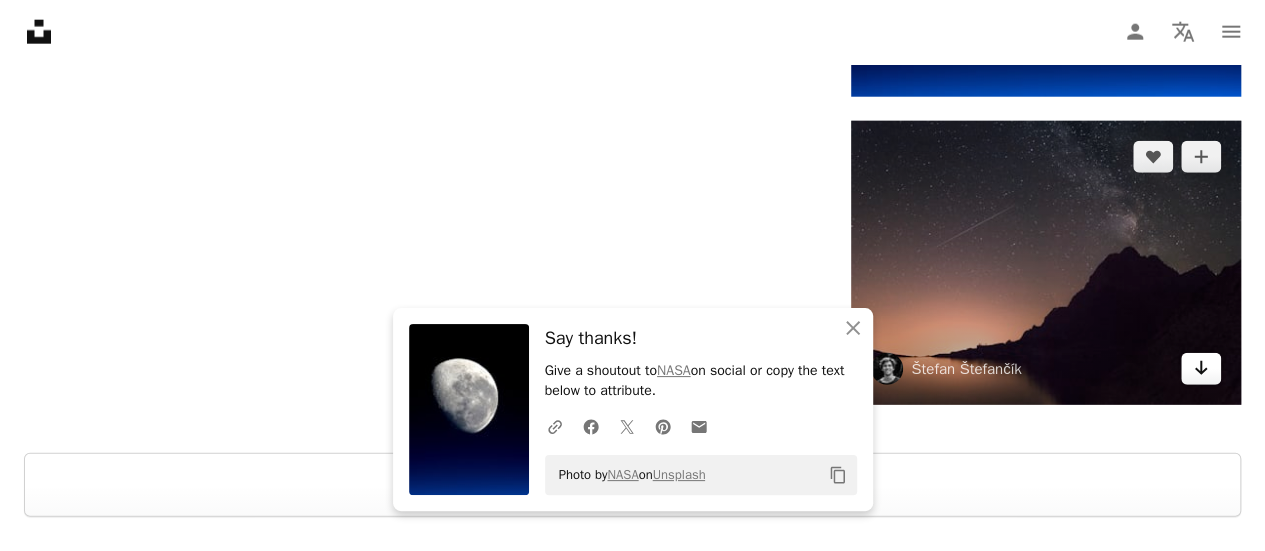 click 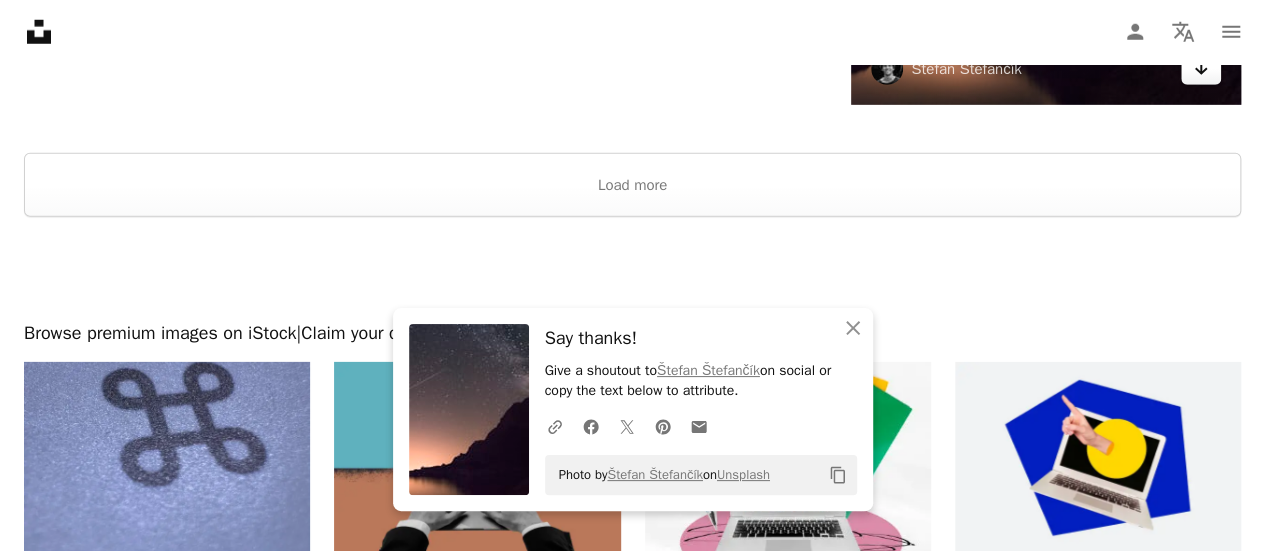 scroll, scrollTop: 2888, scrollLeft: 0, axis: vertical 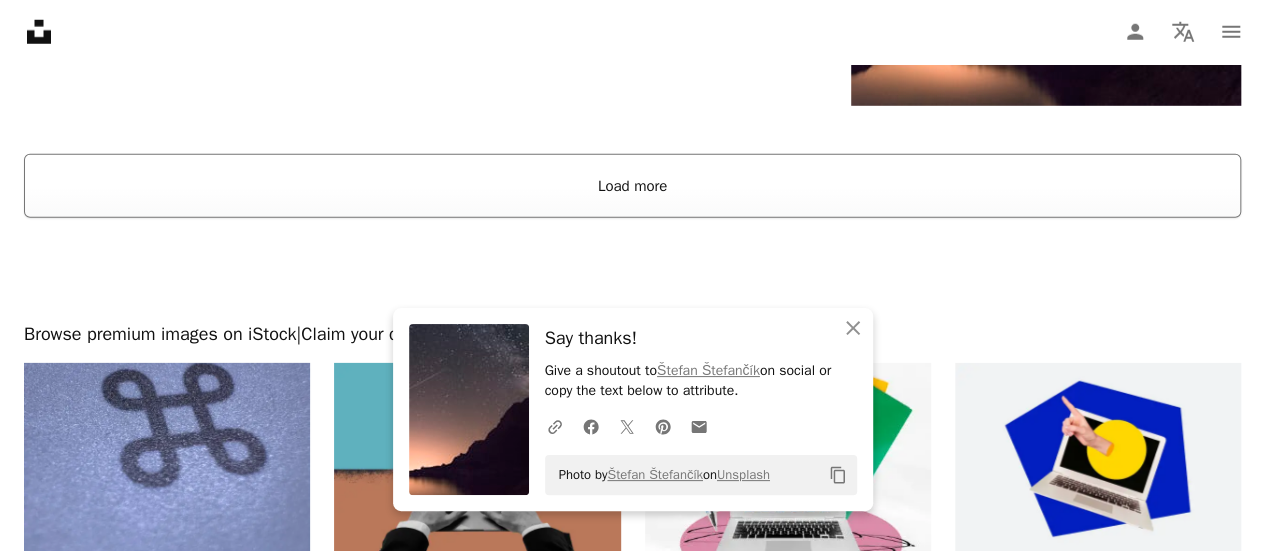 click on "Load more" at bounding box center [632, 186] 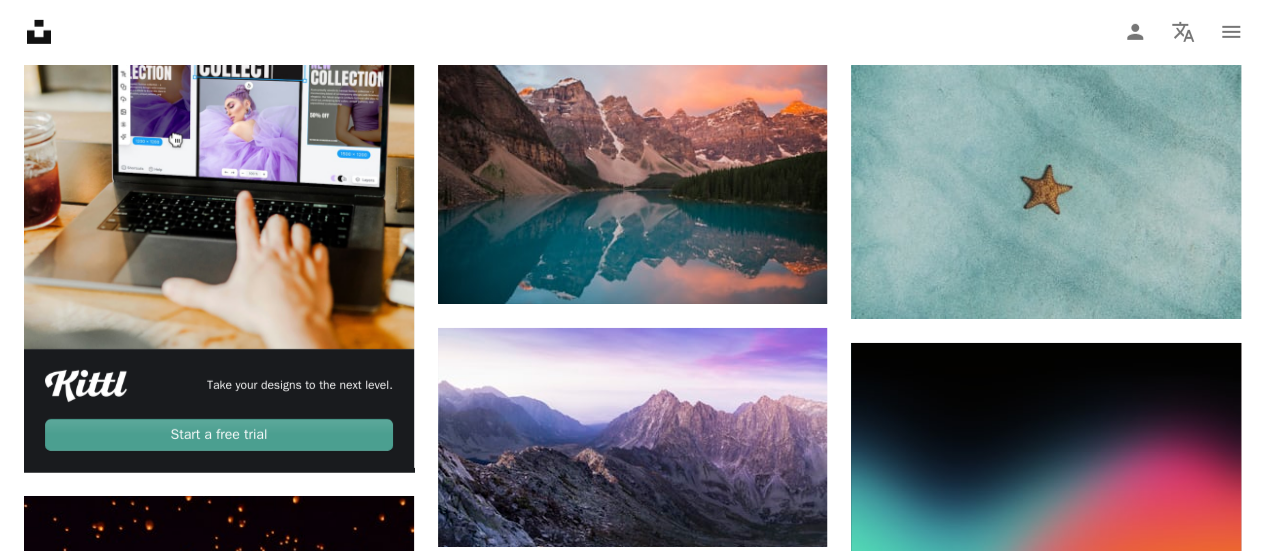 scroll, scrollTop: 3316, scrollLeft: 0, axis: vertical 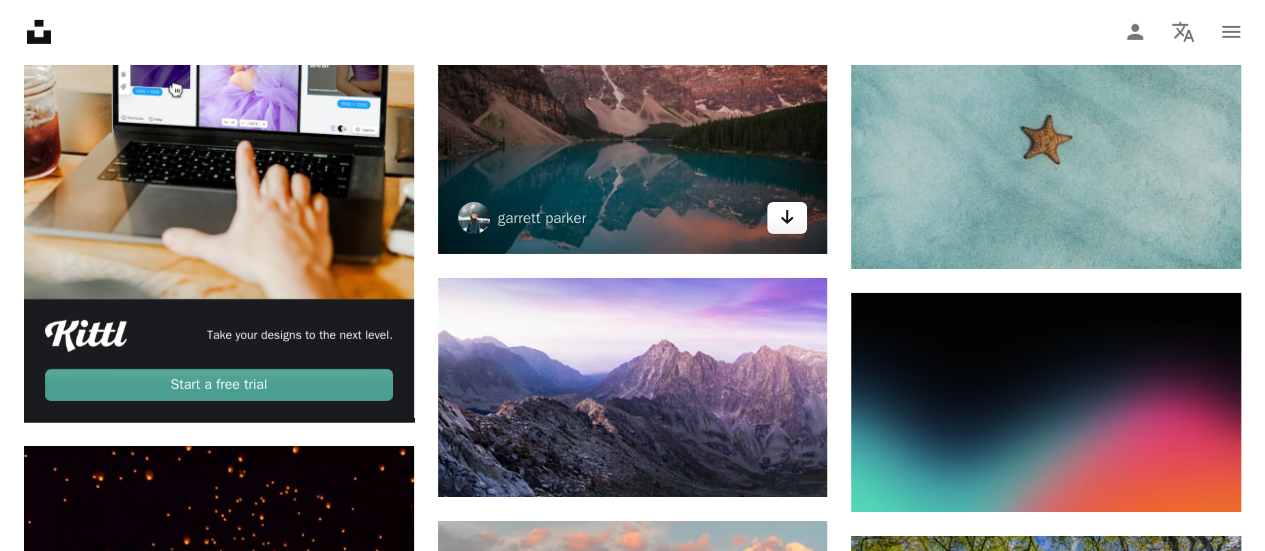 click on "Arrow pointing down" 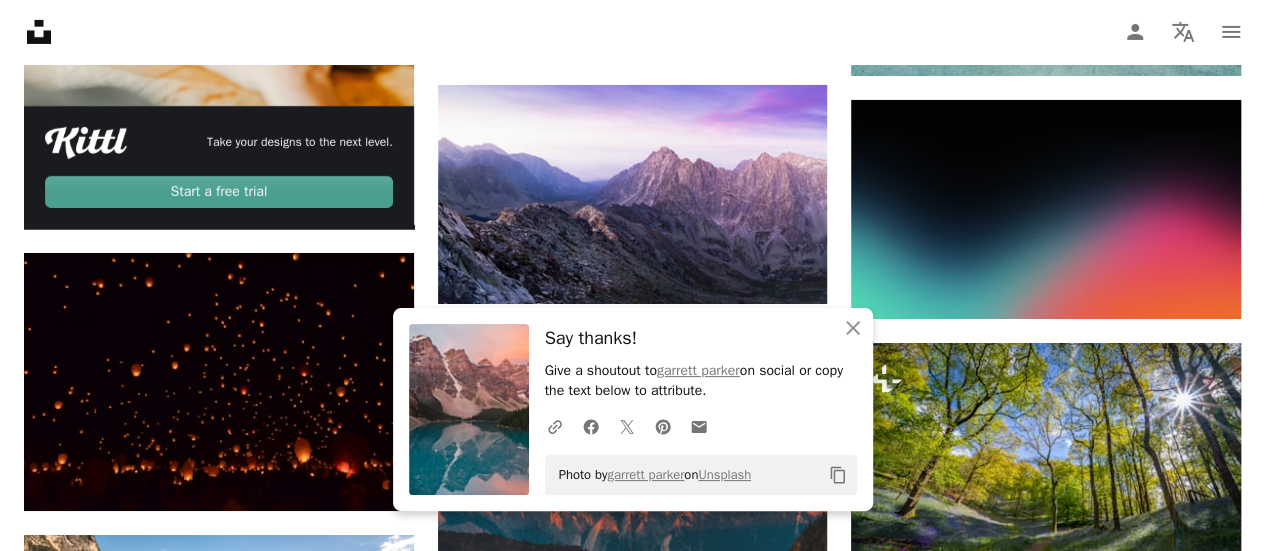 scroll, scrollTop: 3541, scrollLeft: 0, axis: vertical 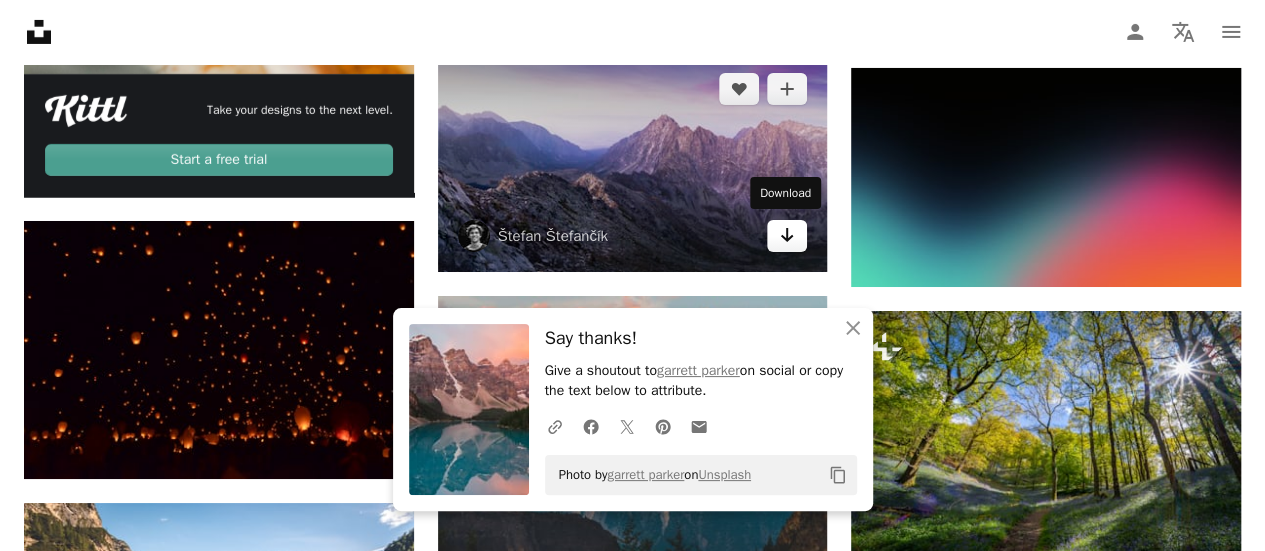 click on "Arrow pointing down" 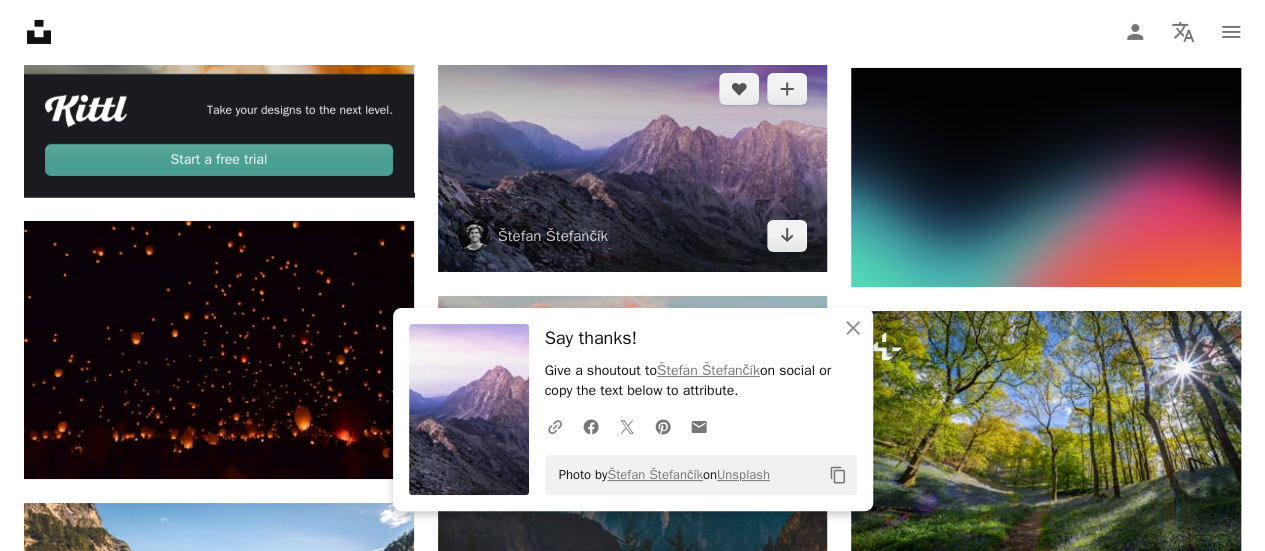 scroll, scrollTop: 3758, scrollLeft: 0, axis: vertical 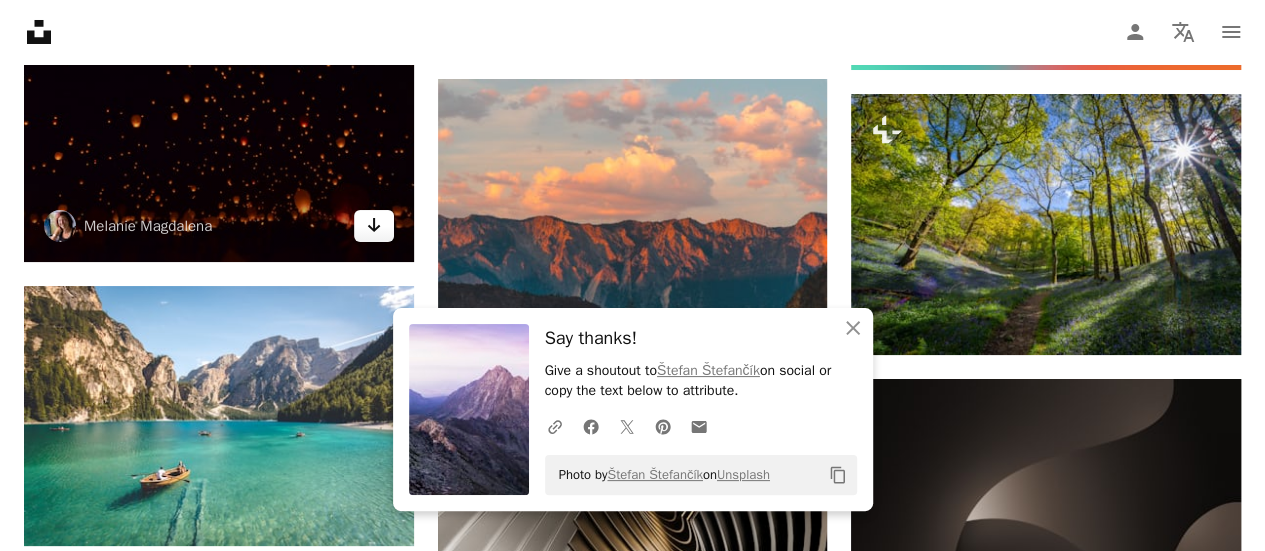 click on "Arrow pointing down" 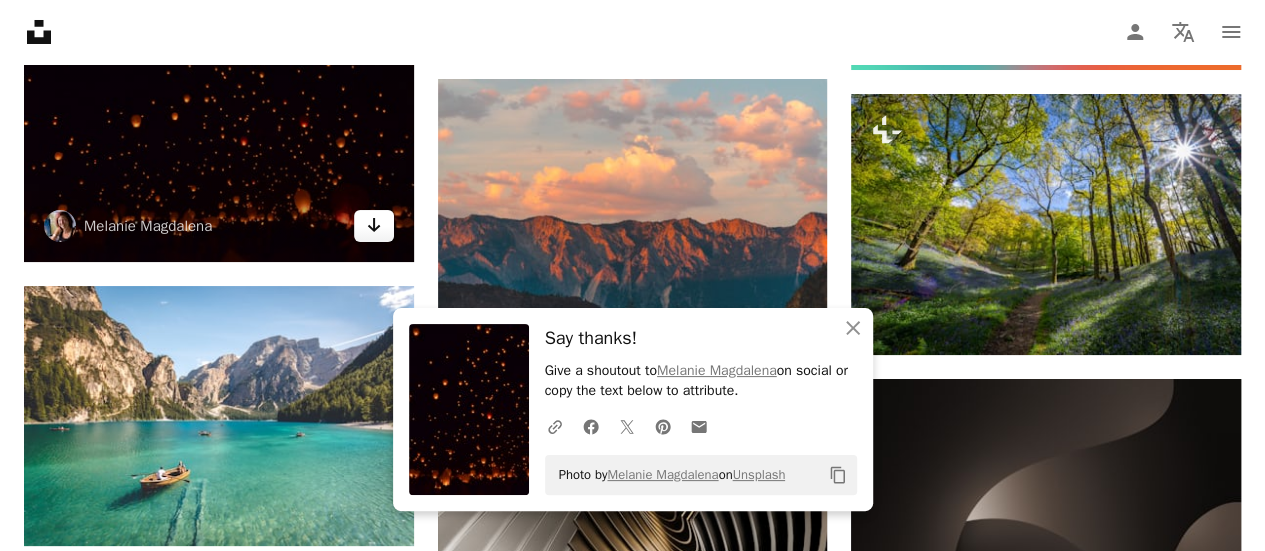 scroll, scrollTop: 3963, scrollLeft: 0, axis: vertical 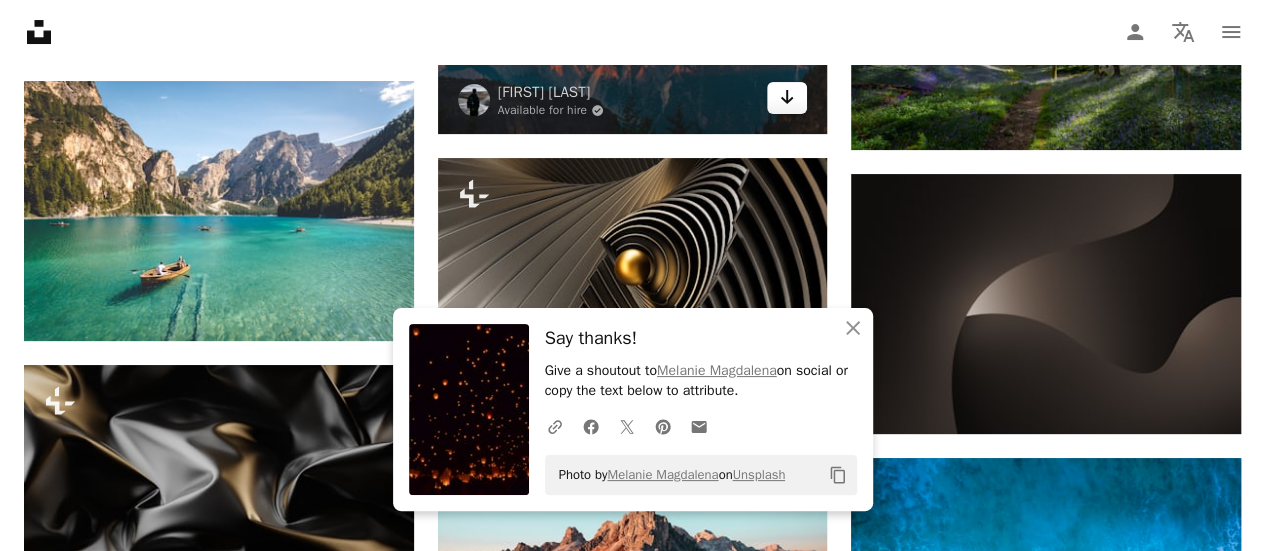 click on "Arrow pointing down" at bounding box center (787, 98) 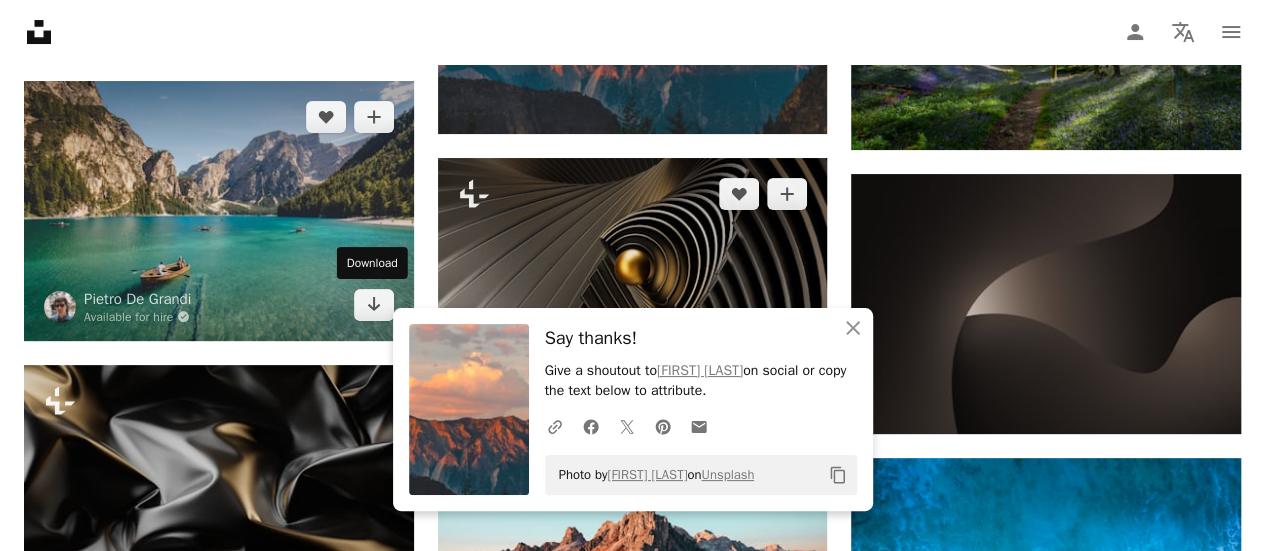 drag, startPoint x: 369, startPoint y: 301, endPoint x: 734, endPoint y: 187, distance: 382.38855 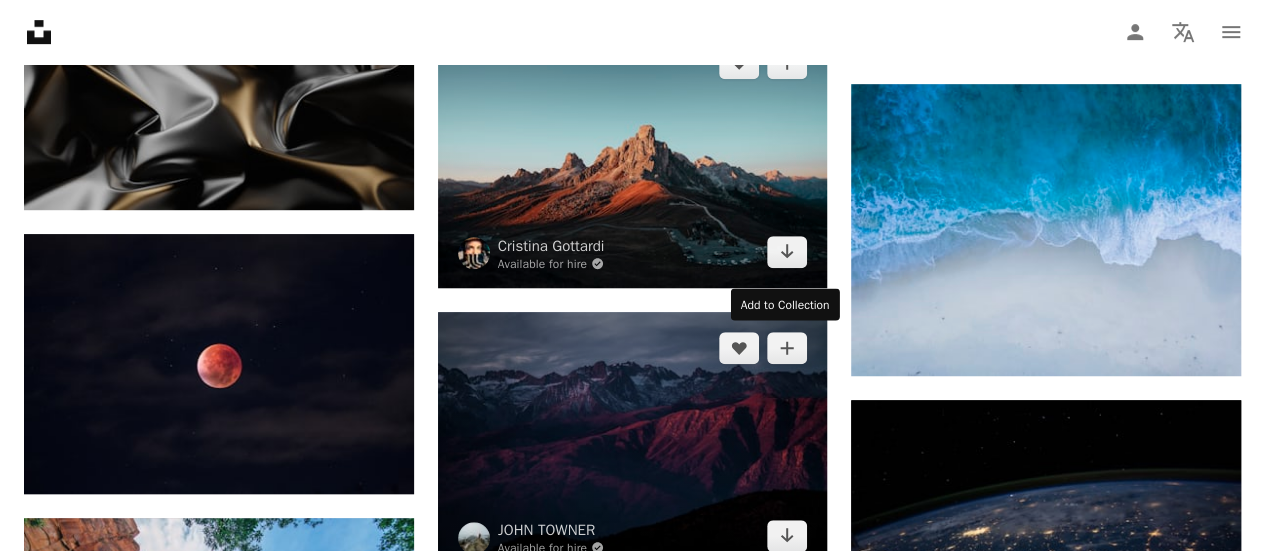 scroll, scrollTop: 4427, scrollLeft: 0, axis: vertical 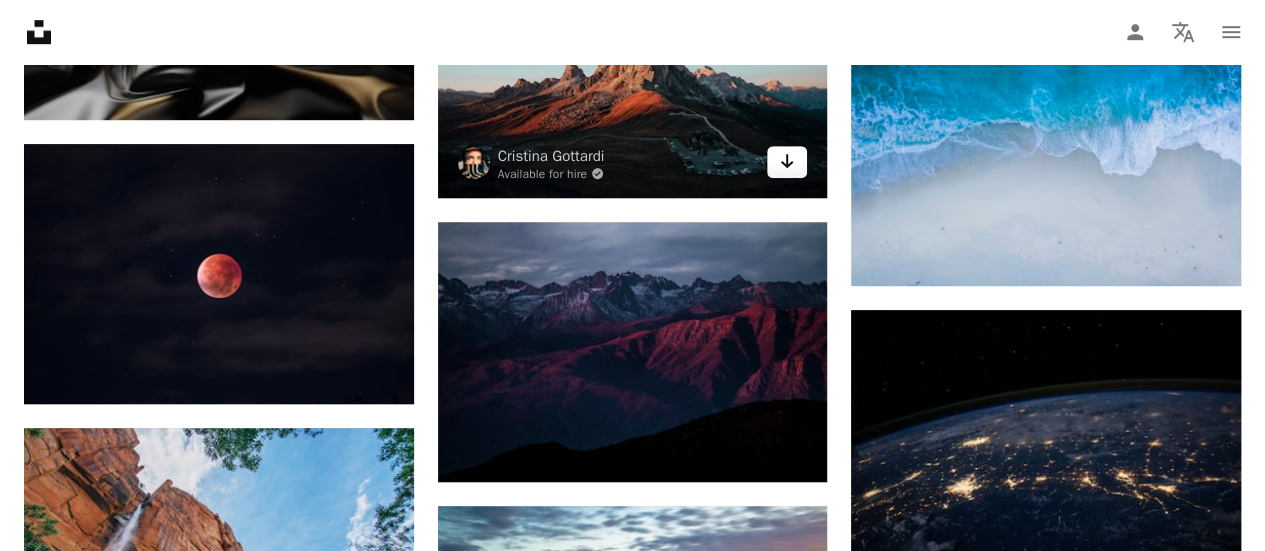 click on "Arrow pointing down" 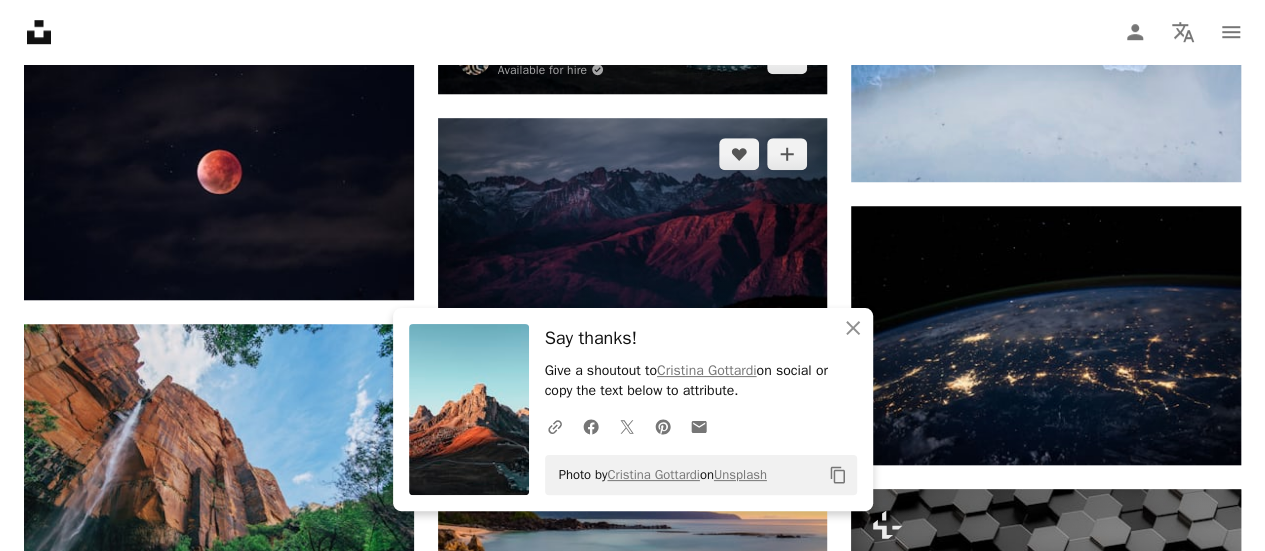 scroll, scrollTop: 4646, scrollLeft: 0, axis: vertical 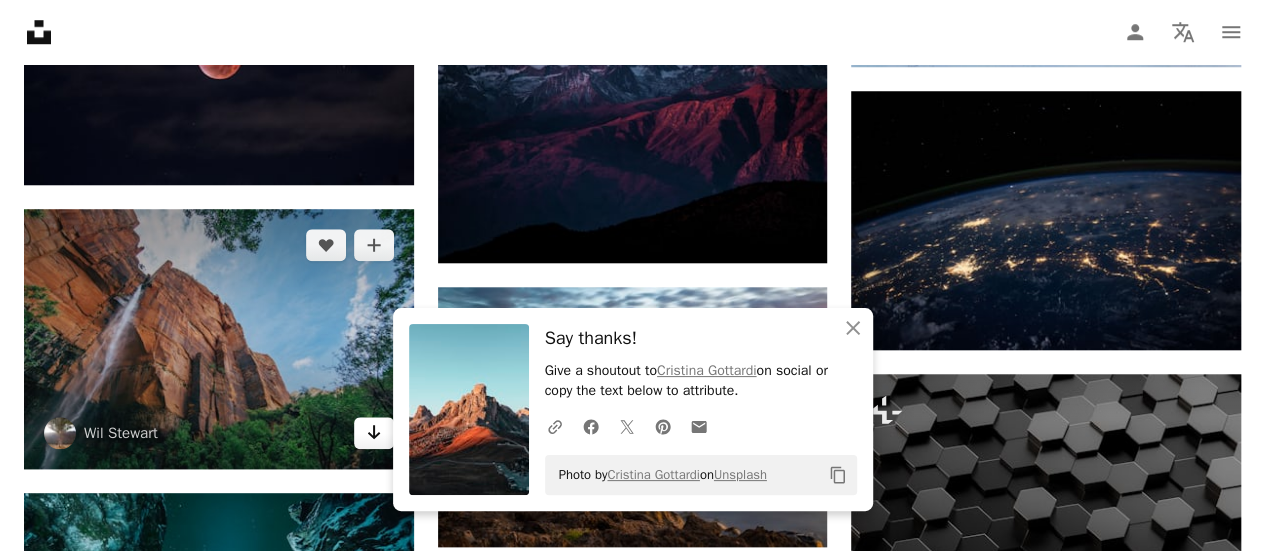 click on "Arrow pointing down" 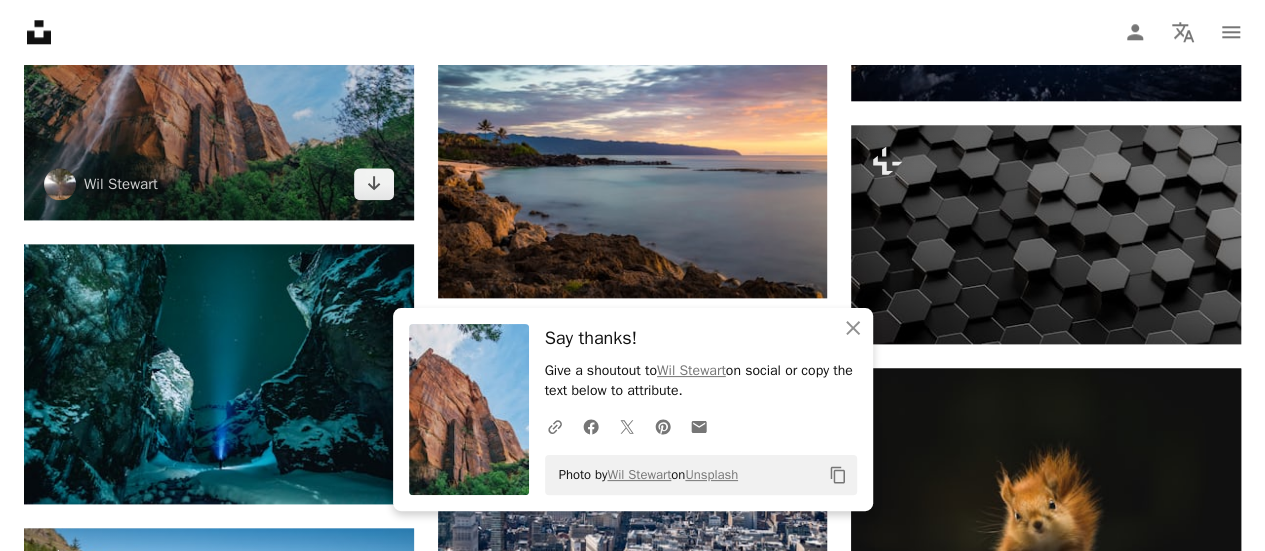 scroll, scrollTop: 4980, scrollLeft: 0, axis: vertical 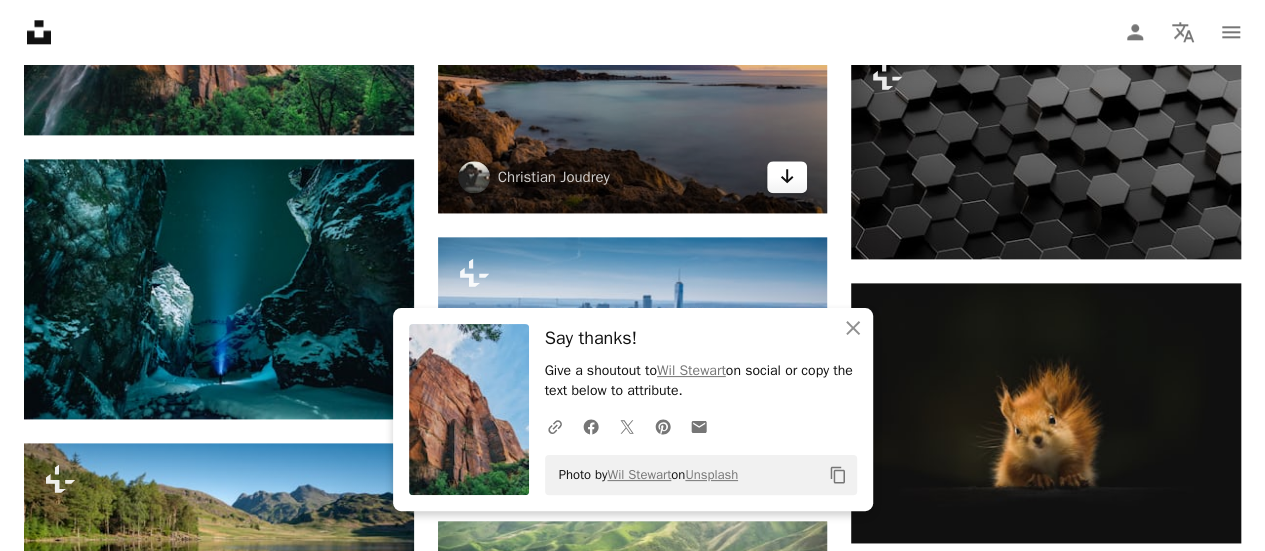 click on "Arrow pointing down" 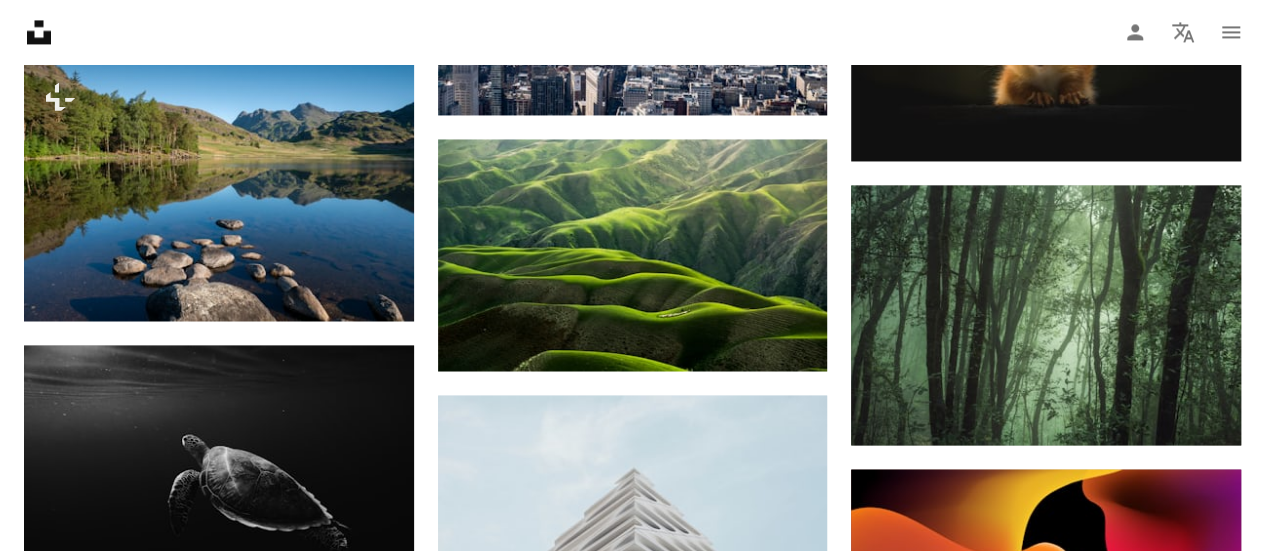 scroll, scrollTop: 5502, scrollLeft: 0, axis: vertical 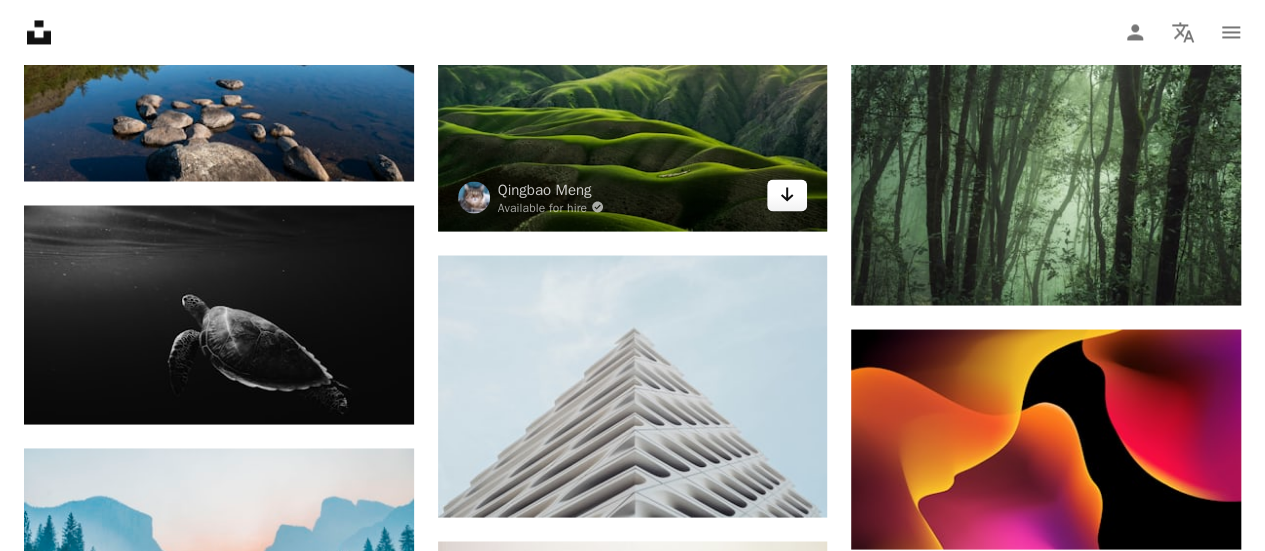 click on "Arrow pointing down" 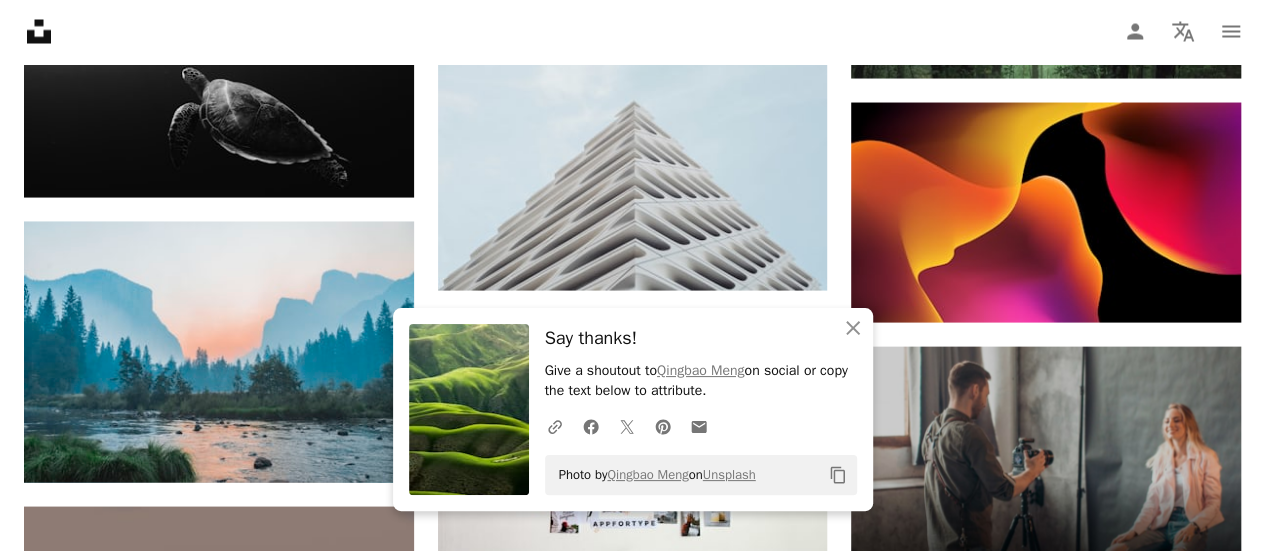 scroll, scrollTop: 5832, scrollLeft: 0, axis: vertical 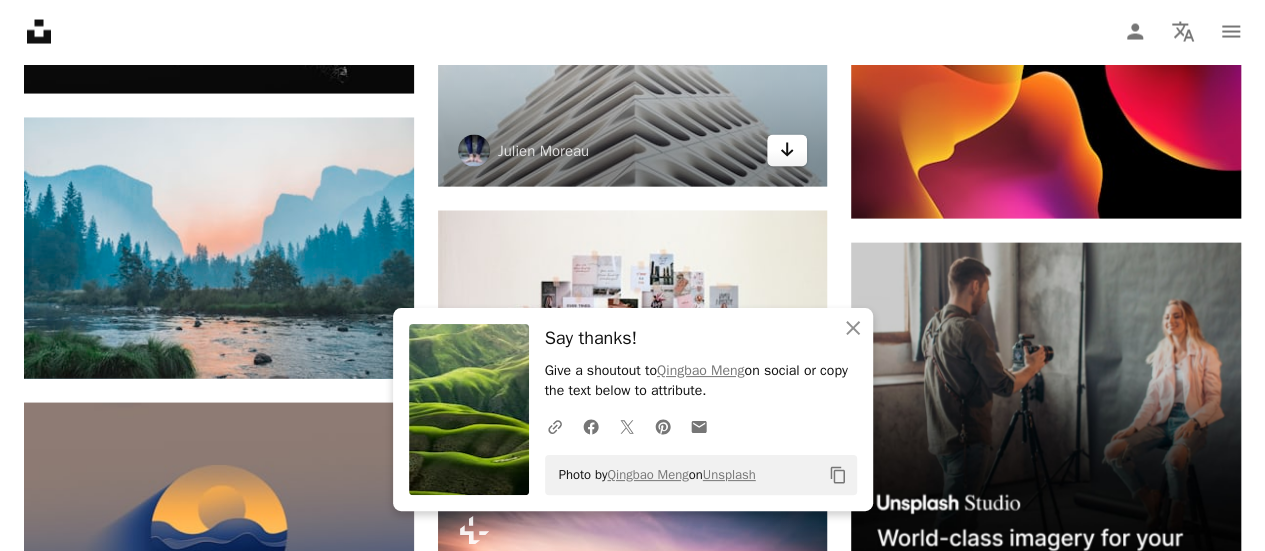 click on "Arrow pointing down" at bounding box center (787, 151) 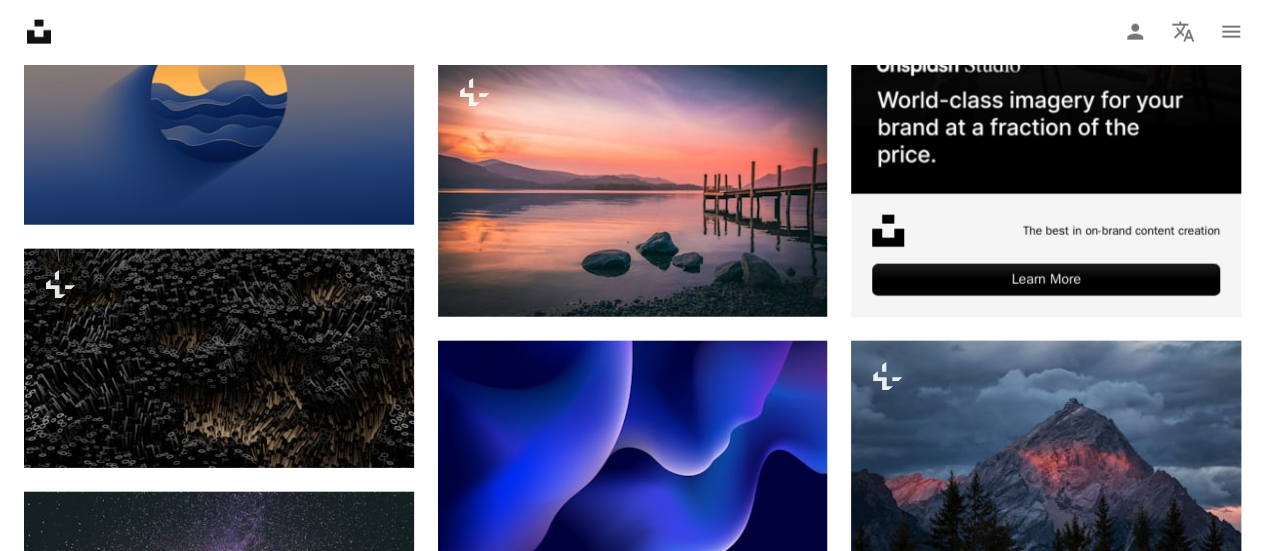scroll, scrollTop: 7105, scrollLeft: 0, axis: vertical 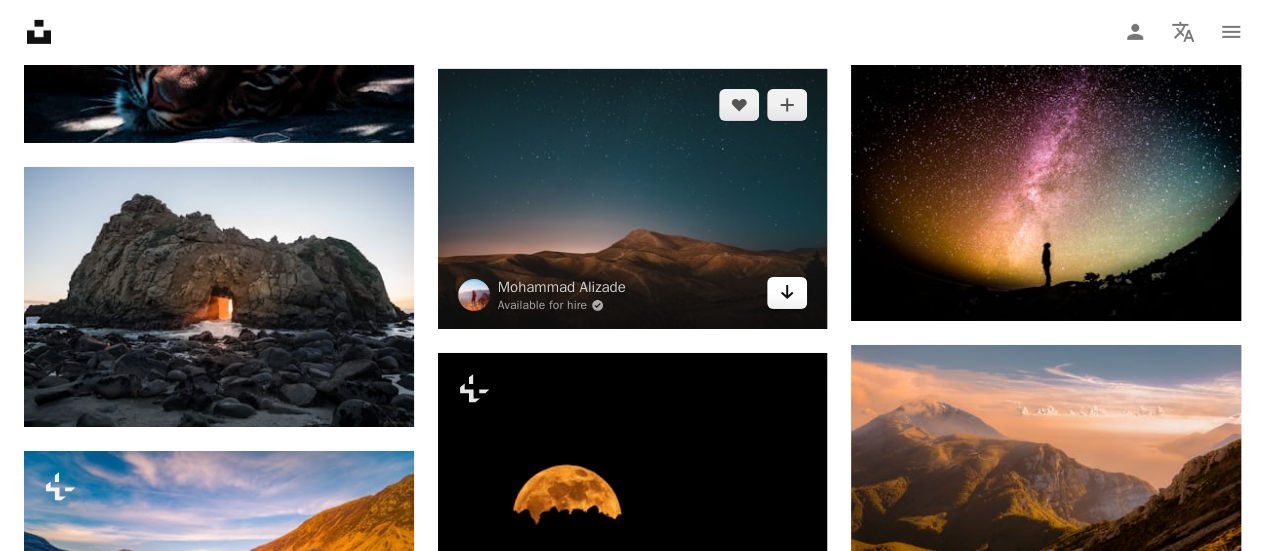 click on "Arrow pointing down" 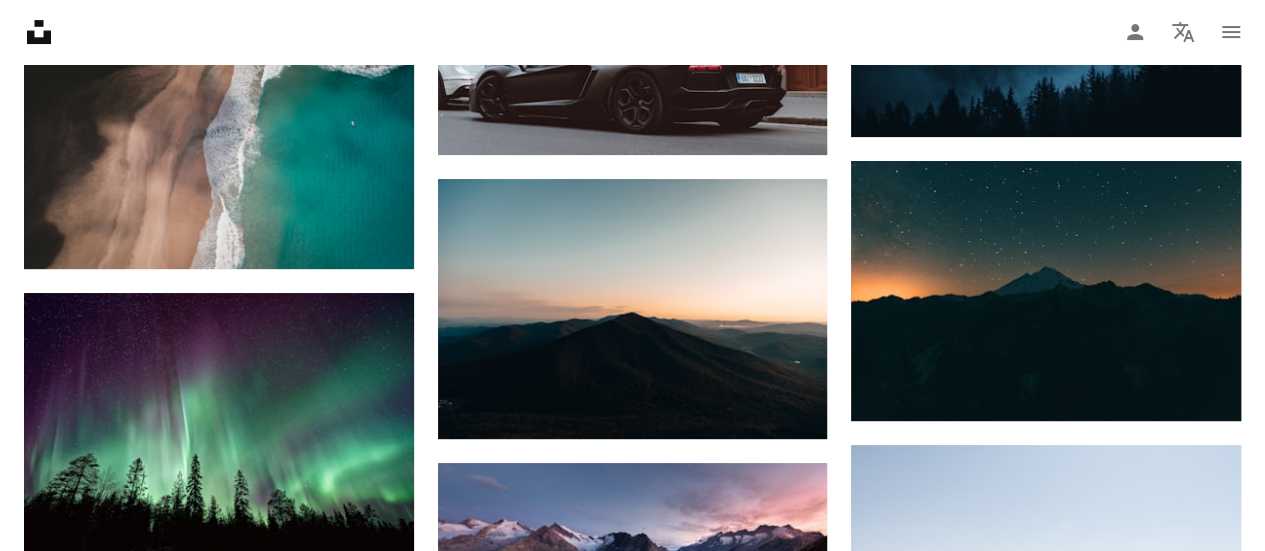 scroll, scrollTop: 7827, scrollLeft: 0, axis: vertical 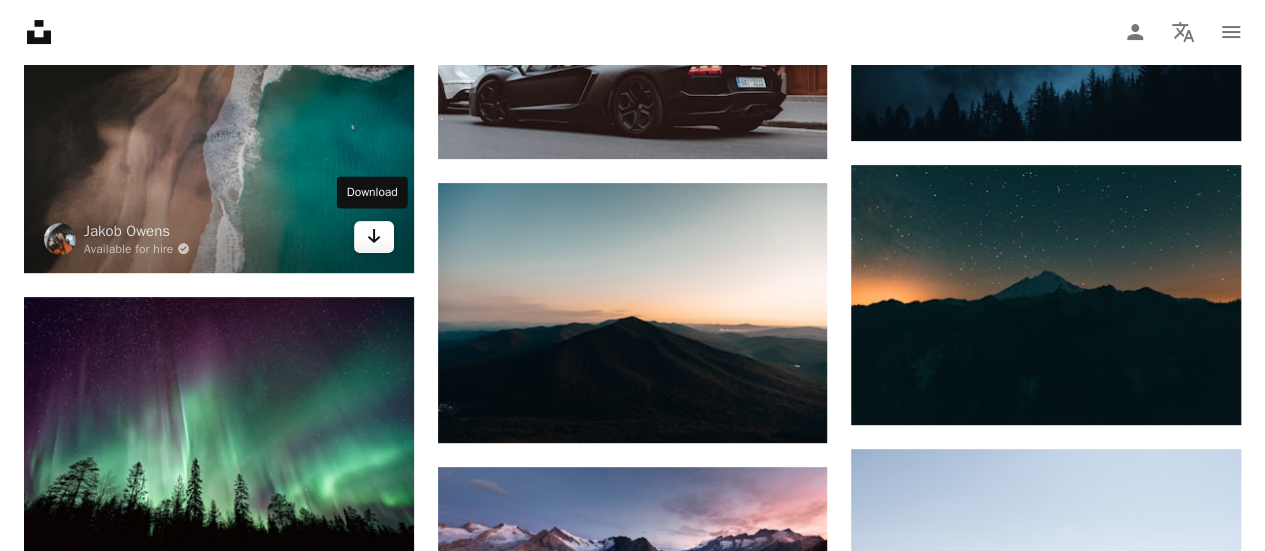 click on "Arrow pointing down" 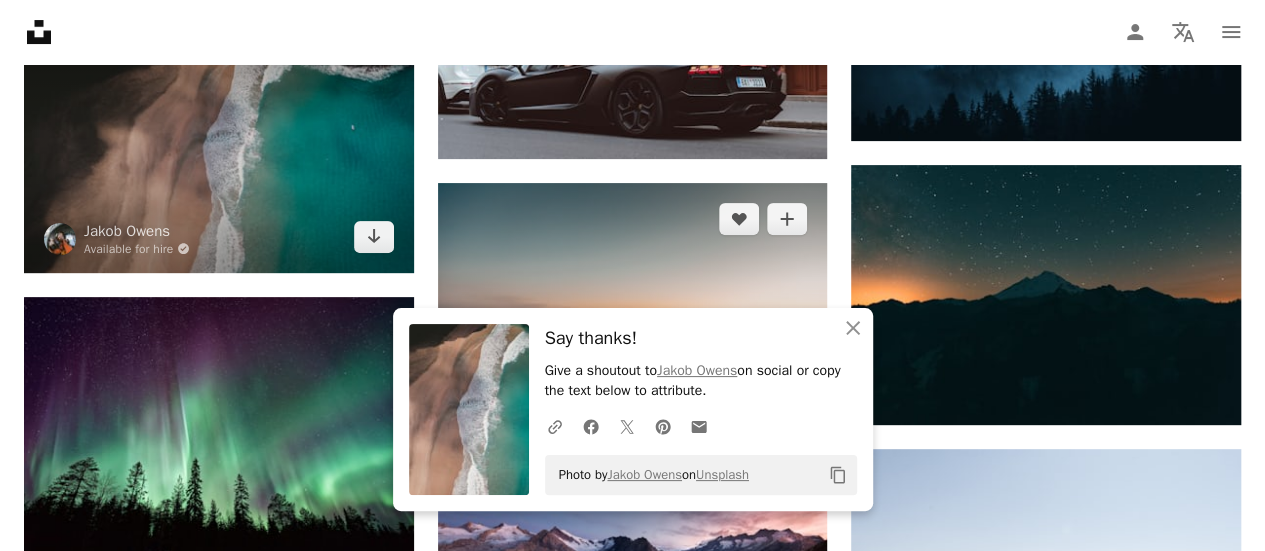 scroll, scrollTop: 7986, scrollLeft: 0, axis: vertical 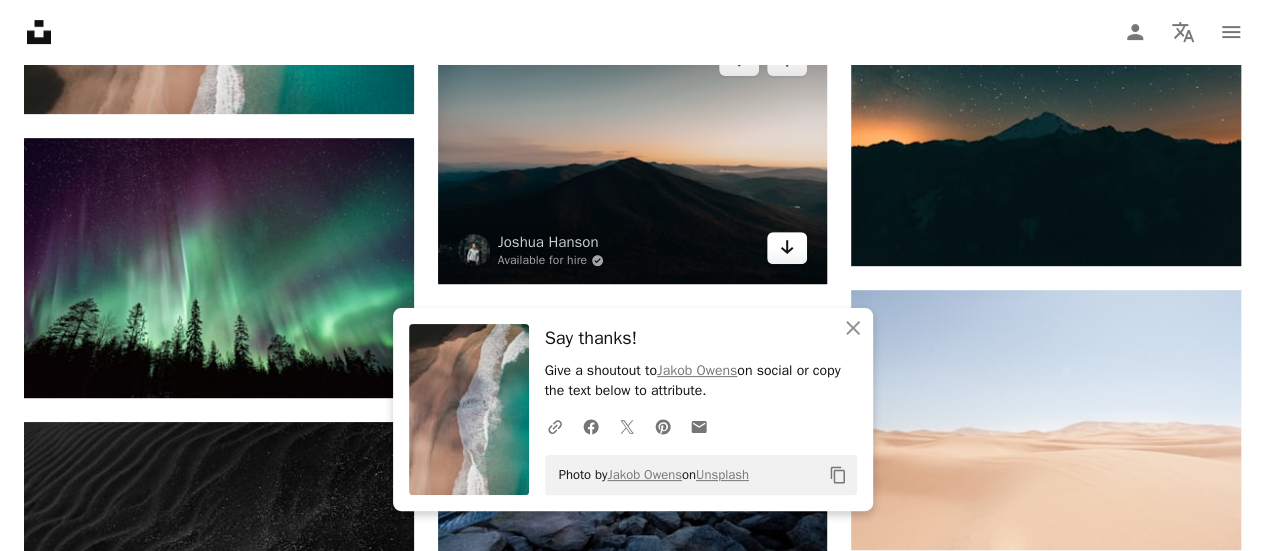 click on "Arrow pointing down" at bounding box center (787, 248) 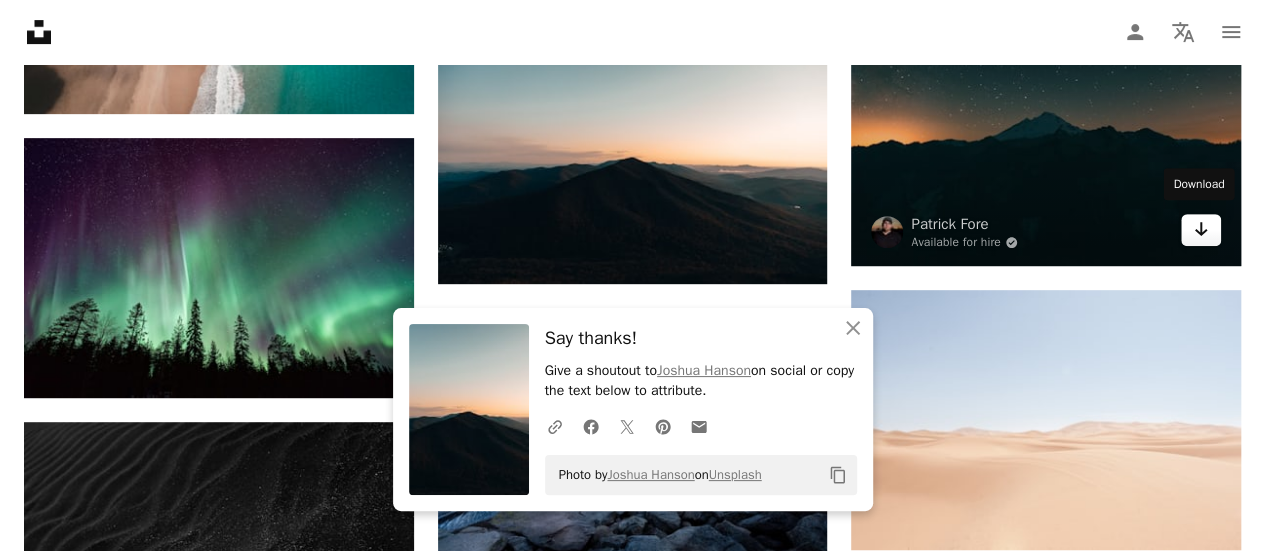 click on "A heart A plus sign [FIRST] [LAST] Available for hire A checkmark inside of a circle Arrow pointing down" at bounding box center [1046, 136] 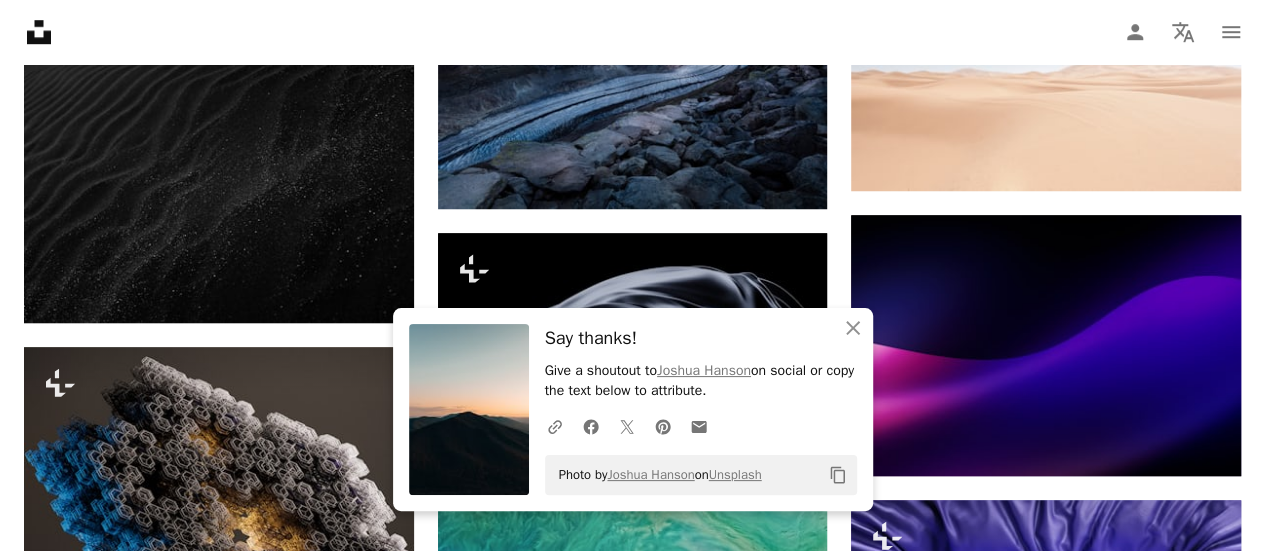 scroll, scrollTop: 8346, scrollLeft: 0, axis: vertical 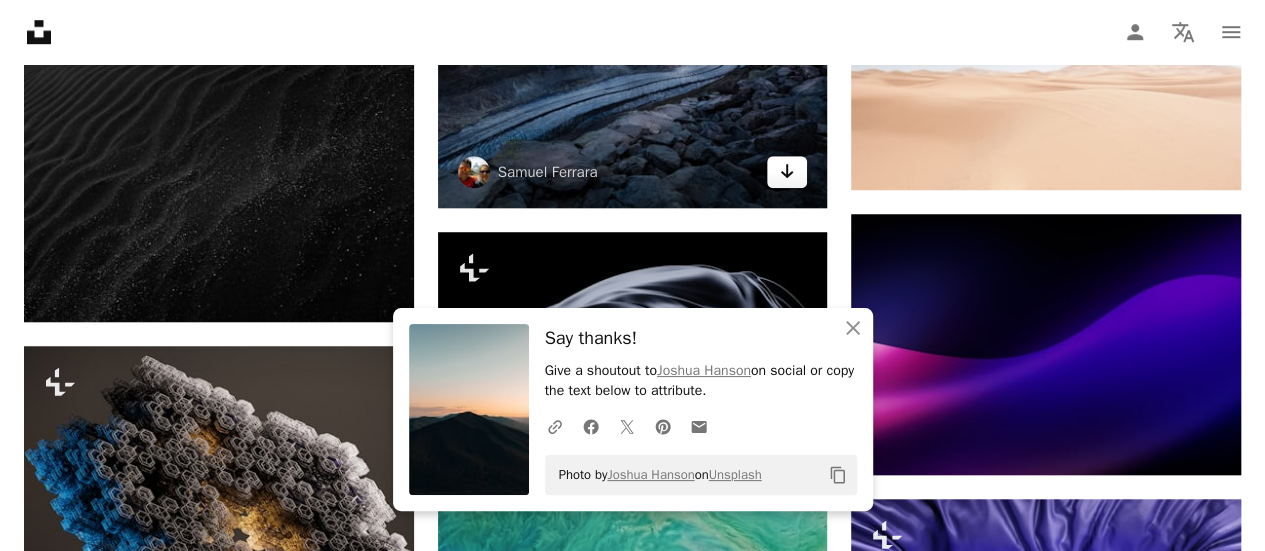 click on "Arrow pointing down" at bounding box center [787, 172] 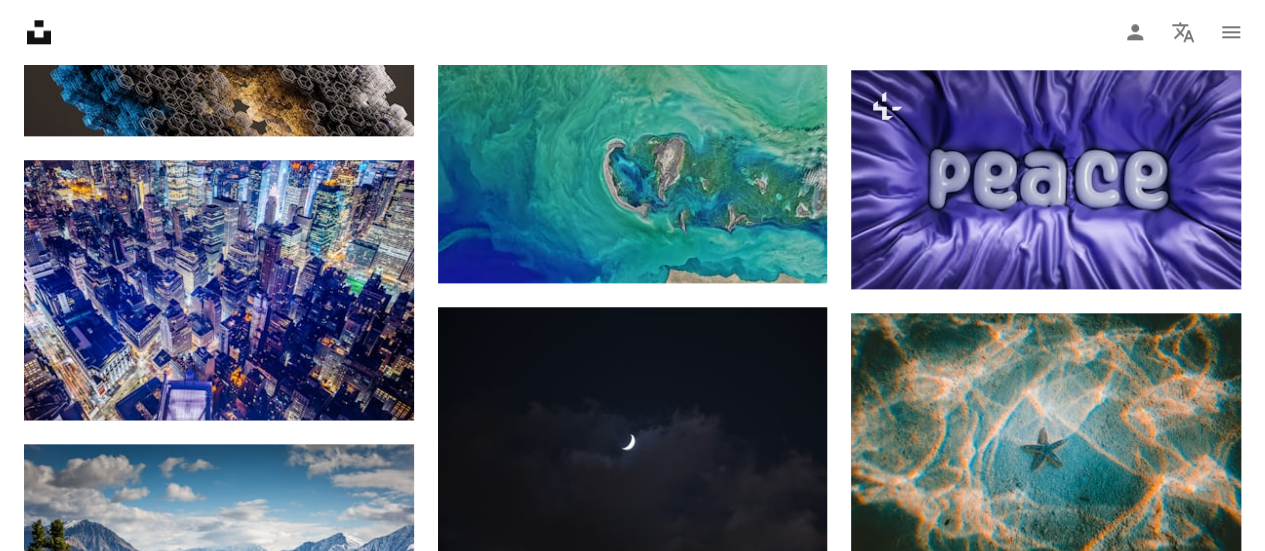 scroll, scrollTop: 8776, scrollLeft: 0, axis: vertical 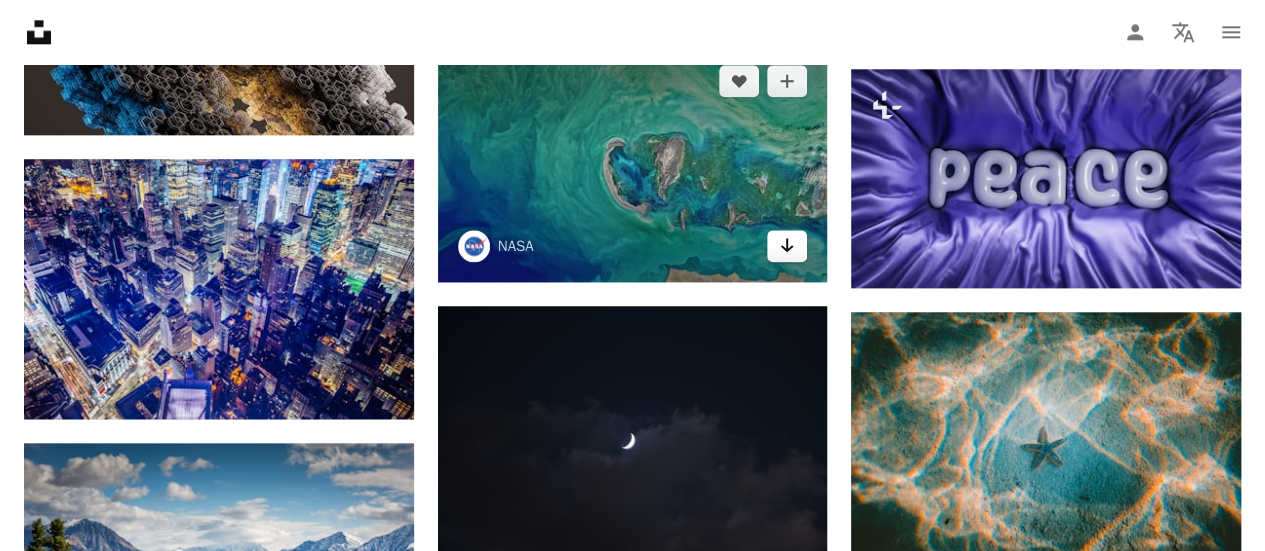 click on "Arrow pointing down" 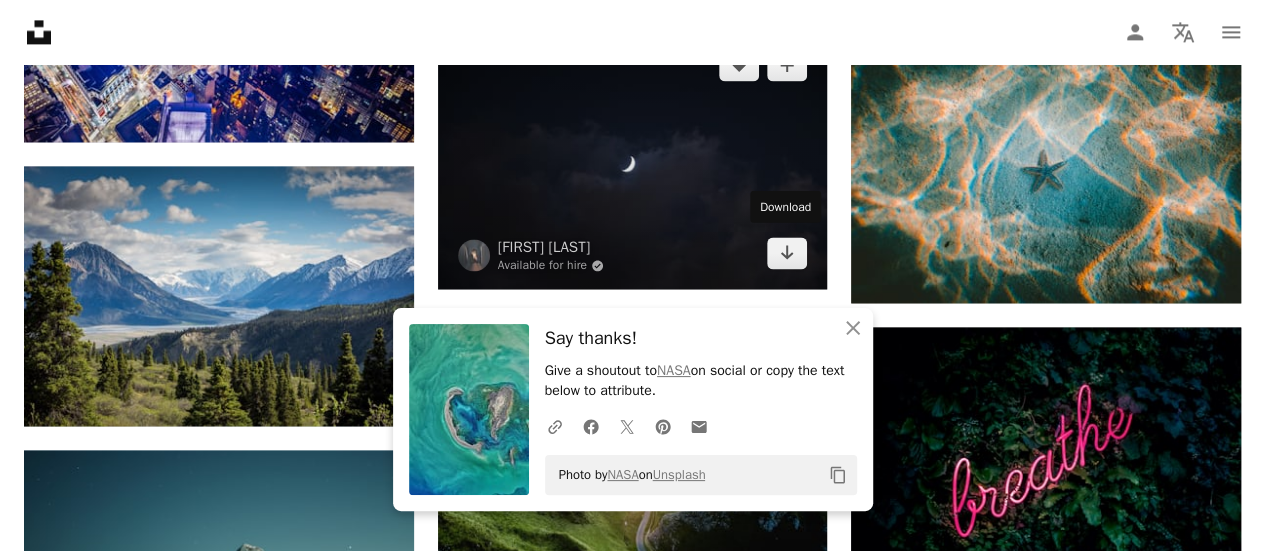 scroll, scrollTop: 9055, scrollLeft: 0, axis: vertical 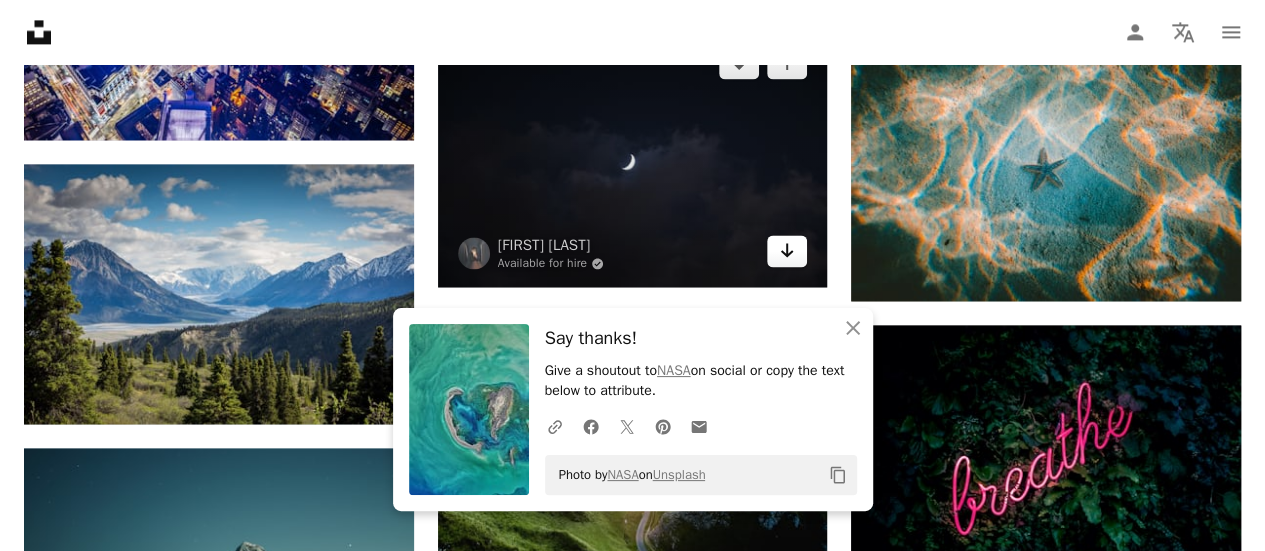 click on "Arrow pointing down" 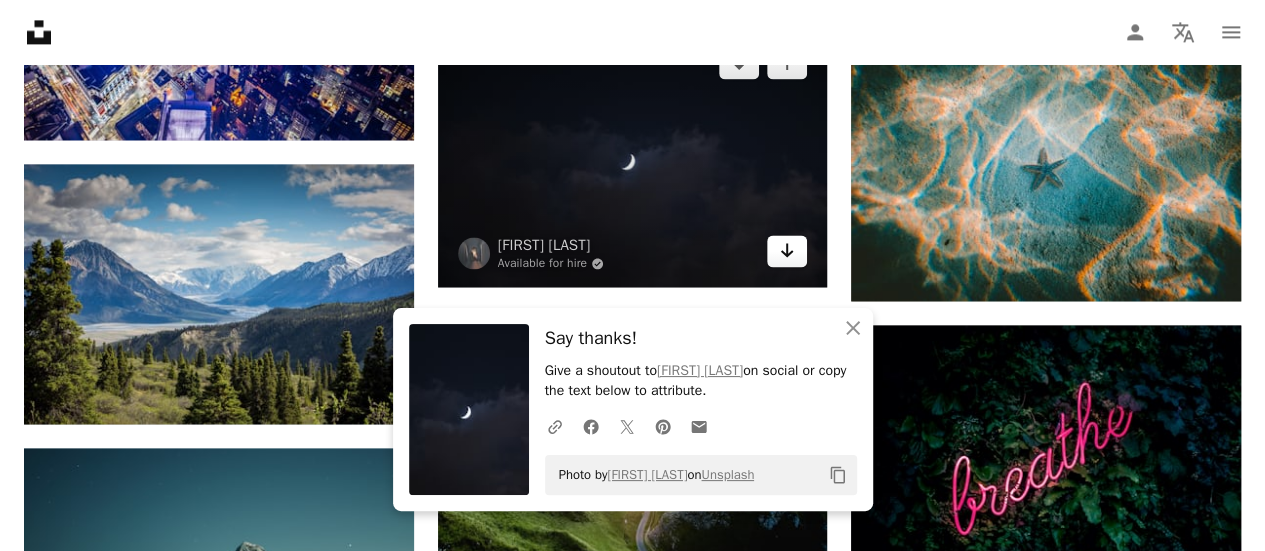 click on "Arrow pointing down" 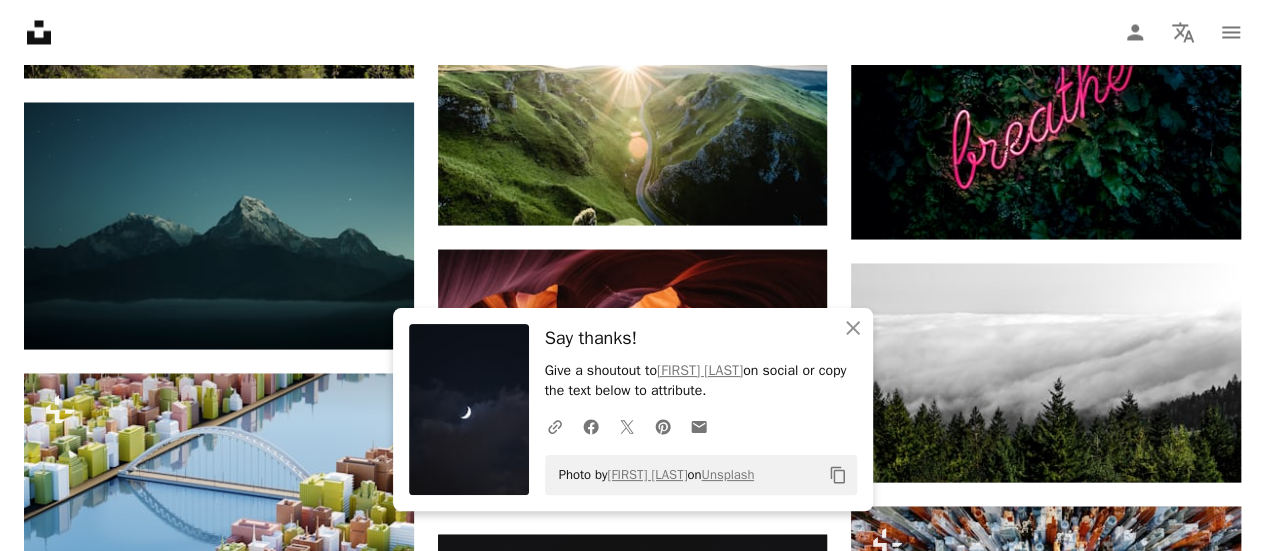 scroll, scrollTop: 9397, scrollLeft: 0, axis: vertical 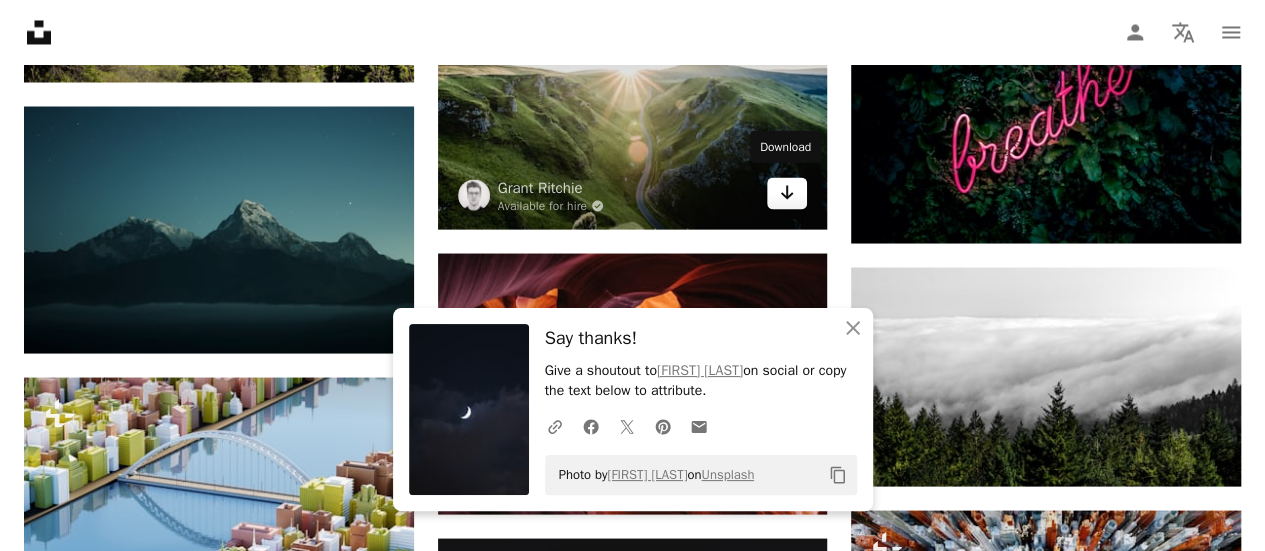 click on "Arrow pointing down" 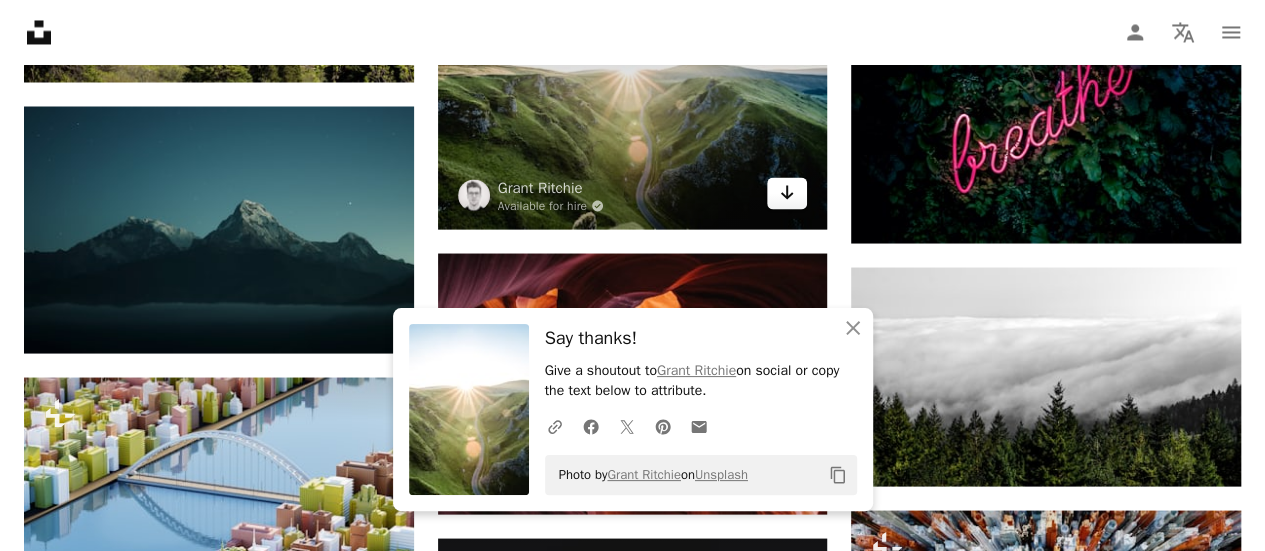 click on "Arrow pointing down" 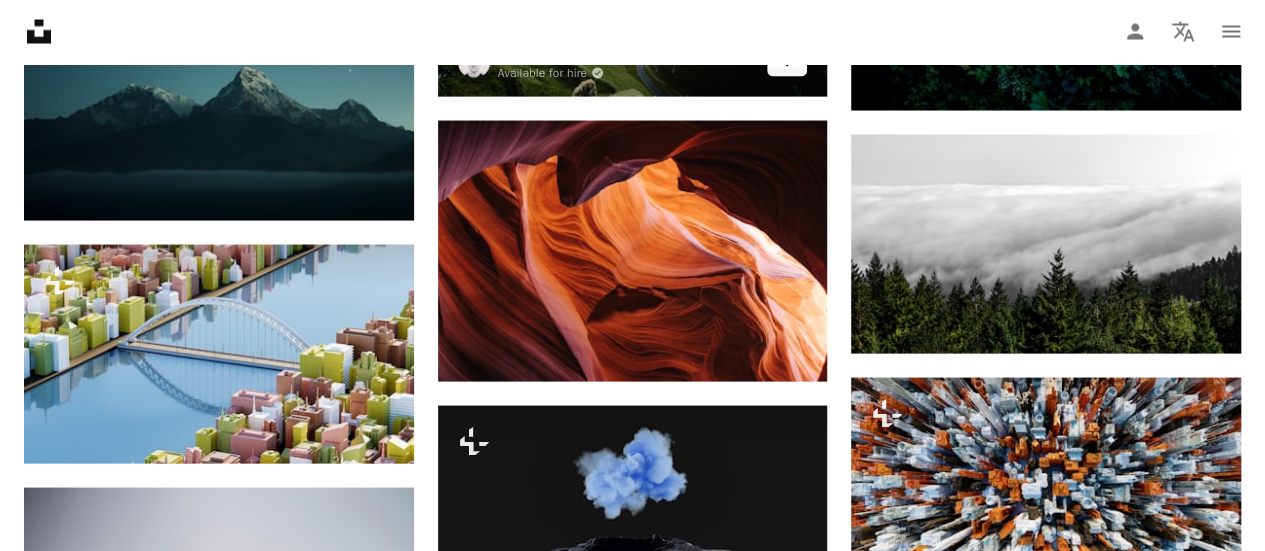 scroll, scrollTop: 9624, scrollLeft: 0, axis: vertical 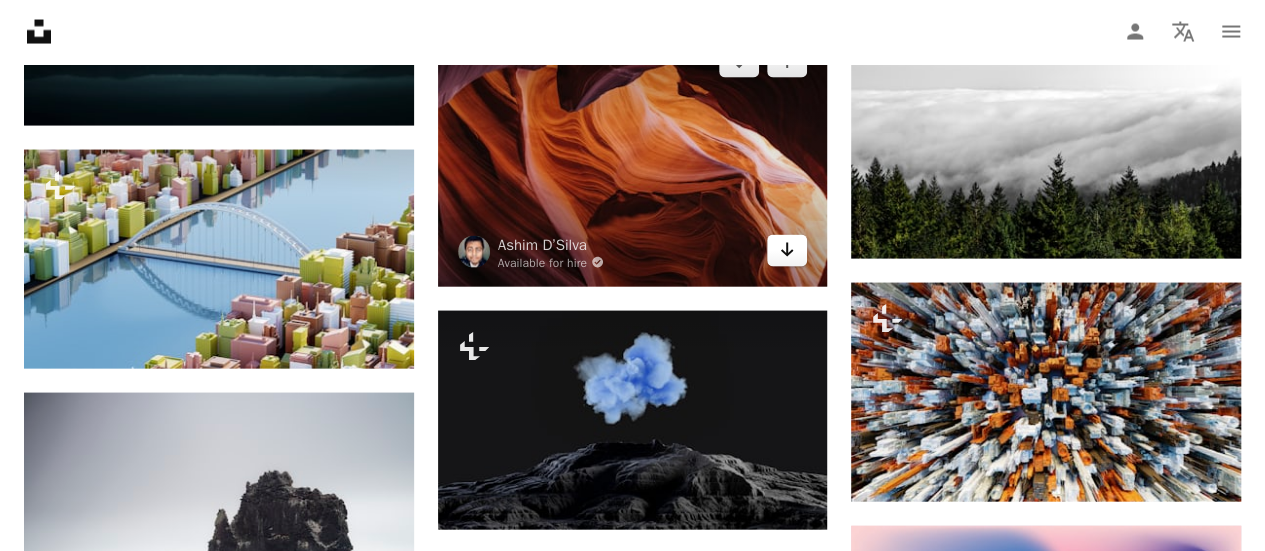 click on "Arrow pointing down" 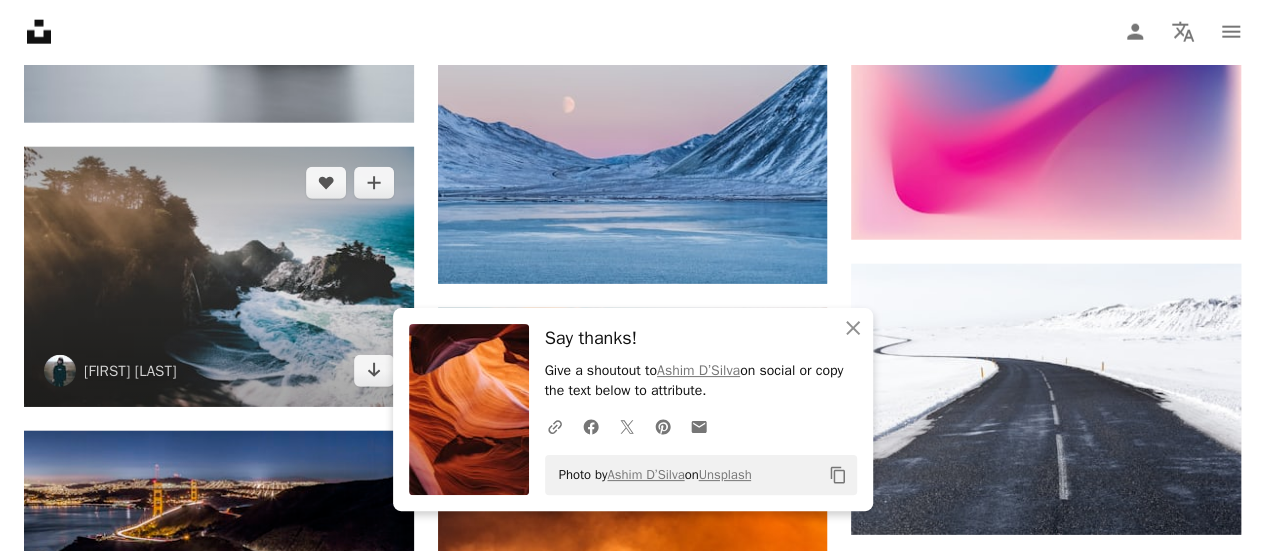 scroll, scrollTop: 10241, scrollLeft: 0, axis: vertical 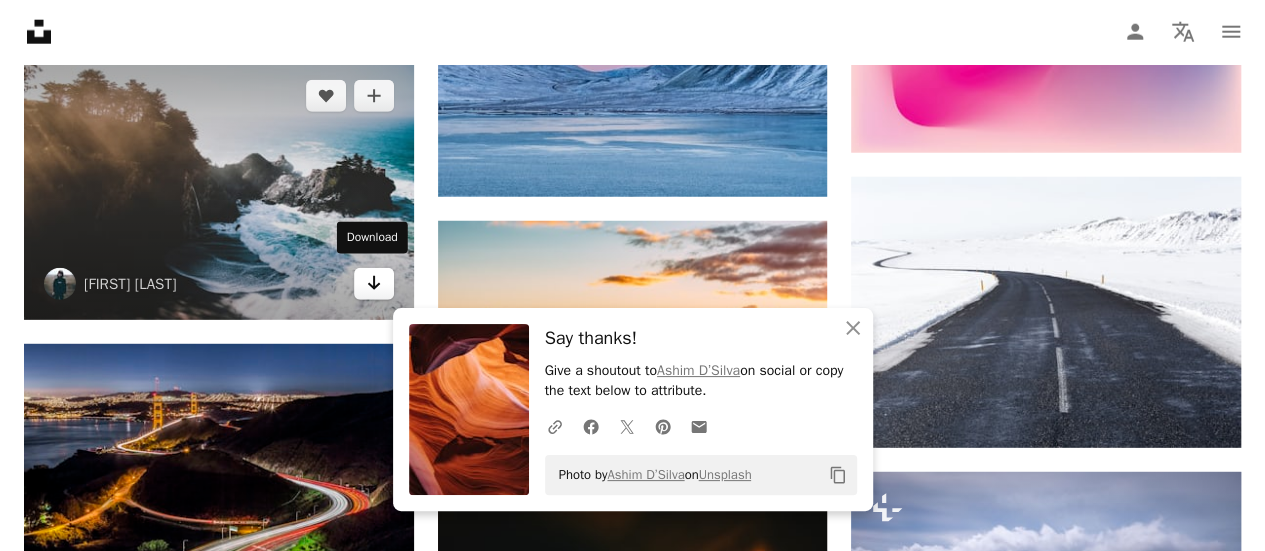 click on "Arrow pointing down" at bounding box center (374, 284) 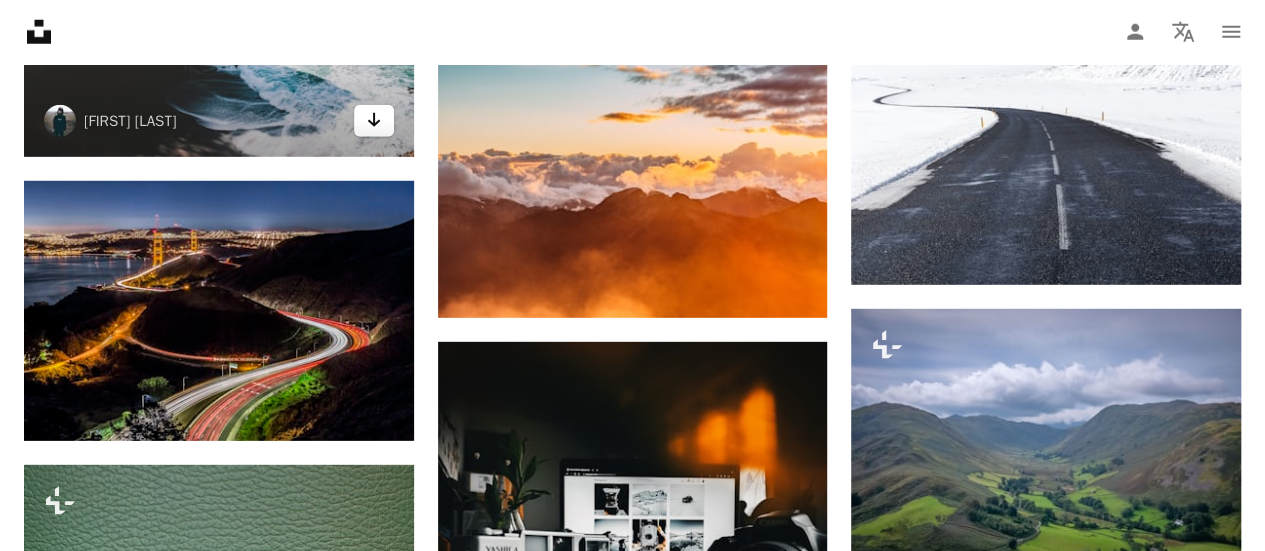 scroll, scrollTop: 10405, scrollLeft: 0, axis: vertical 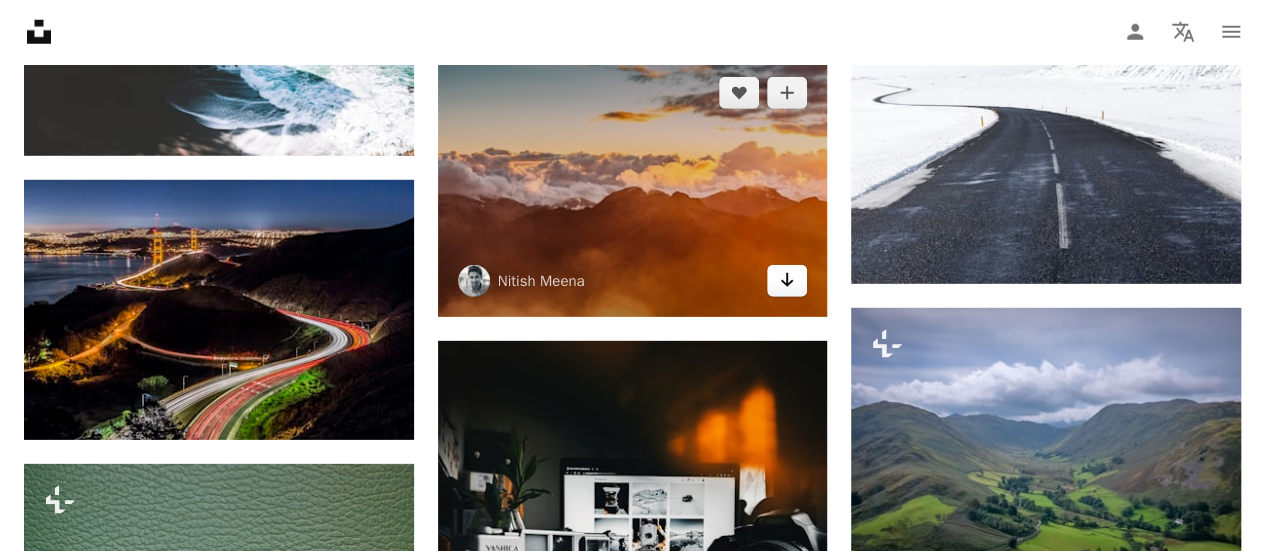 click on "Arrow pointing down" 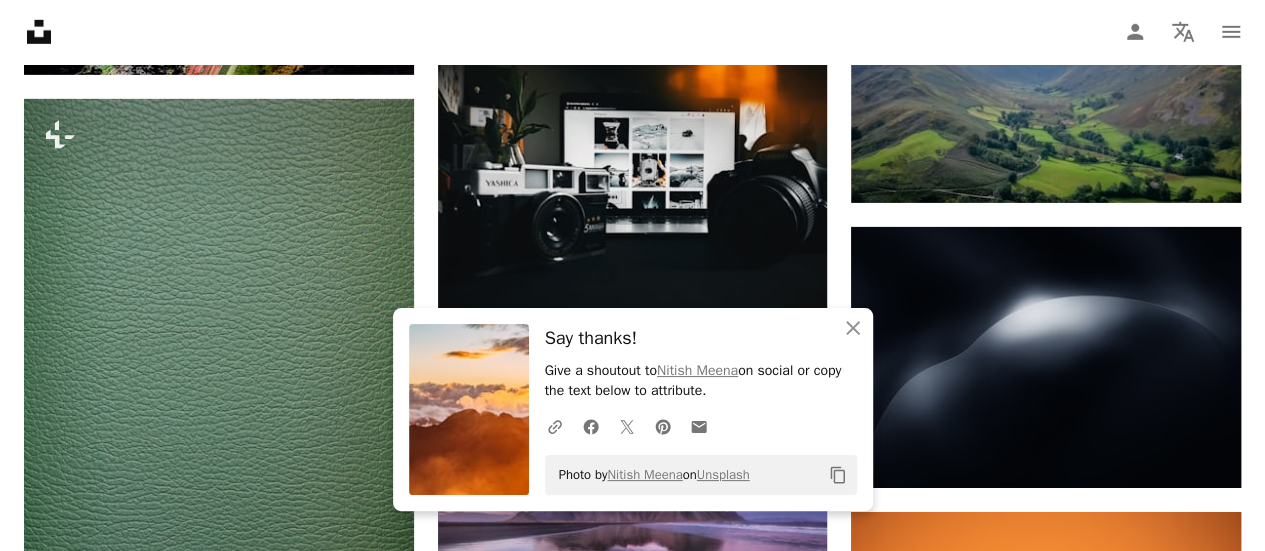 scroll, scrollTop: 11340, scrollLeft: 0, axis: vertical 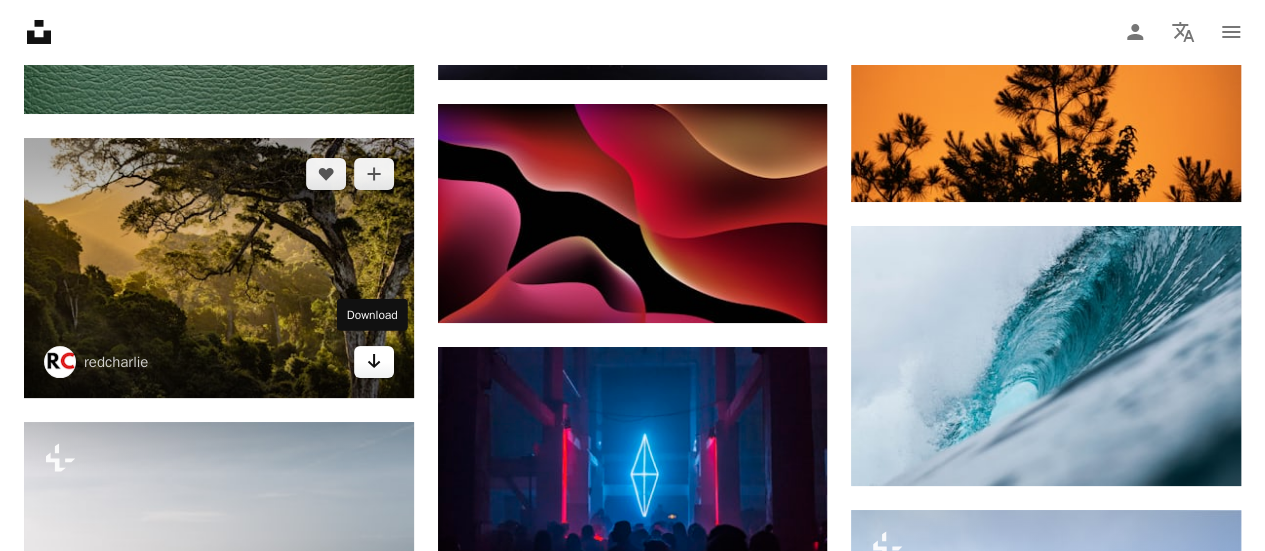 click on "Arrow pointing down" 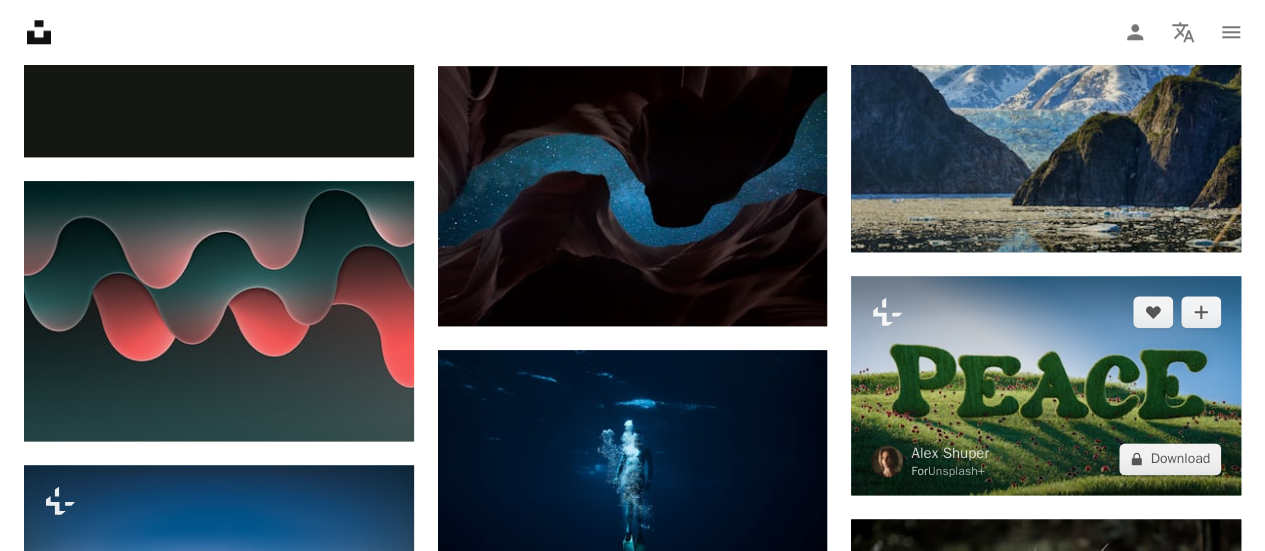 scroll, scrollTop: 12683, scrollLeft: 0, axis: vertical 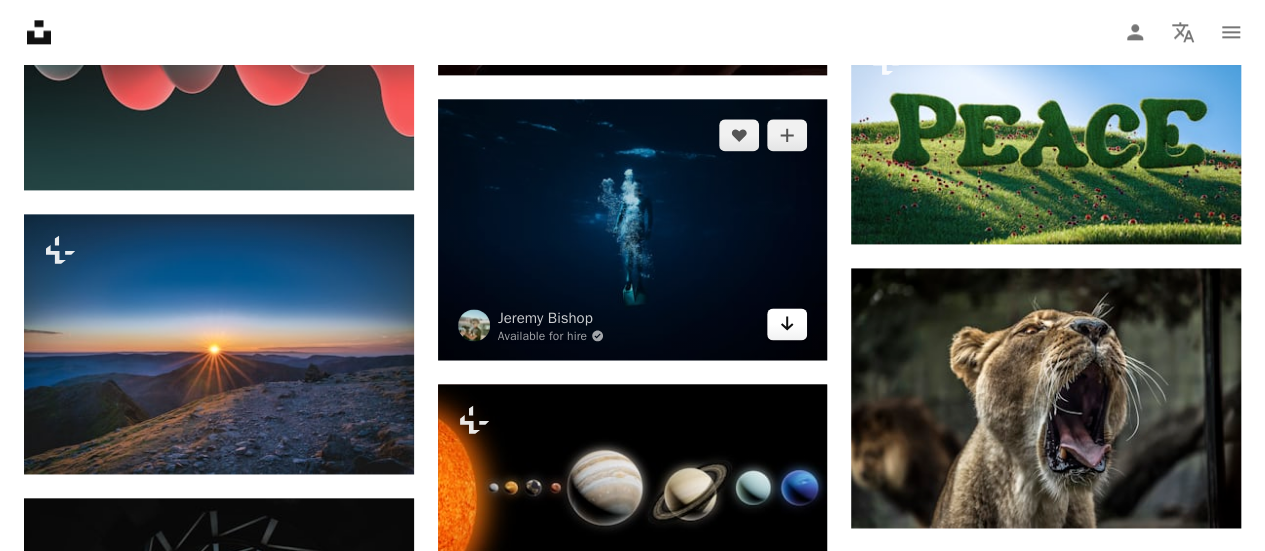 click on "Arrow pointing down" at bounding box center (787, 324) 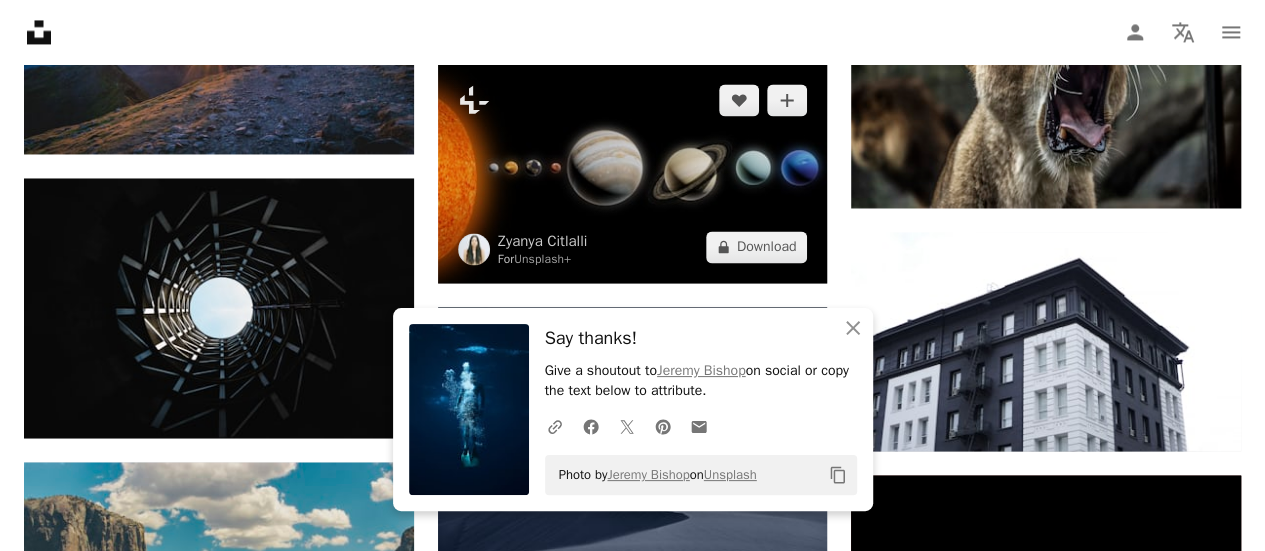 scroll, scrollTop: 13416, scrollLeft: 0, axis: vertical 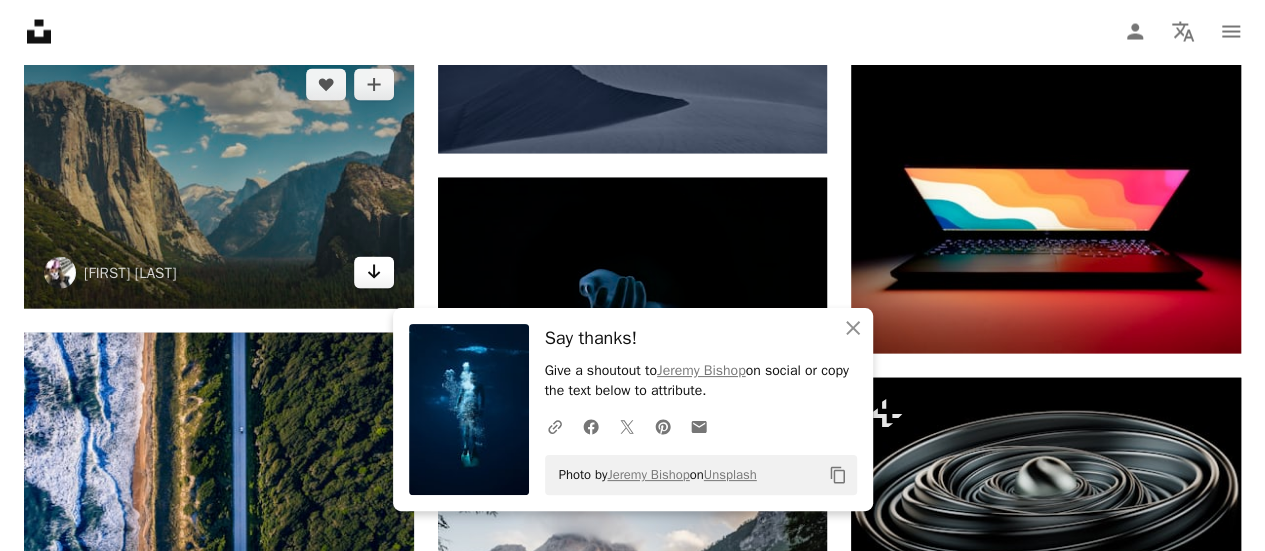 click 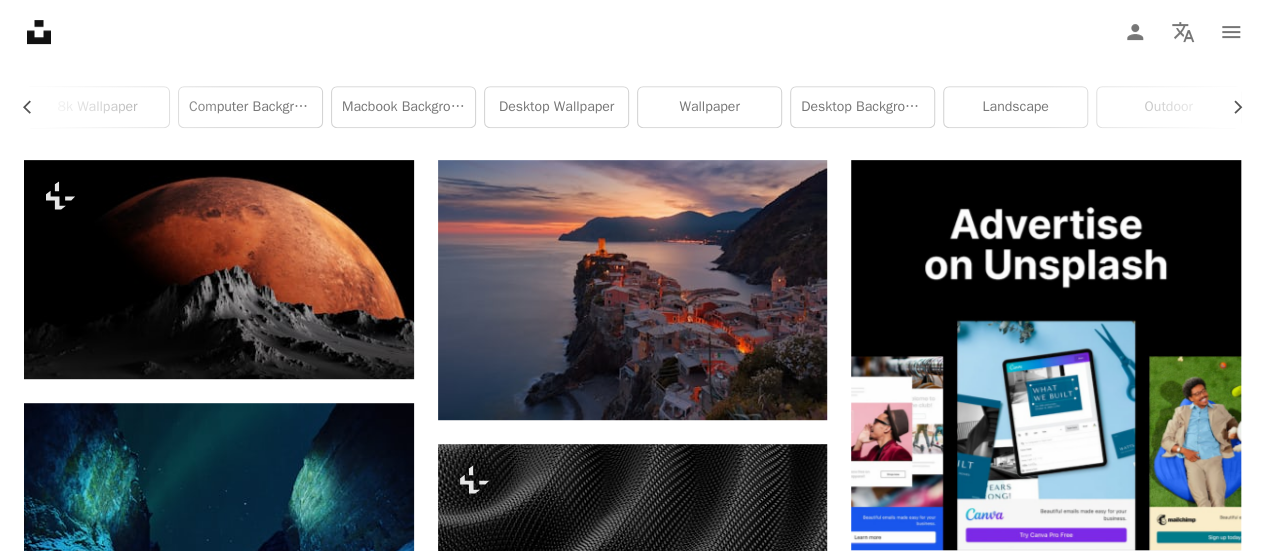scroll, scrollTop: 380, scrollLeft: 0, axis: vertical 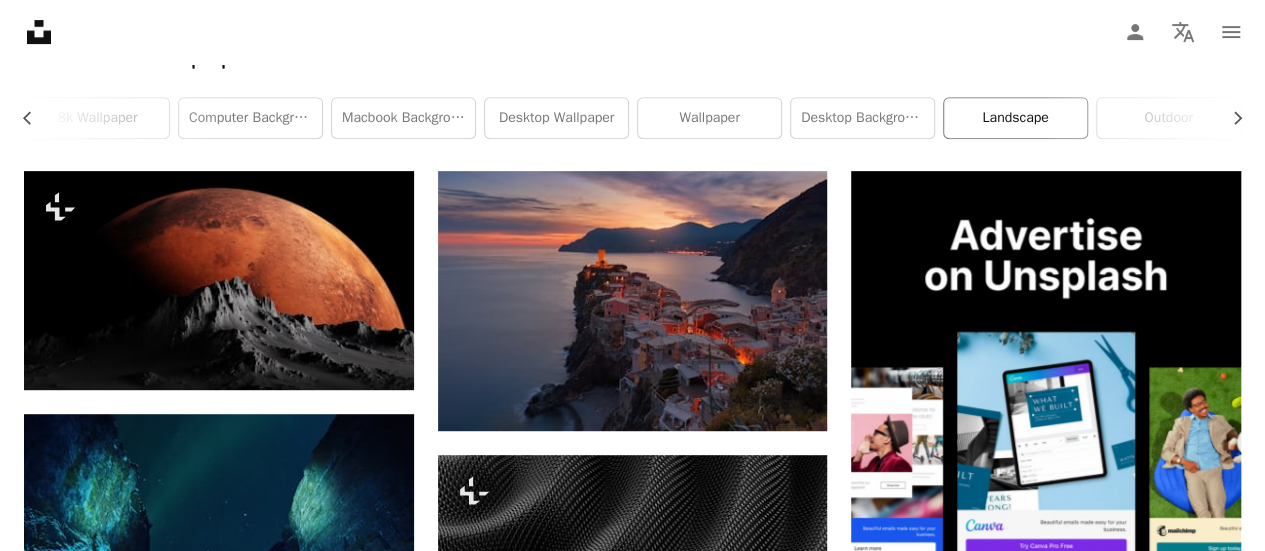 click on "landscape" at bounding box center [1015, 118] 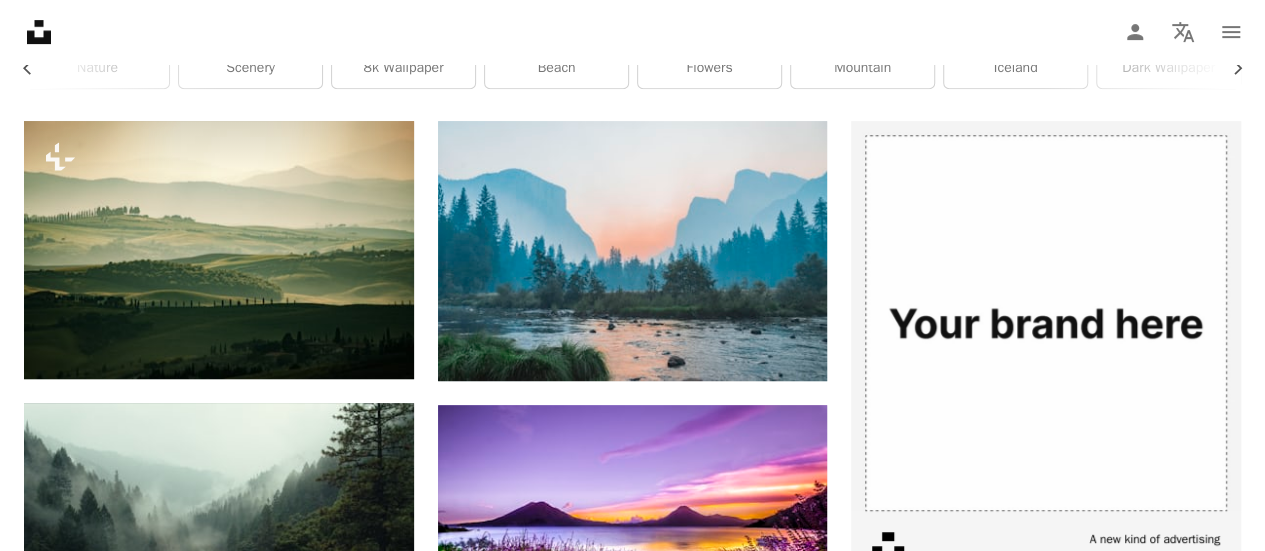 scroll, scrollTop: 431, scrollLeft: 0, axis: vertical 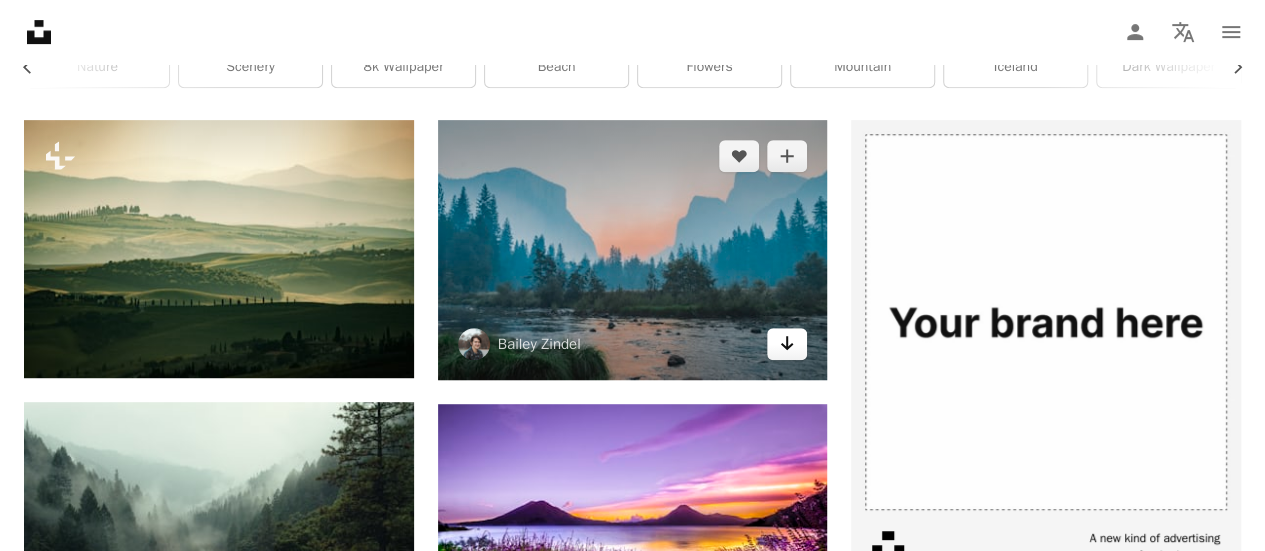 click on "Arrow pointing down" at bounding box center (787, 344) 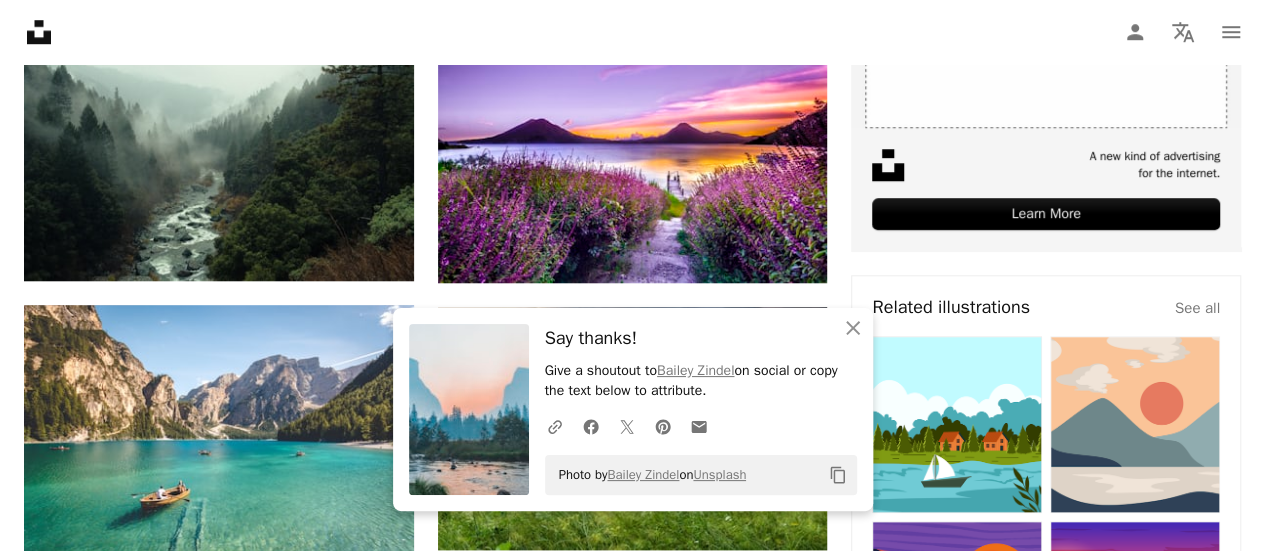 scroll, scrollTop: 1012, scrollLeft: 0, axis: vertical 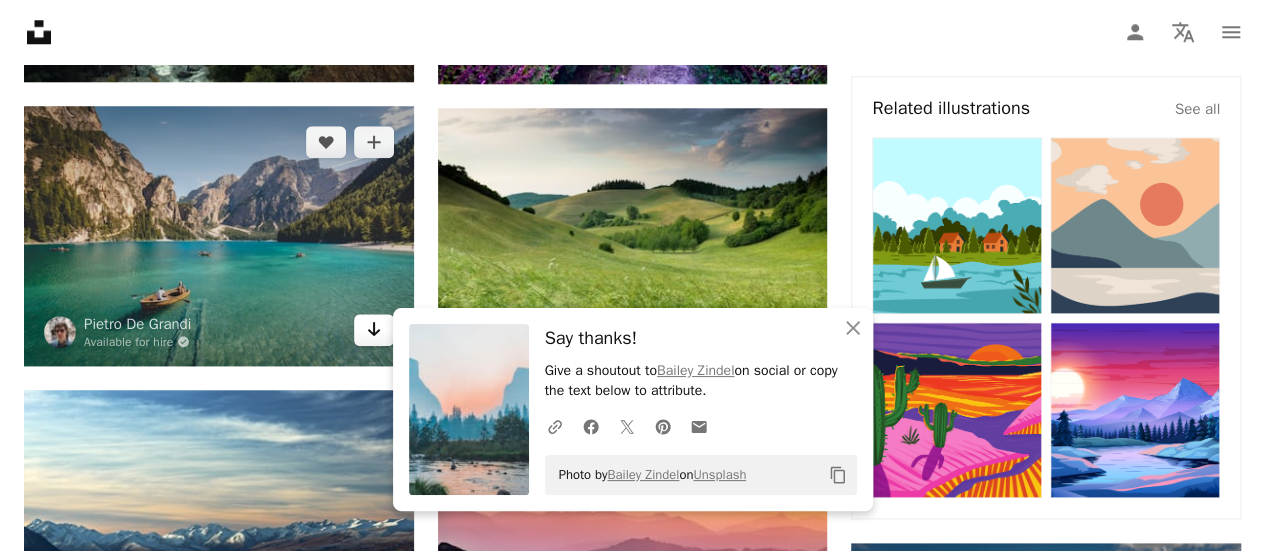 click on "Arrow pointing down" at bounding box center (374, 330) 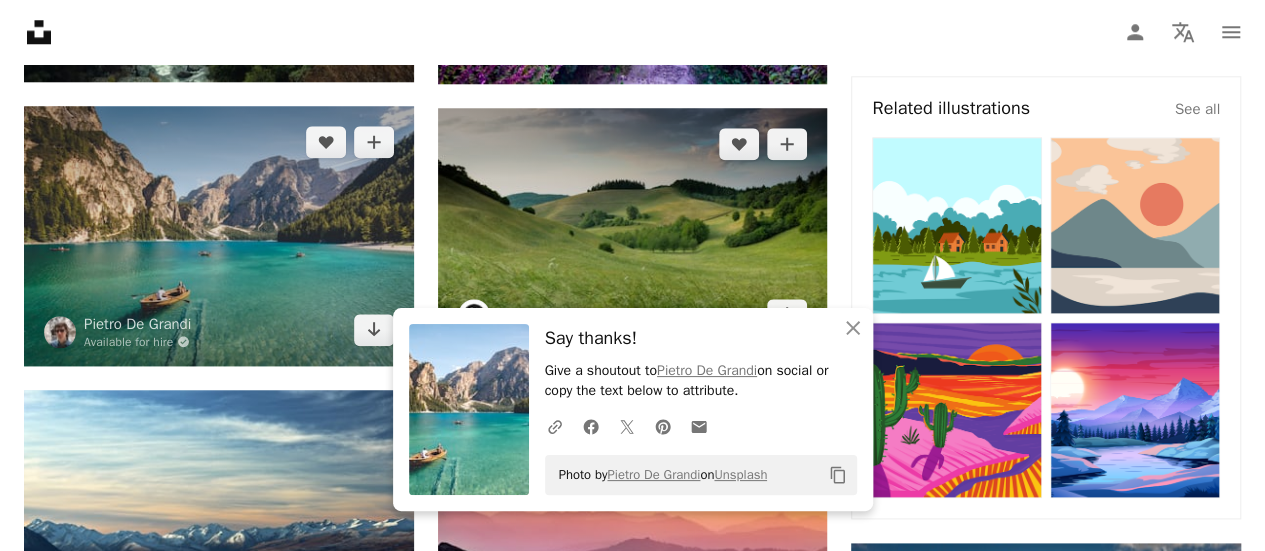 scroll, scrollTop: 1156, scrollLeft: 0, axis: vertical 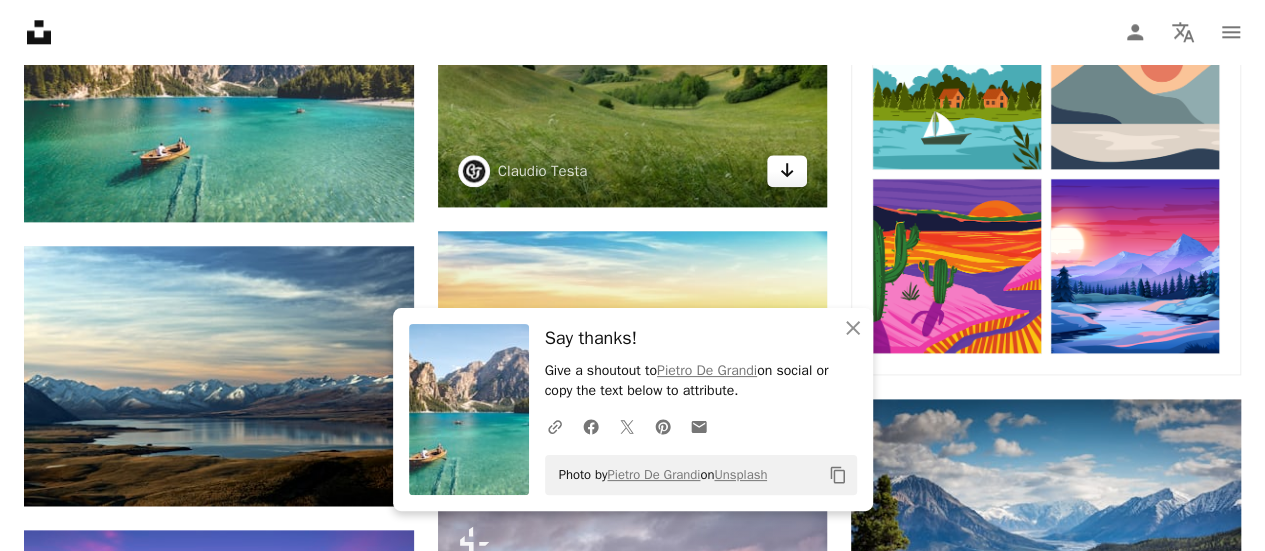 click on "Arrow pointing down" at bounding box center (787, 171) 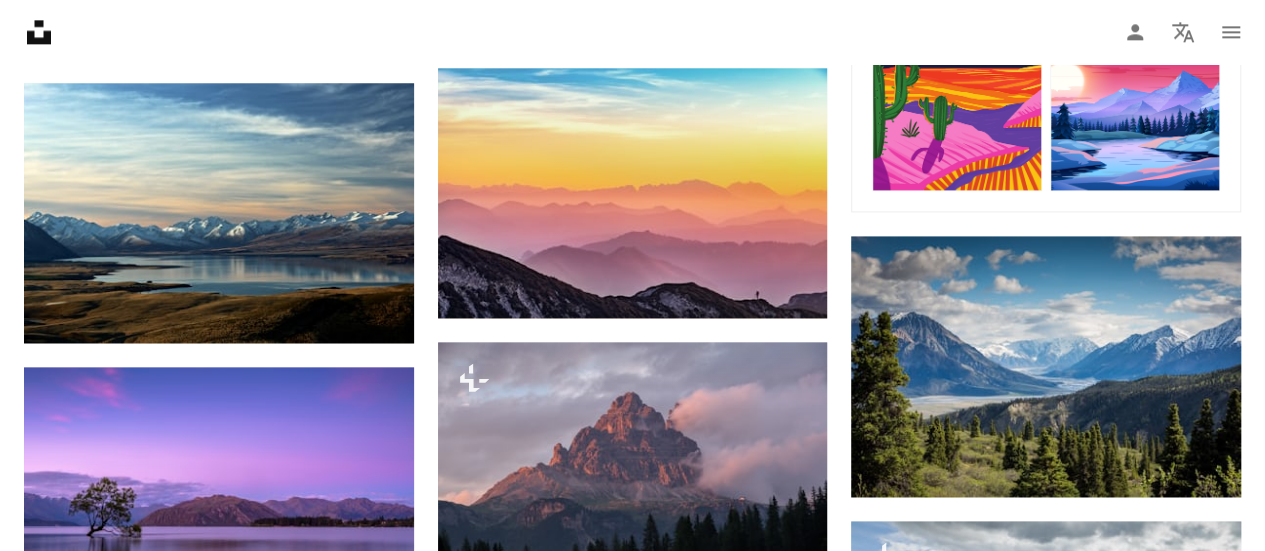 scroll, scrollTop: 1317, scrollLeft: 0, axis: vertical 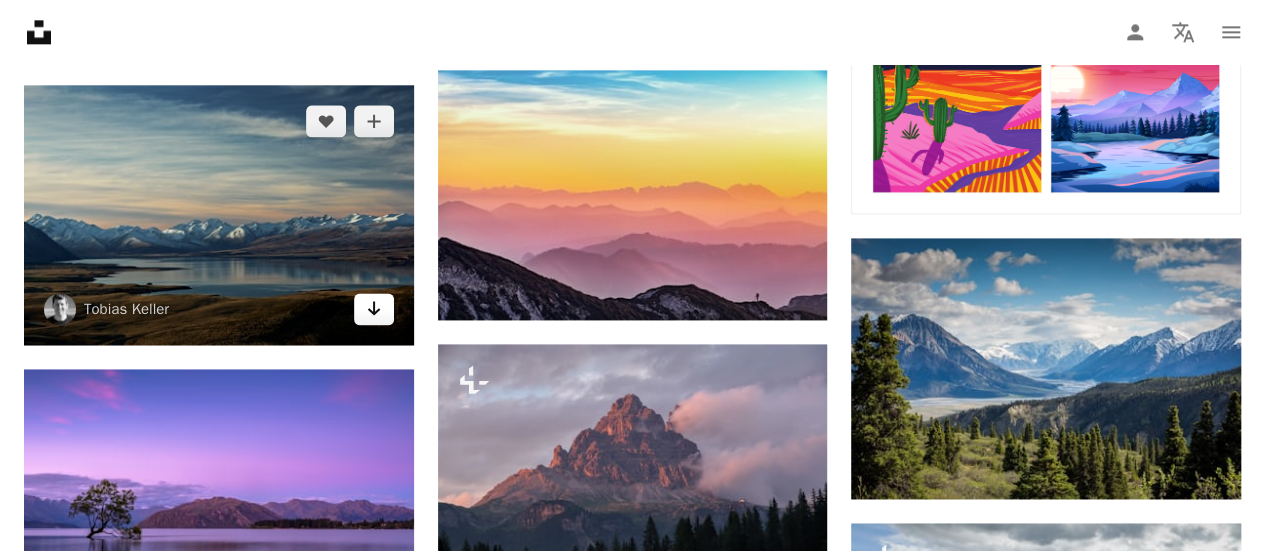 click on "Arrow pointing down" 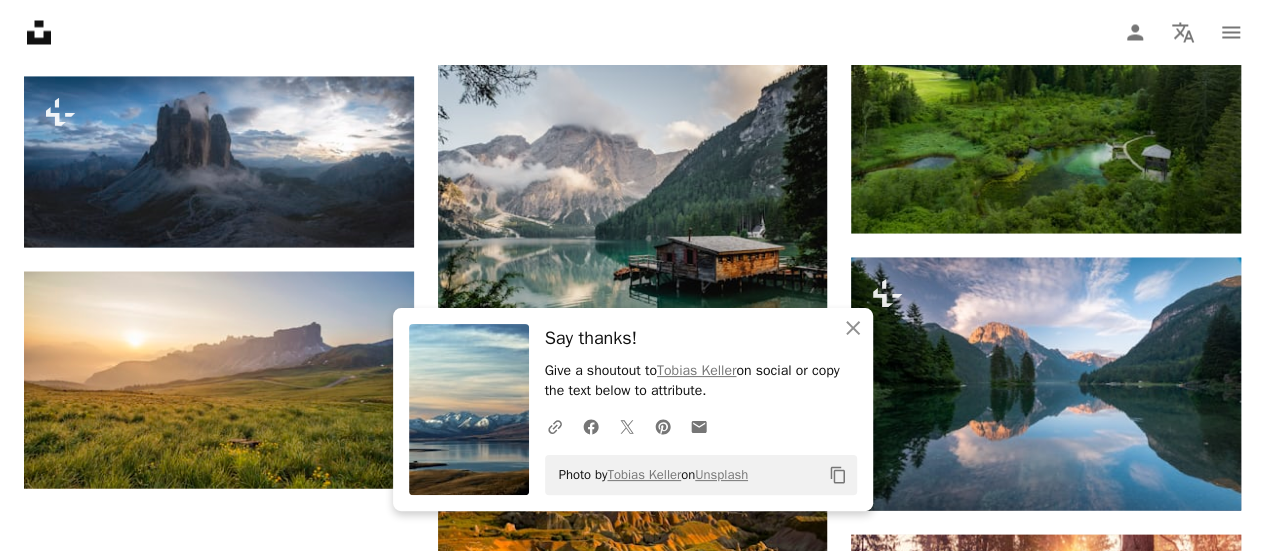 scroll, scrollTop: 1950, scrollLeft: 0, axis: vertical 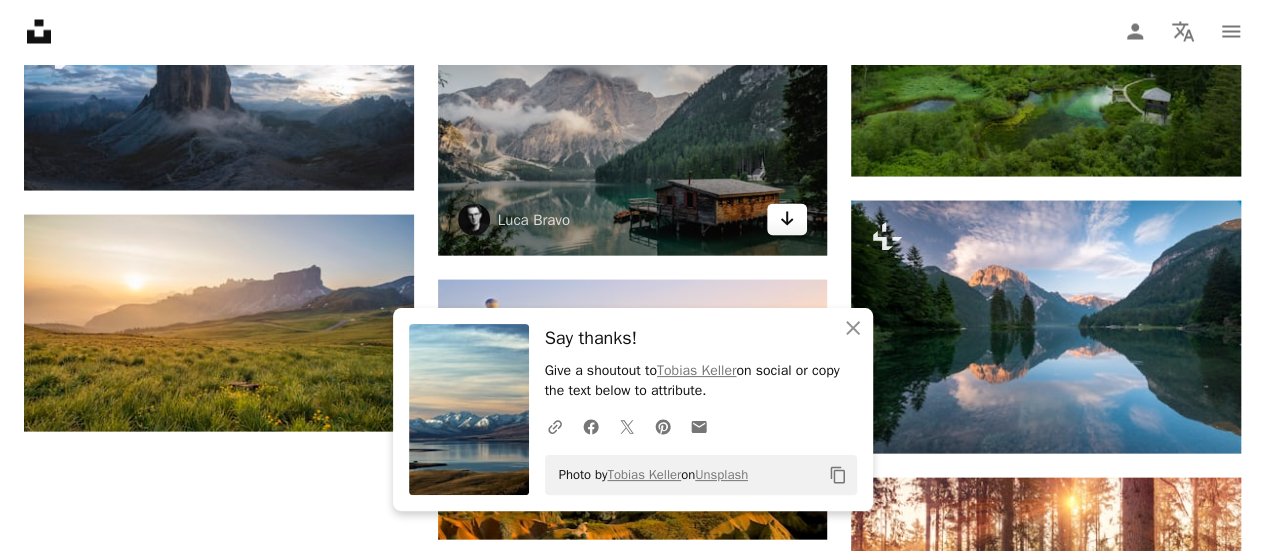 click on "Arrow pointing down" 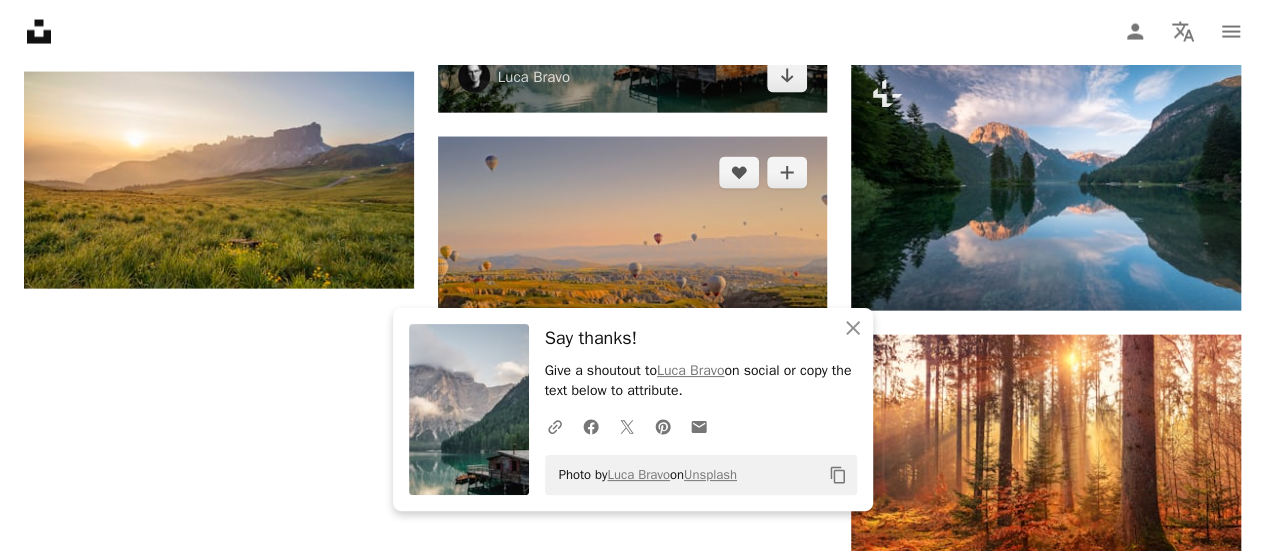 scroll, scrollTop: 2244, scrollLeft: 0, axis: vertical 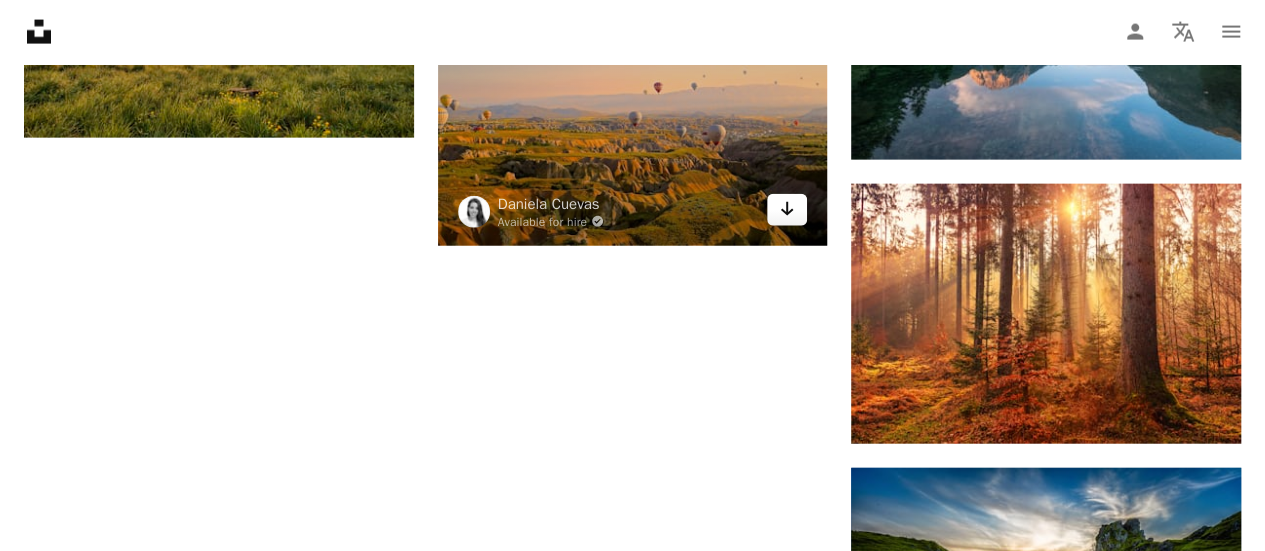 click on "Arrow pointing down" 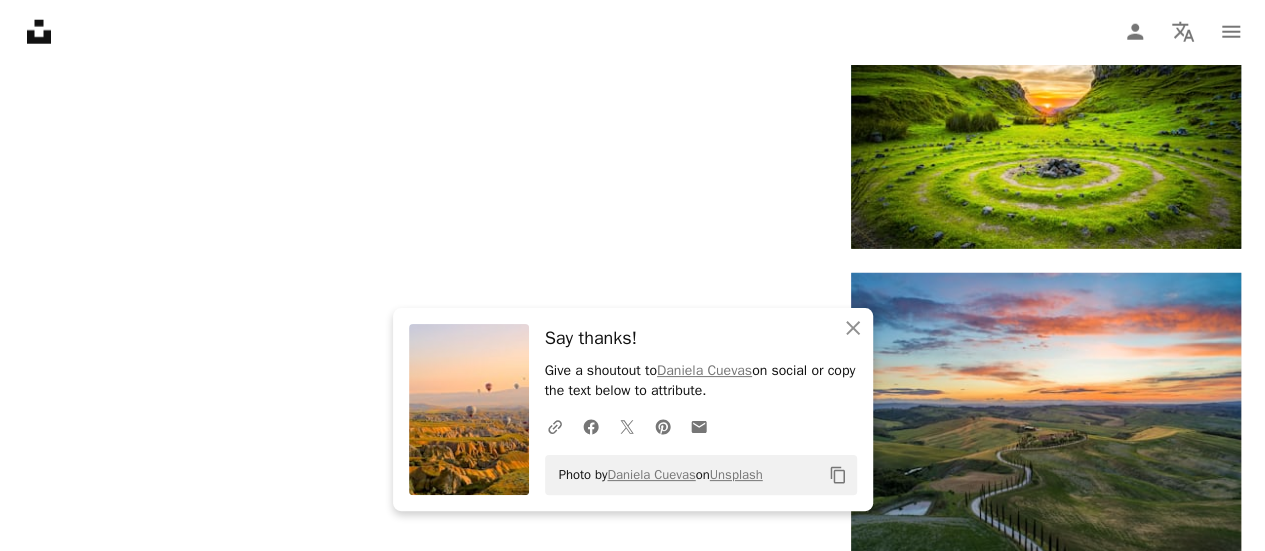 scroll, scrollTop: 2725, scrollLeft: 0, axis: vertical 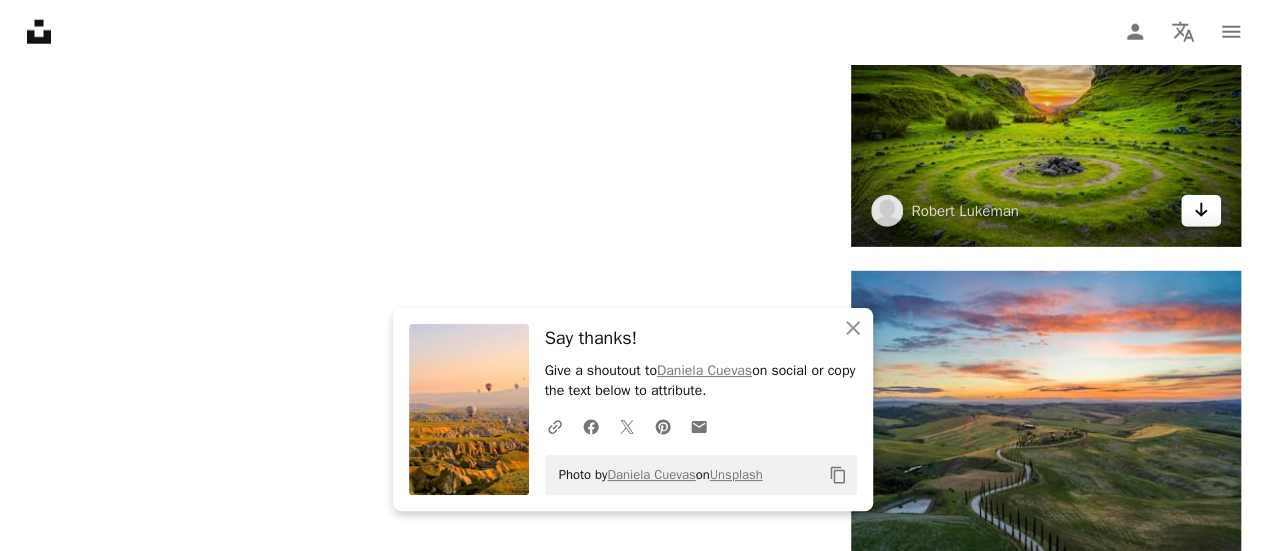 click on "Arrow pointing down" at bounding box center (1201, 211) 